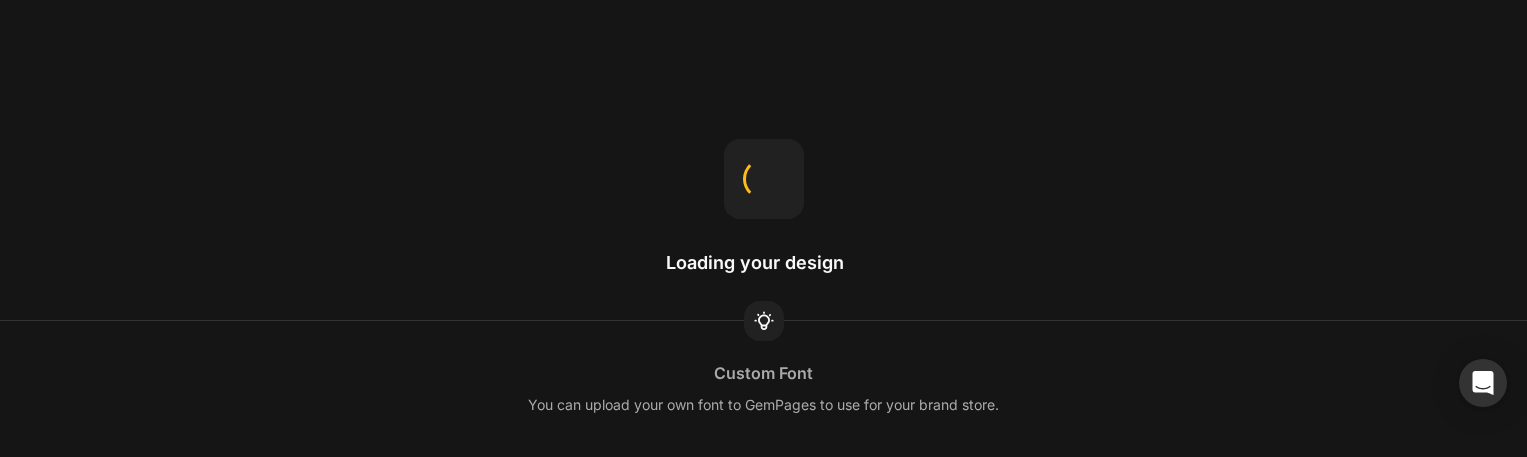 scroll, scrollTop: 0, scrollLeft: 0, axis: both 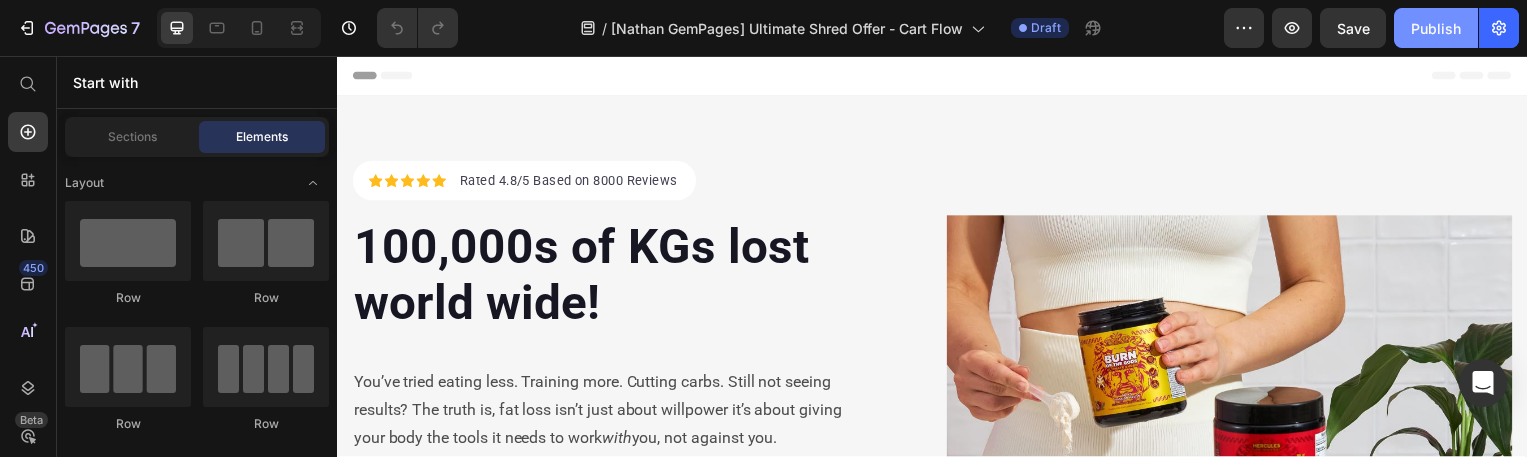click on "Publish" at bounding box center (1436, 28) 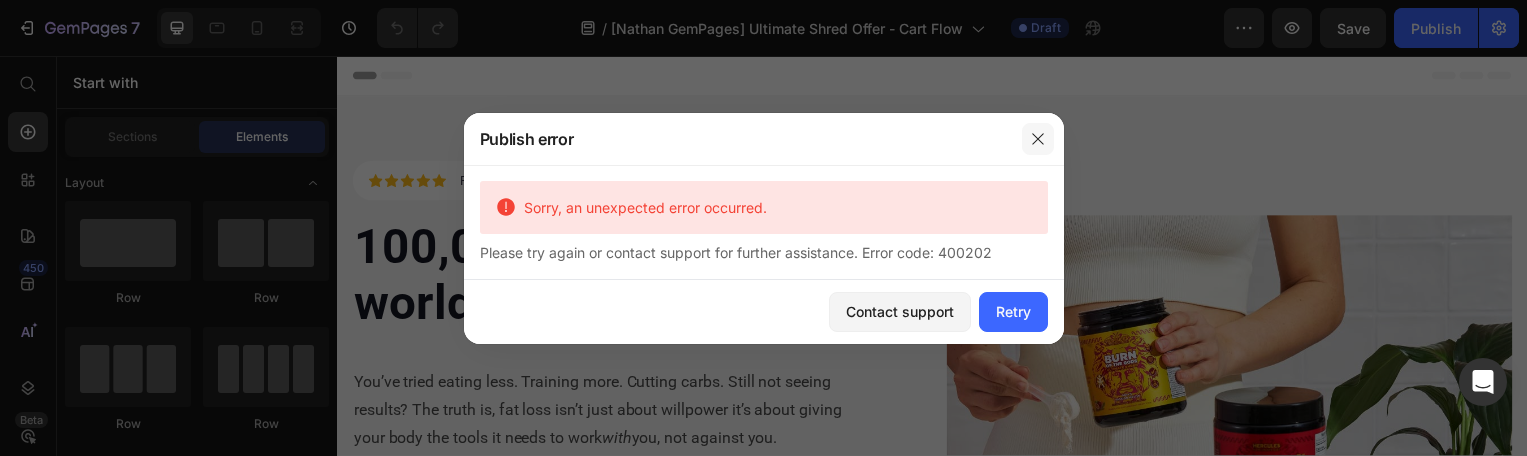click 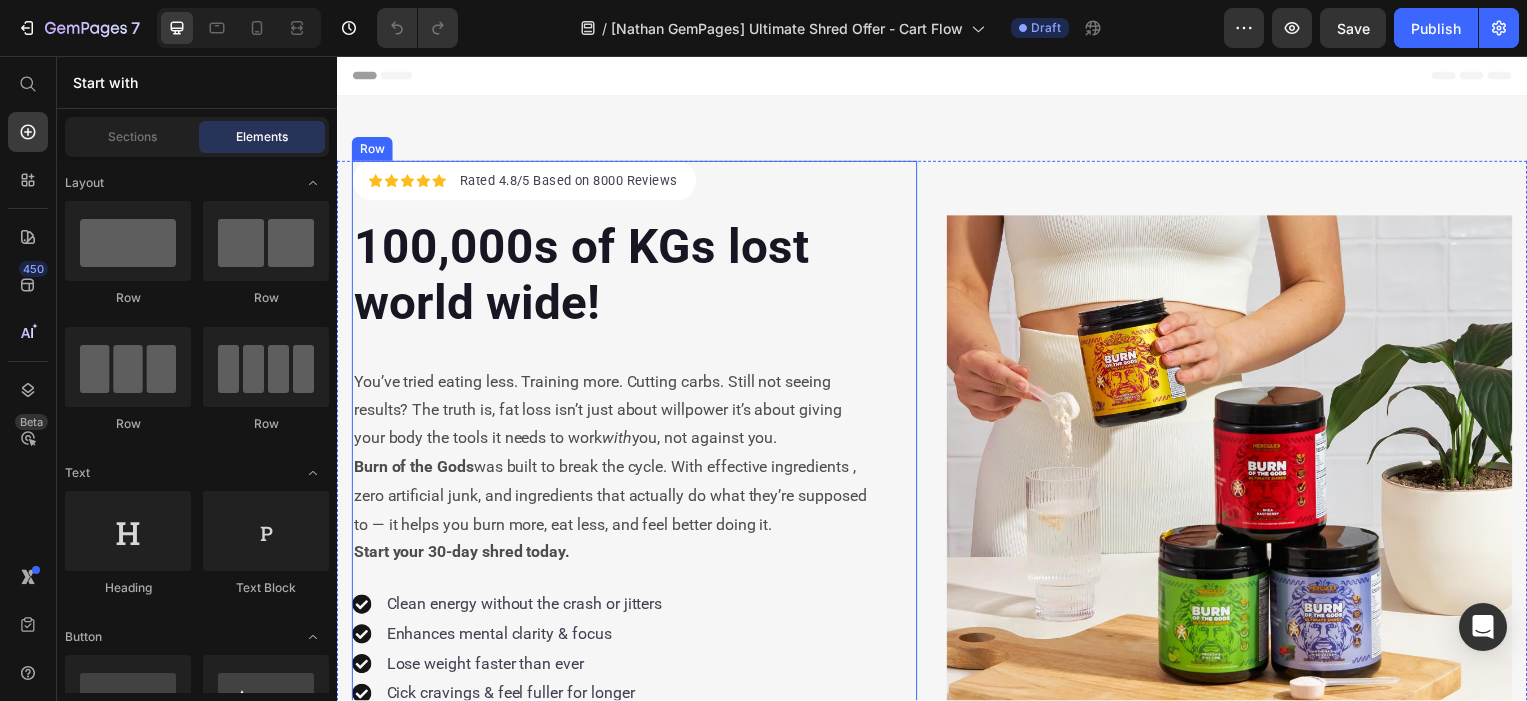click on "Icon Icon Icon Icon Icon Icon List Hoz Rated 4.8/5 Based on 8000 Reviews Text block Row 100,000s of KGs lost world wide! Heading You’ve tried eating less. Training more. Cutting carbs. Still not seeing results? The truth is, fat loss isn’t just about willpower it’s about giving your body the tools it needs to work  with  you, not against you. Burn of the Gods  was built to break the cycle. With effective ingredients , zero artificial junk, and ingredients that actually do what they’re supposed to — it helps you burn more, eat less, and feel better doing it. Start your 30-day shred today. Text Block Clean energy without the crash or jitters Enhances mental clarity & focus Lose weight faster than ever Cick cravings & feel fuller for longer Burn stubborn love handles and fat Item list Try Burn Of The Gods & Save 20% Today Button Image Row Row" at bounding box center (637, 502) 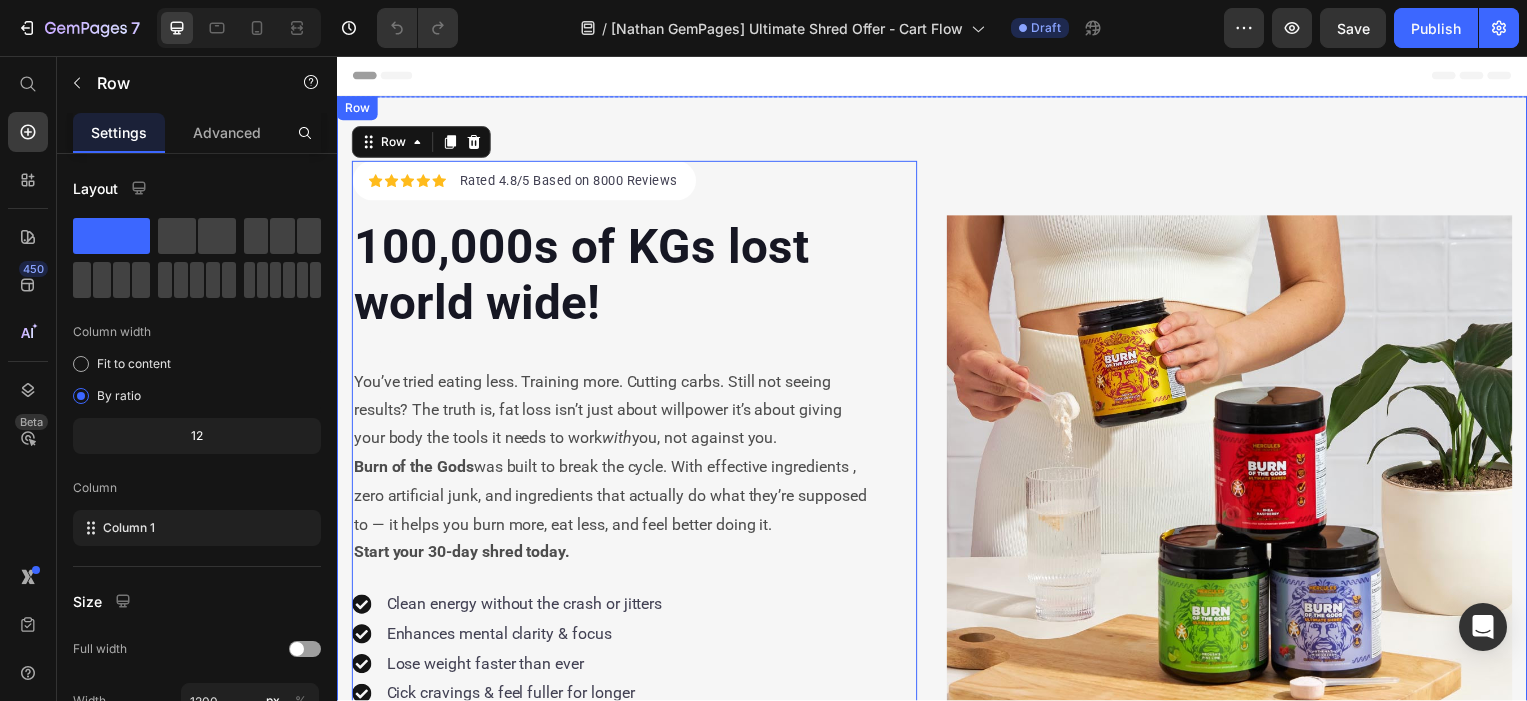 click on "Icon Icon Icon Icon Icon Icon List Hoz Rated 4.8/5 Based on 8000 Reviews Text block Row 100,000s of KGs lost world wide! Heading You’ve tried eating less. Training more. Cutting carbs. Still not seeing results? The truth is, fat loss isn’t just about willpower it’s about giving your body the tools it needs to work  with  you, not against you. Burn of the Gods  was built to break the cycle. With effective ingredients , zero artificial junk, and ingredients that actually do what they’re supposed to — it helps you burn more, eat less, and feel better doing it. Start your 30-day shred today. Text Block Clean energy without the crash or jitters Enhances mental clarity & focus Lose weight faster than ever Cick cravings & feel fuller for longer Burn stubborn love handles and fat Item list Try Burn Of The Gods & Save 20% Today Button Image Row Row   0 Image Row Row" at bounding box center [937, 502] 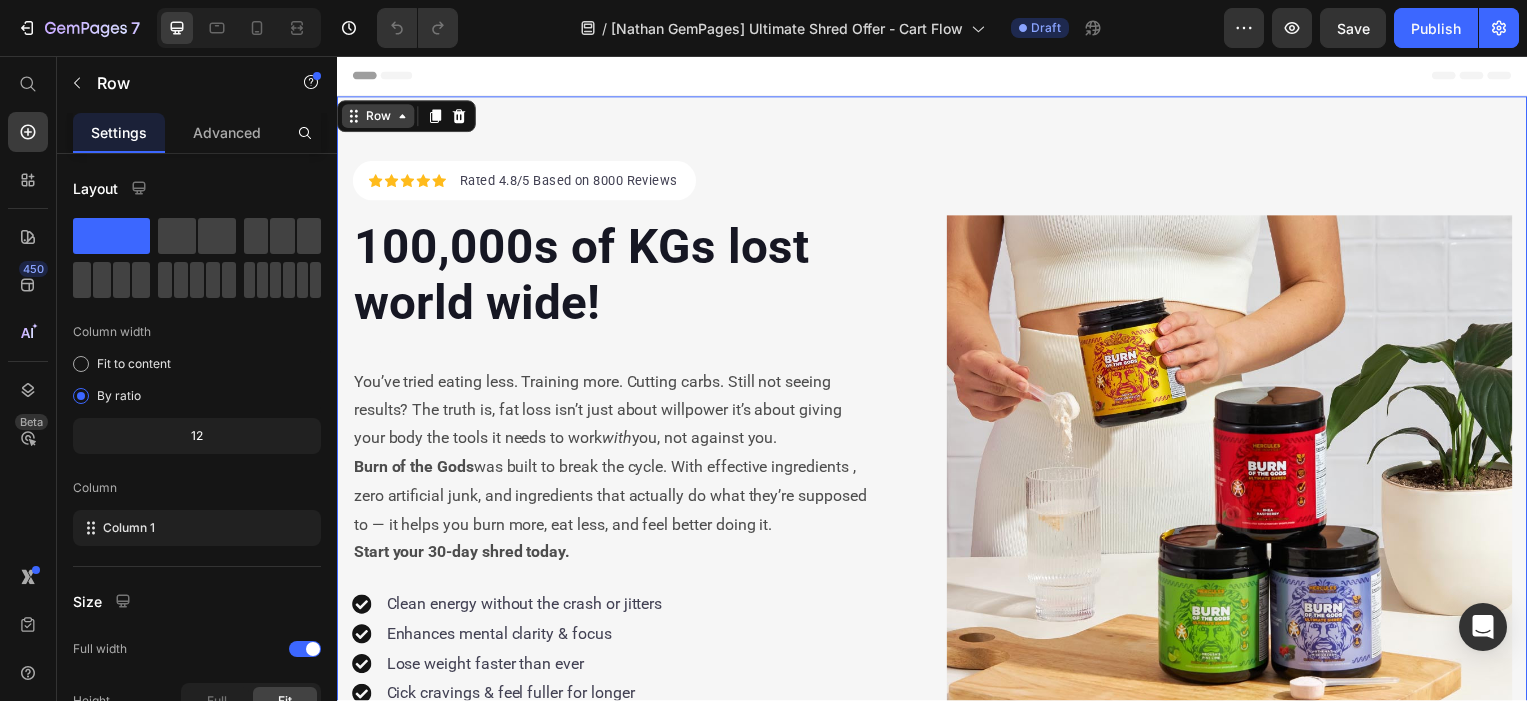 click on "Row" at bounding box center (378, 117) 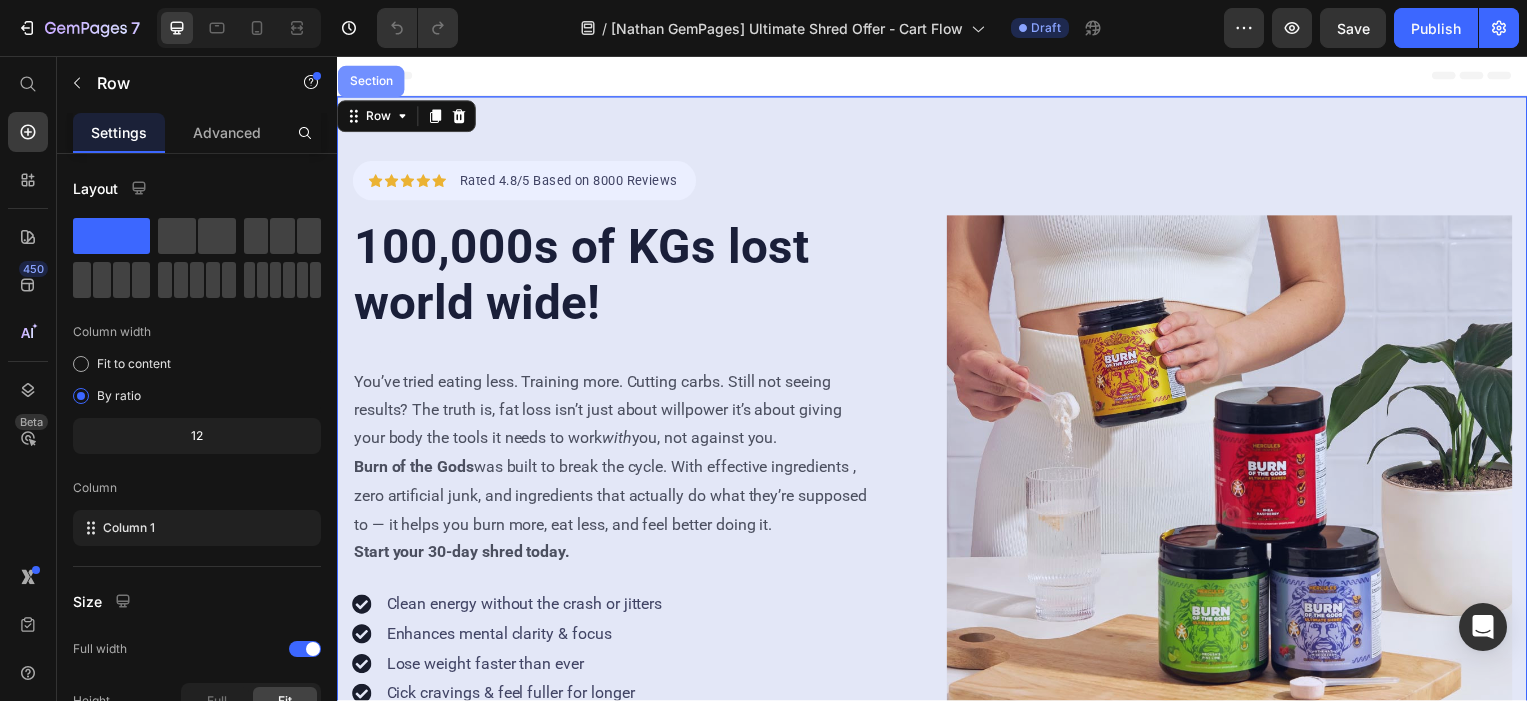 click on "Section" at bounding box center (371, 82) 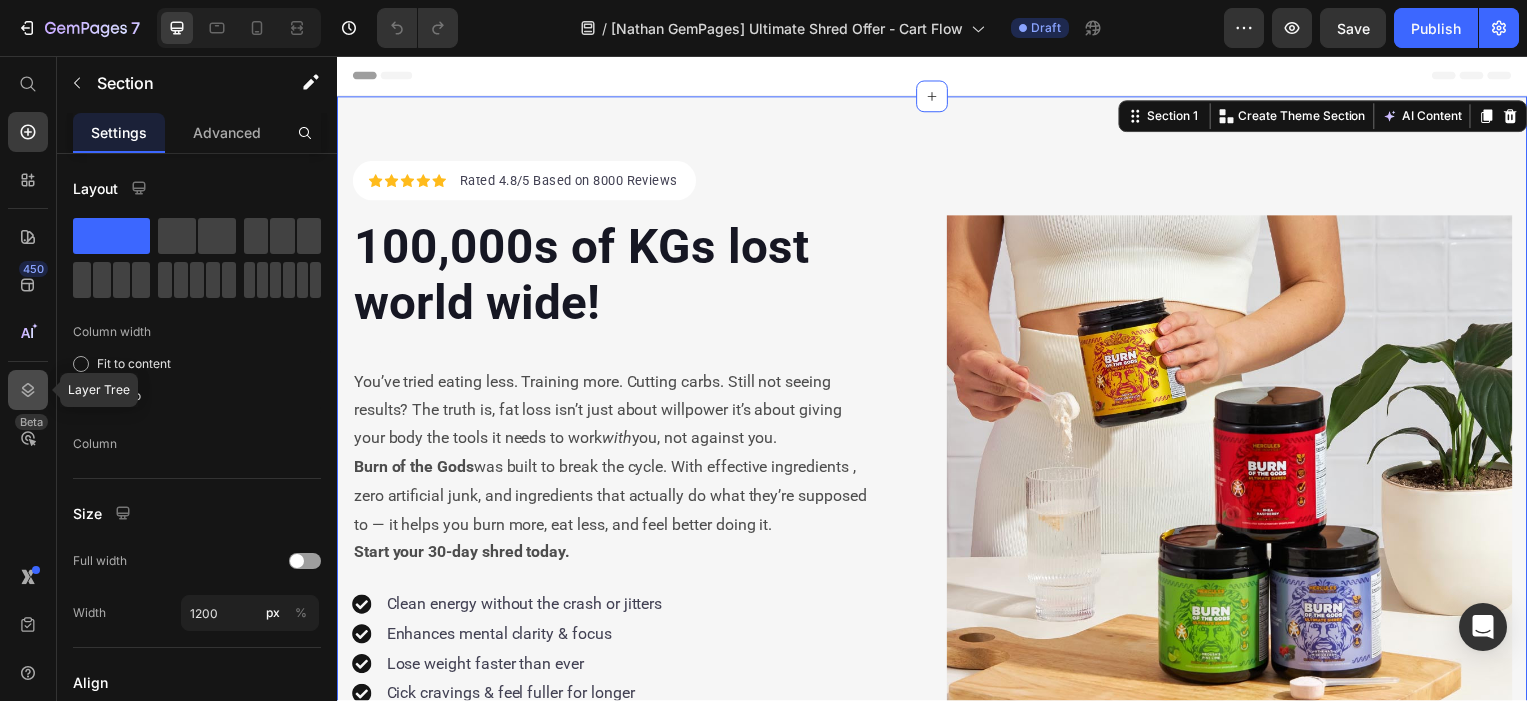 click 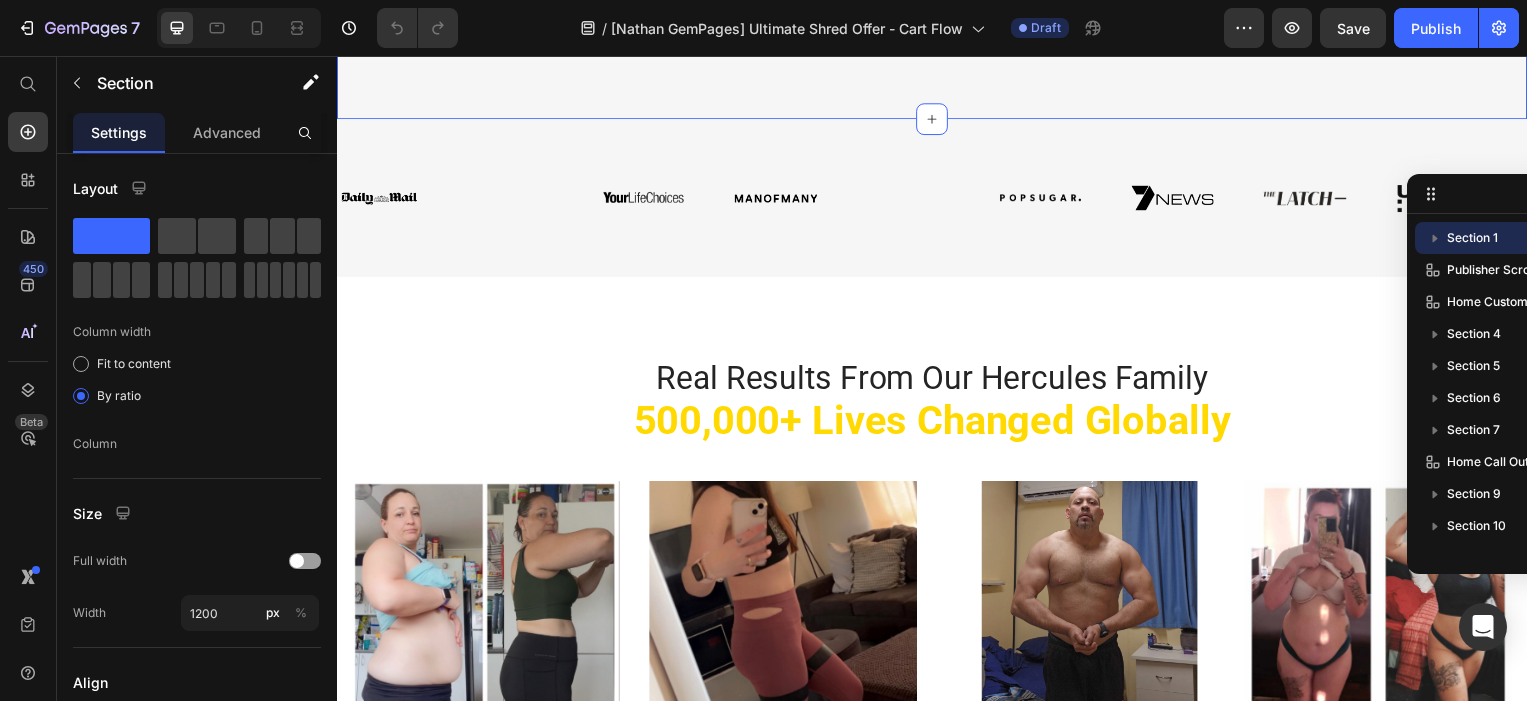 scroll, scrollTop: 788, scrollLeft: 0, axis: vertical 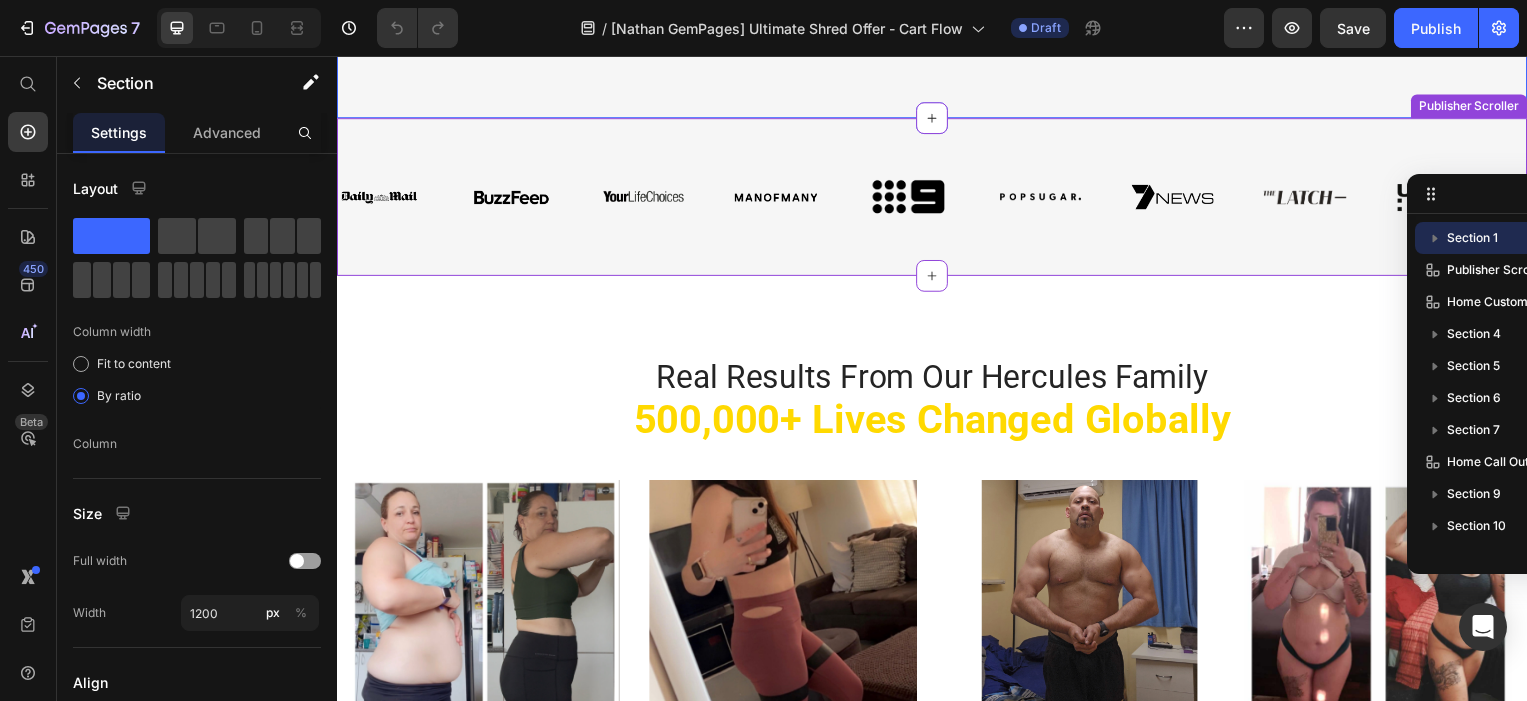 click on "Image Image Image Image Image Image Image Image Image" at bounding box center (938, 198) 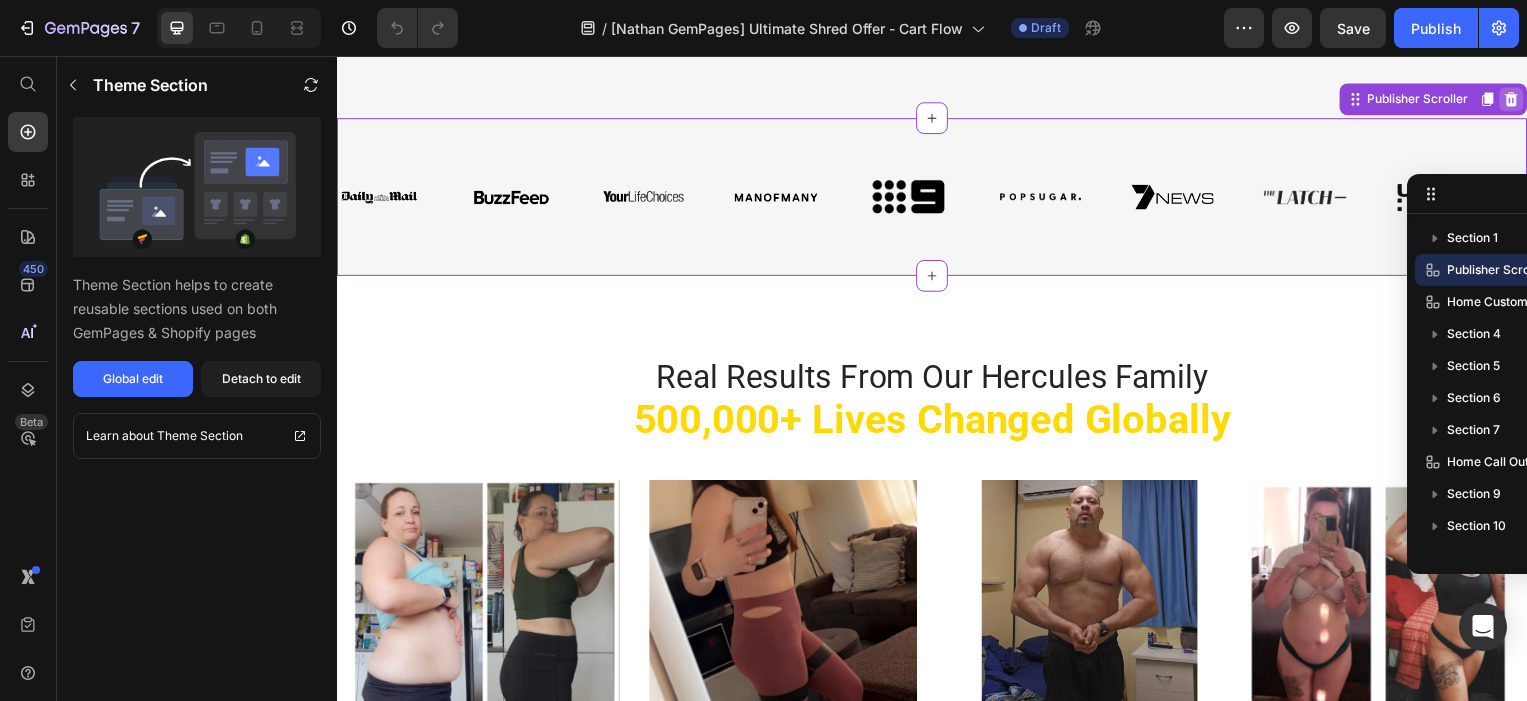 click 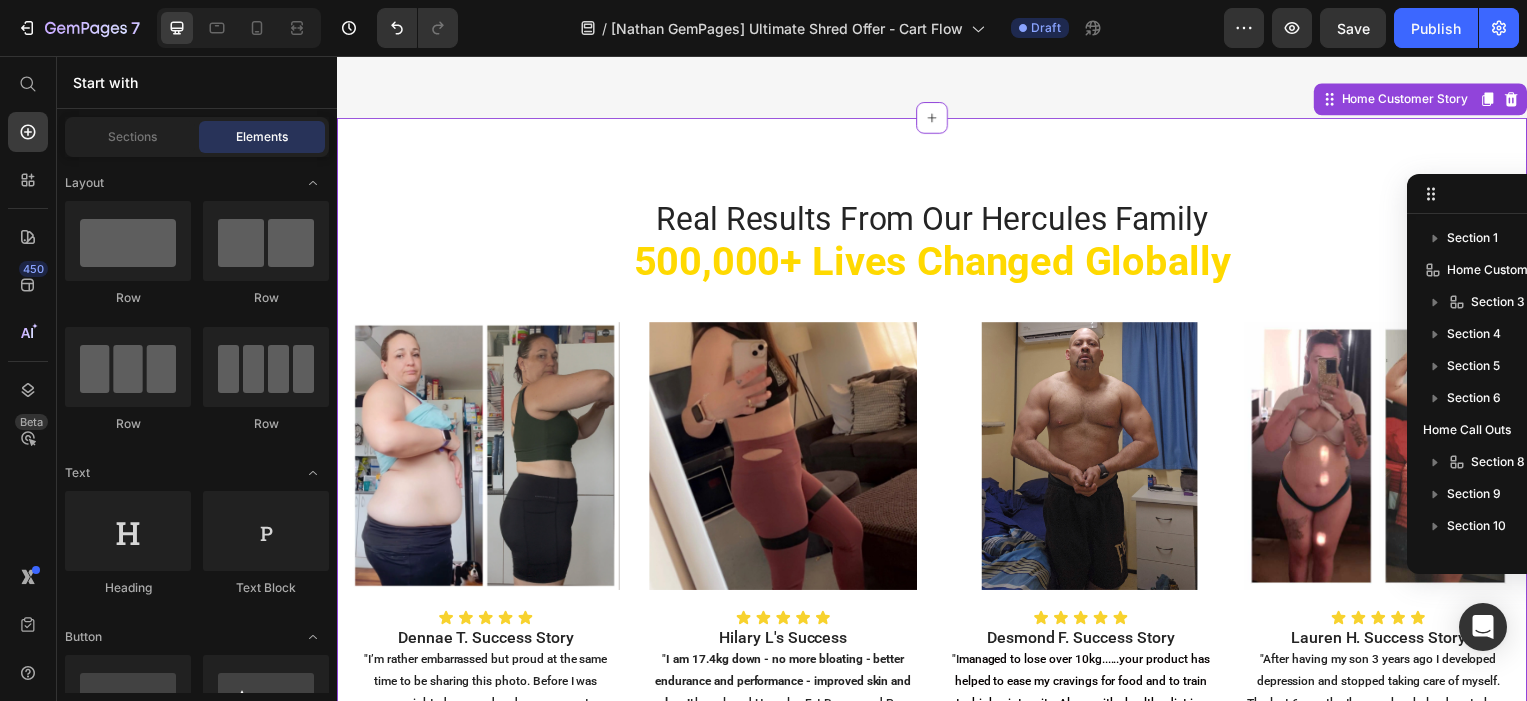 click on "Real Results From Our Hercules Family 500,000+ Lives Changed Globally Heading Image Icon Icon Icon Icon
Icon Icon List Dennae T. Success Story " I’m rather embarrassed but proud at the same time to be sharing this photo. Before I was overweight, depressed and zero energy to maintain a high stress life being a carer to a child with disabilities.  Now, I still have weight to lose, but I’ve been able to maintain energy and motivation to stick with it. It’s the longest I’ve stuck at anything health and fitness related. I use both energy and burn and the changes have been dramatic both physically and mentally. Really appreciate having a product that genuinely helps push me to be the best version of myself on a daily basis" Text Block Image Icon Icon Icon Icon
Icon Icon List Hilary L's Success " I am 17.4kg down - no more bloating - better endurance and performance - improved skin and sleep!  Text Block Image Icon Icon Icon Icon
Icon Icon List "I  Text Block" at bounding box center (937, 561) 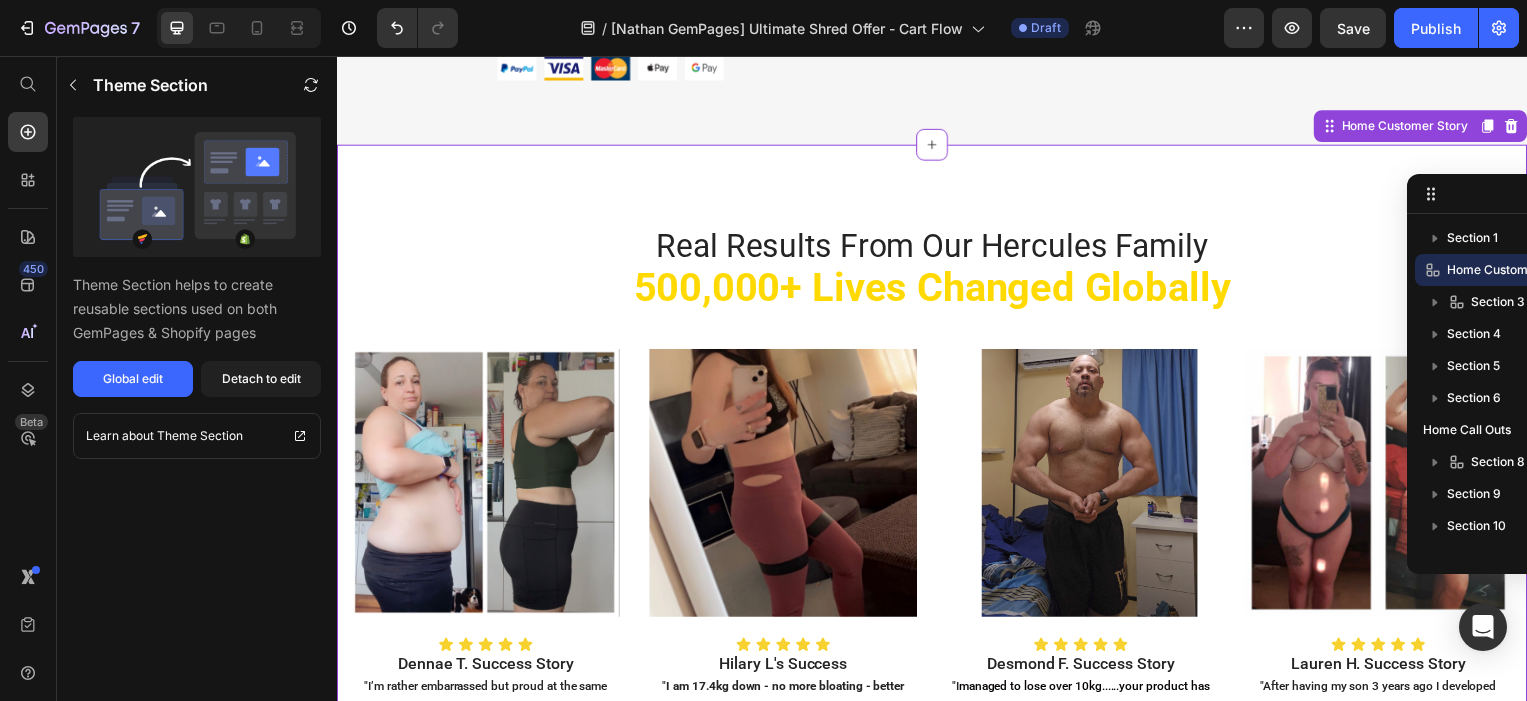 scroll, scrollTop: 728, scrollLeft: 0, axis: vertical 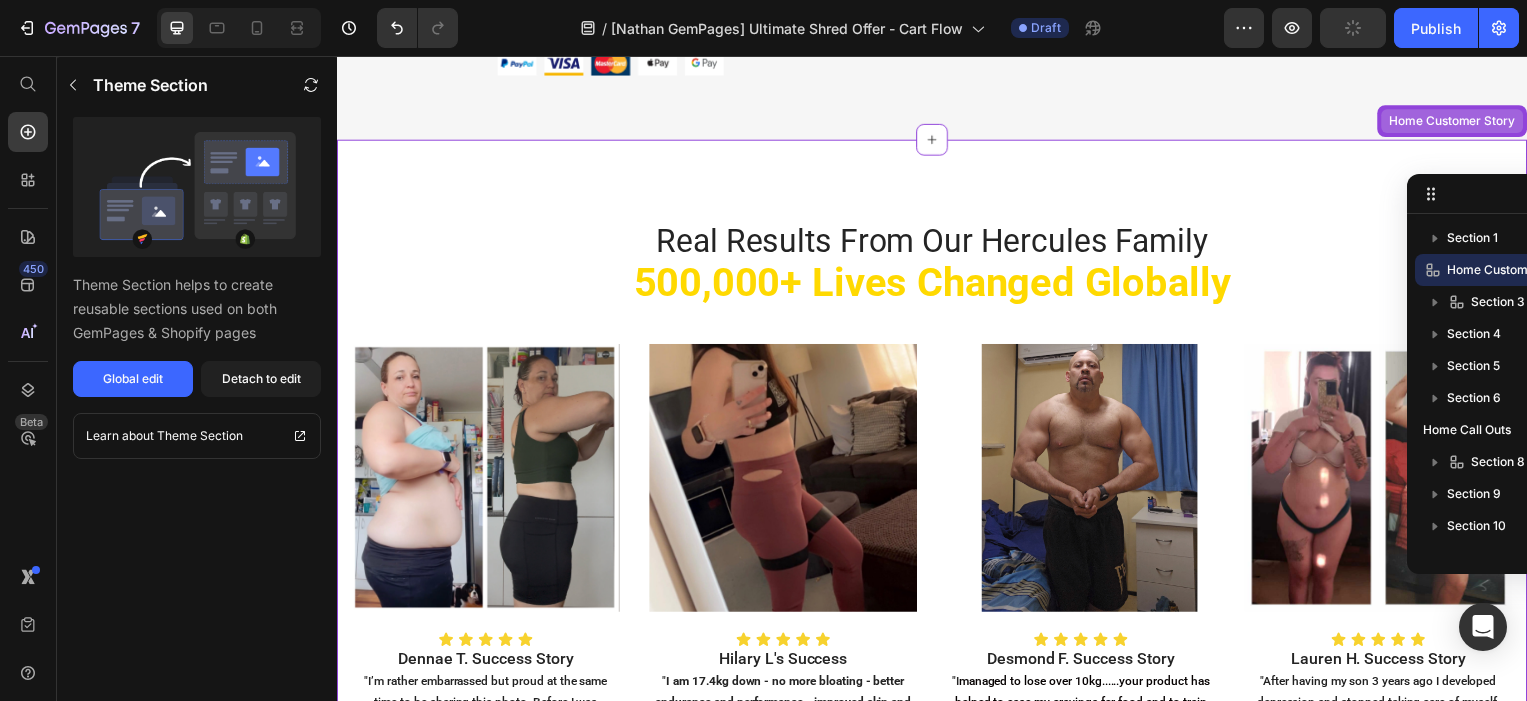 click on "Home Customer Story" at bounding box center (1461, 122) 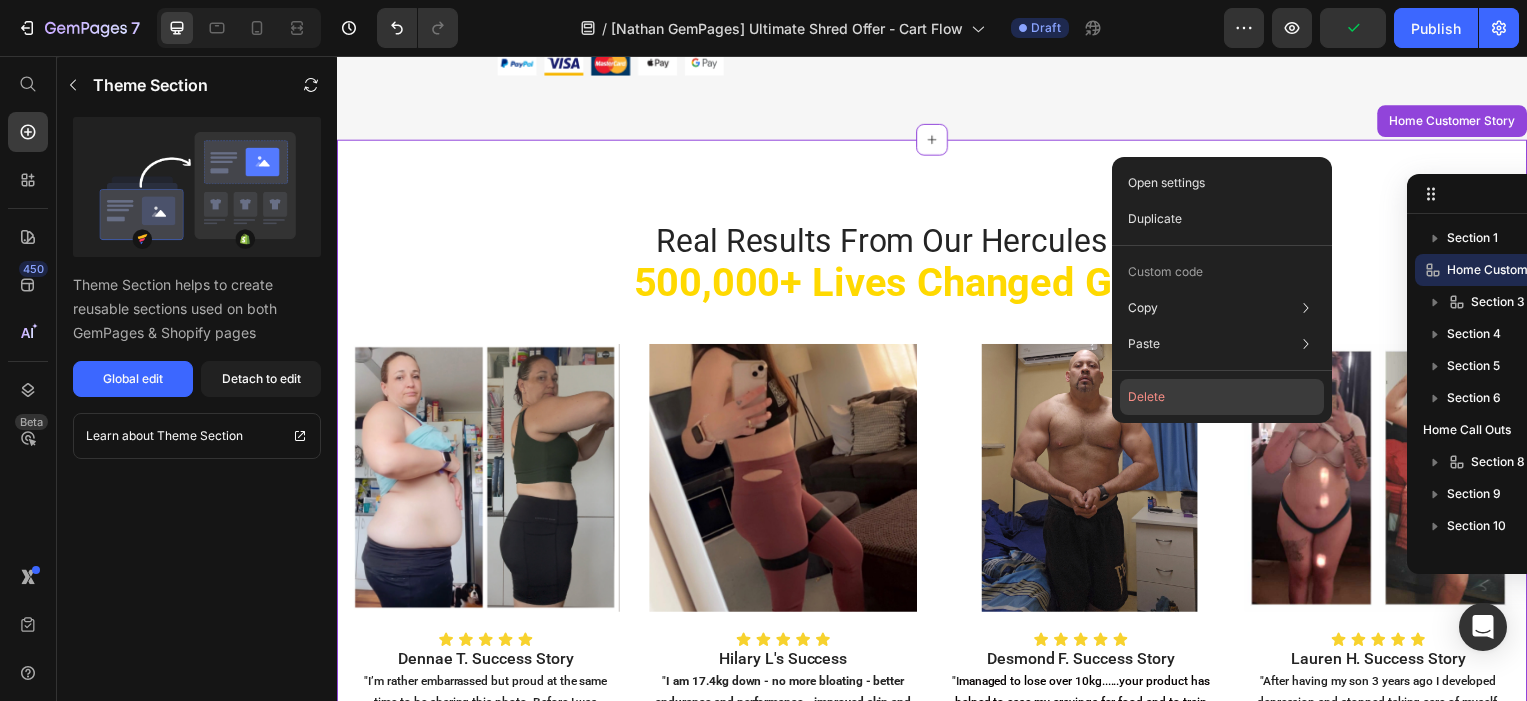 click on "Delete" 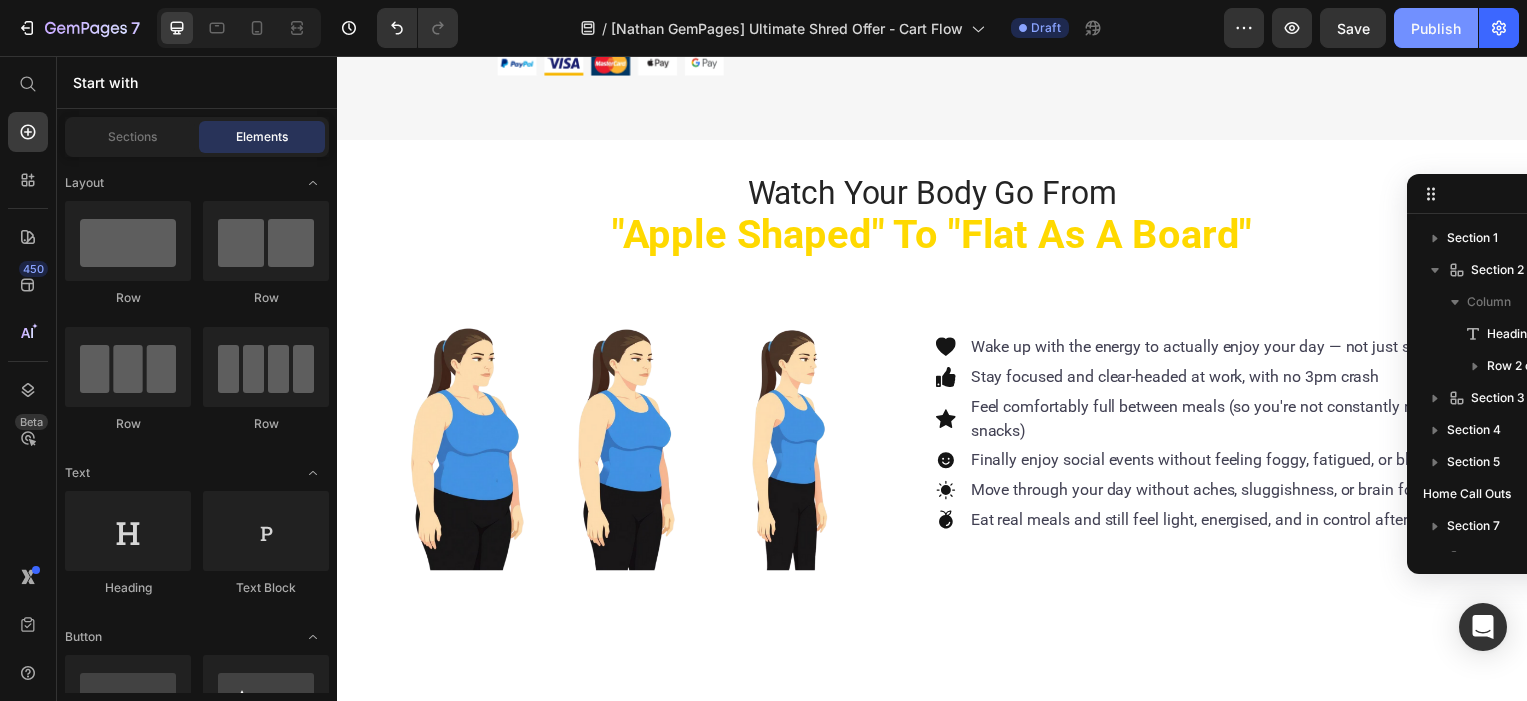 click on "Publish" at bounding box center [1436, 28] 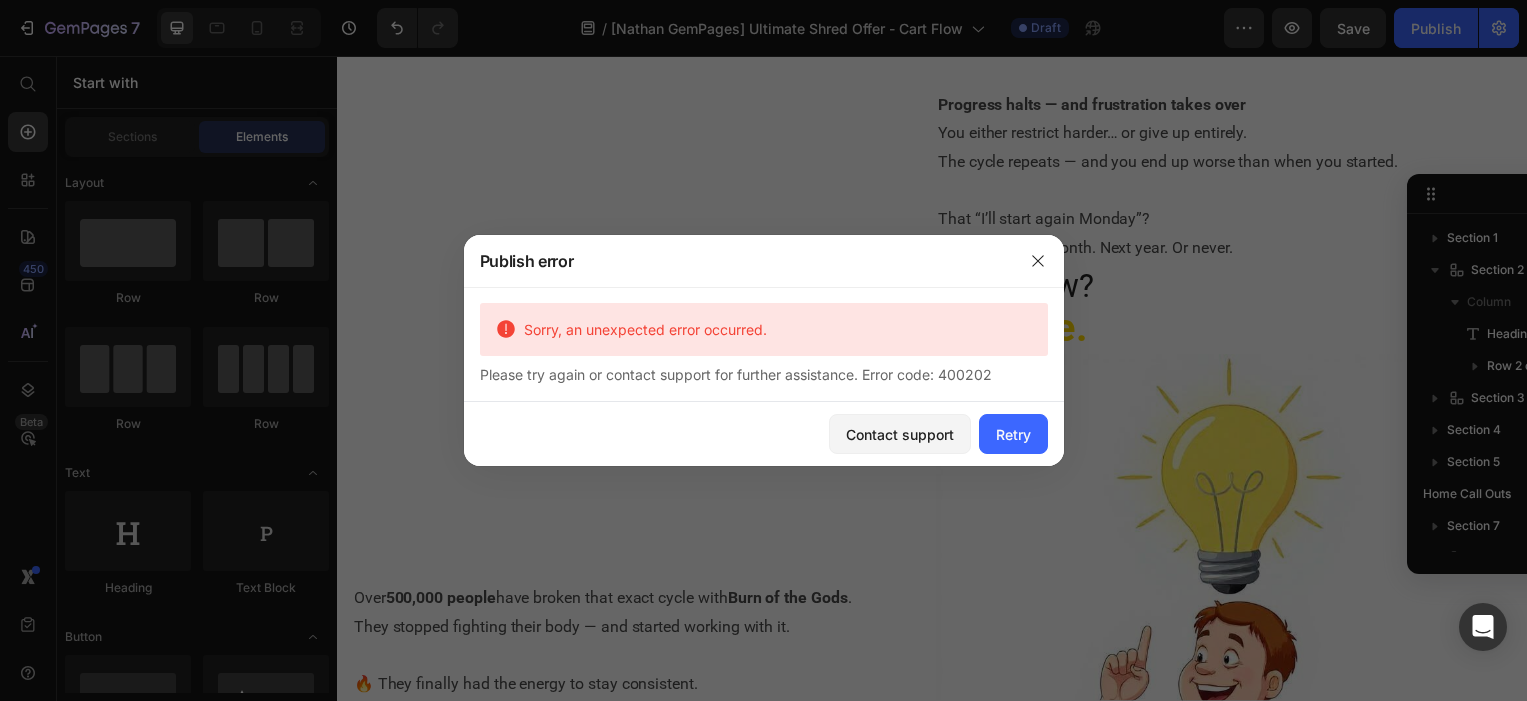 scroll, scrollTop: 2226, scrollLeft: 0, axis: vertical 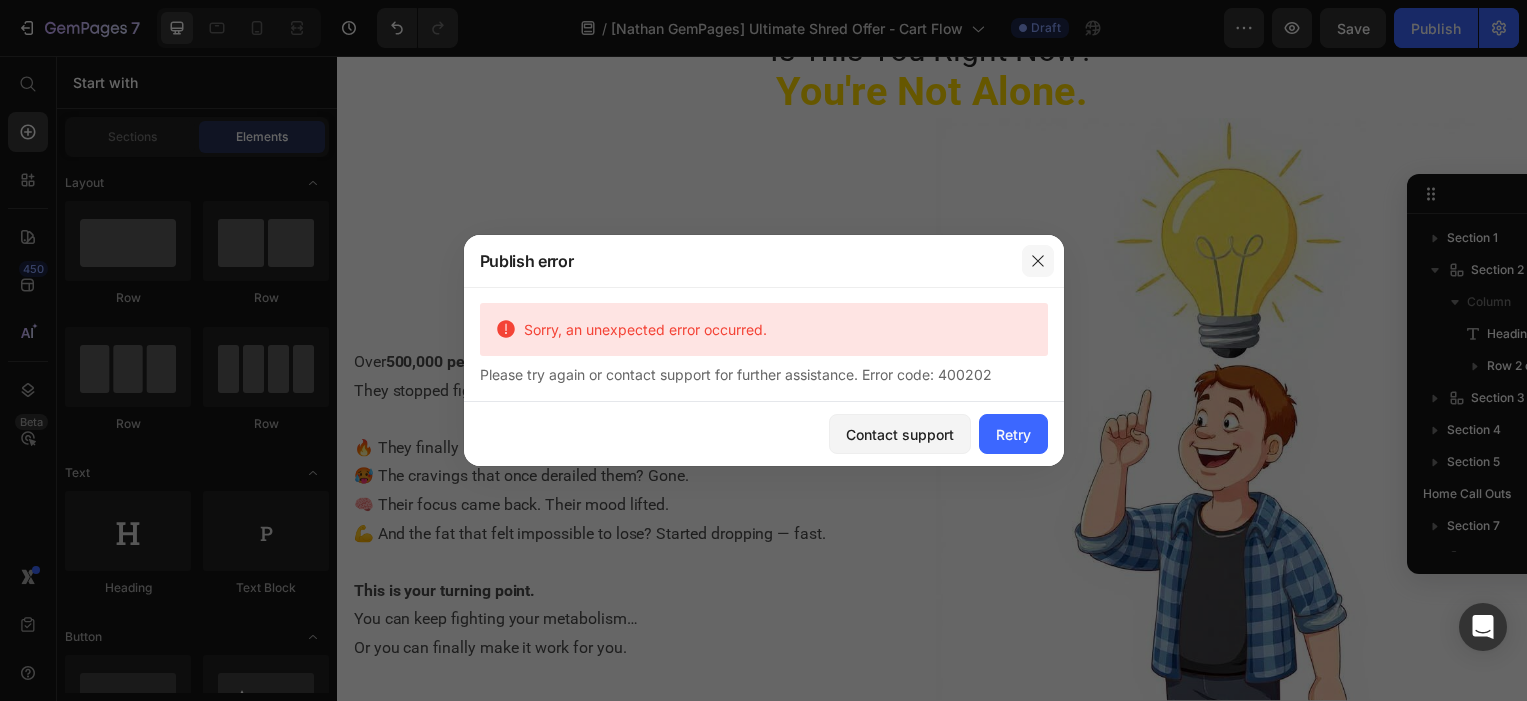 click 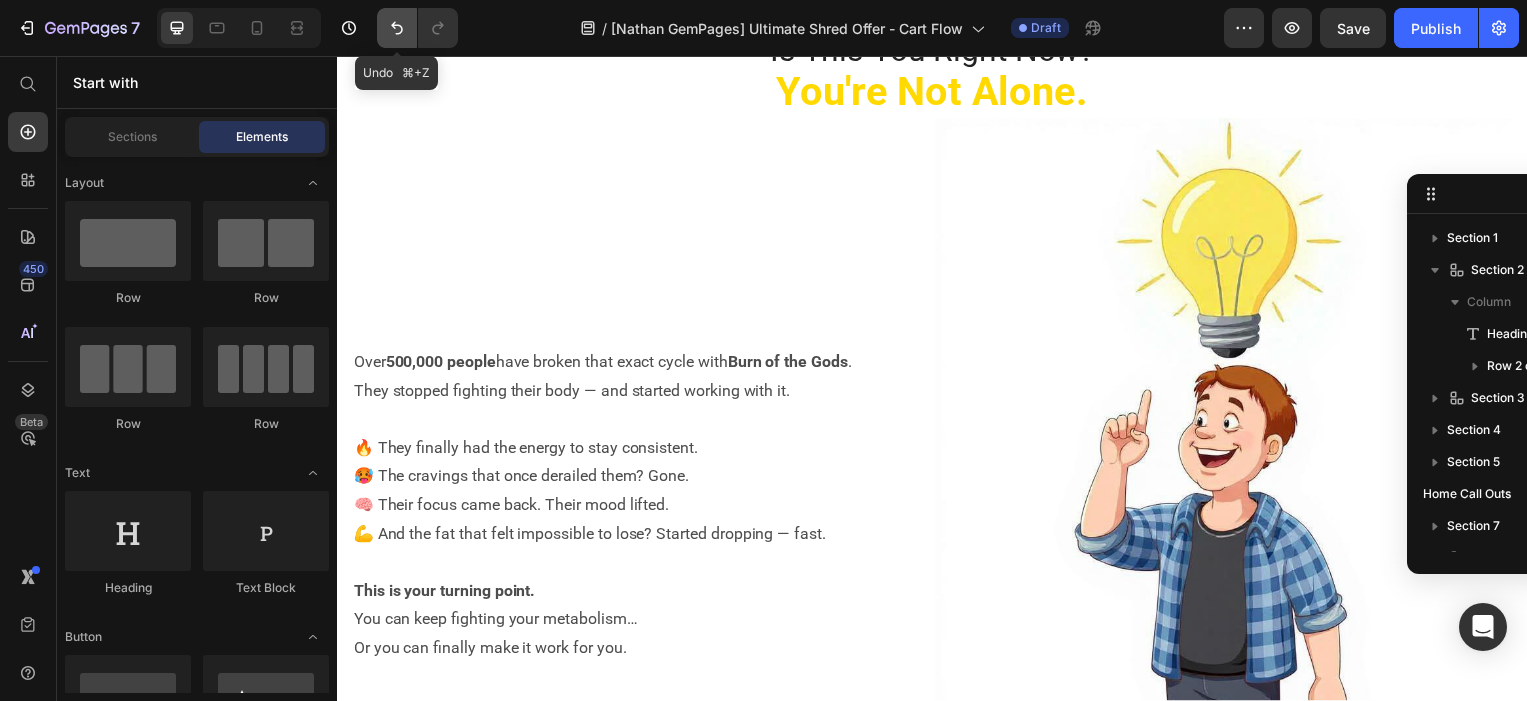 click 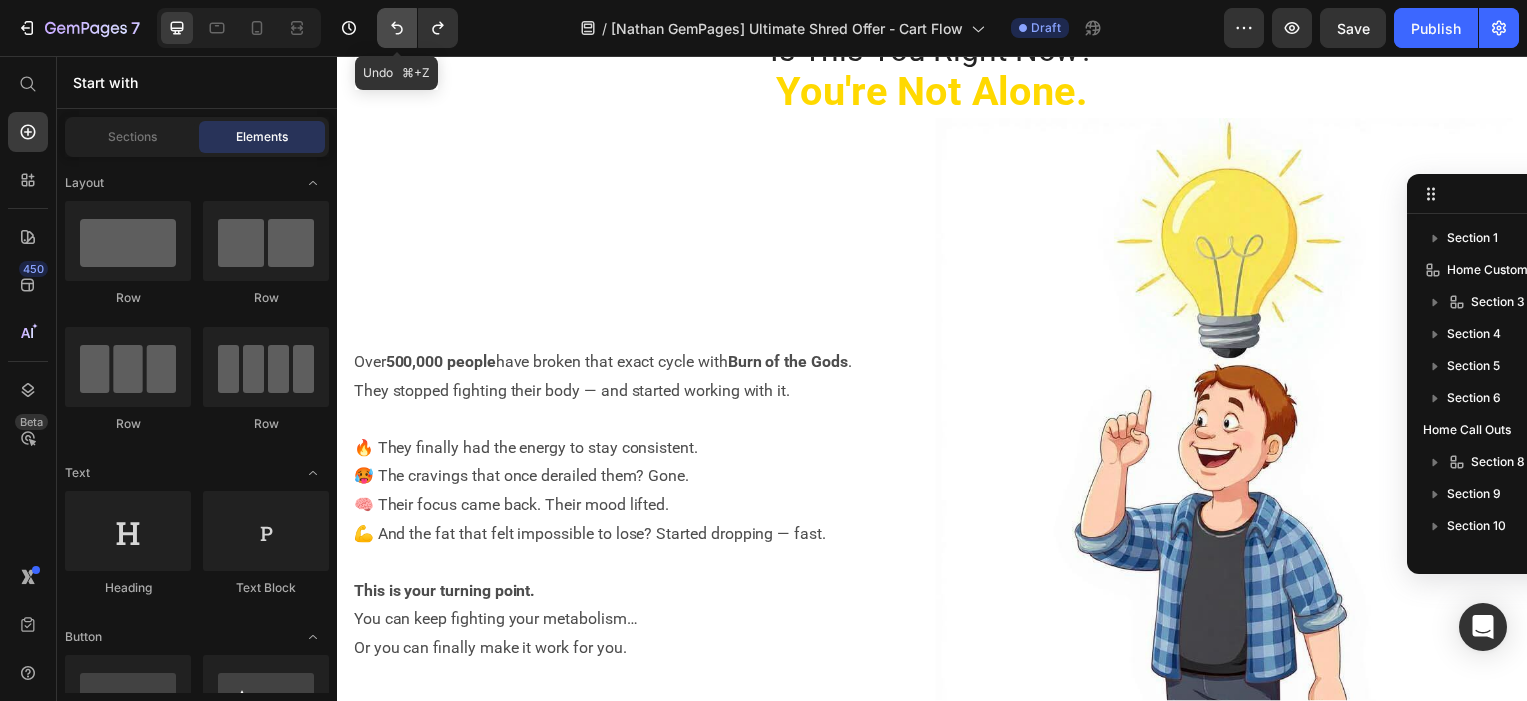 click 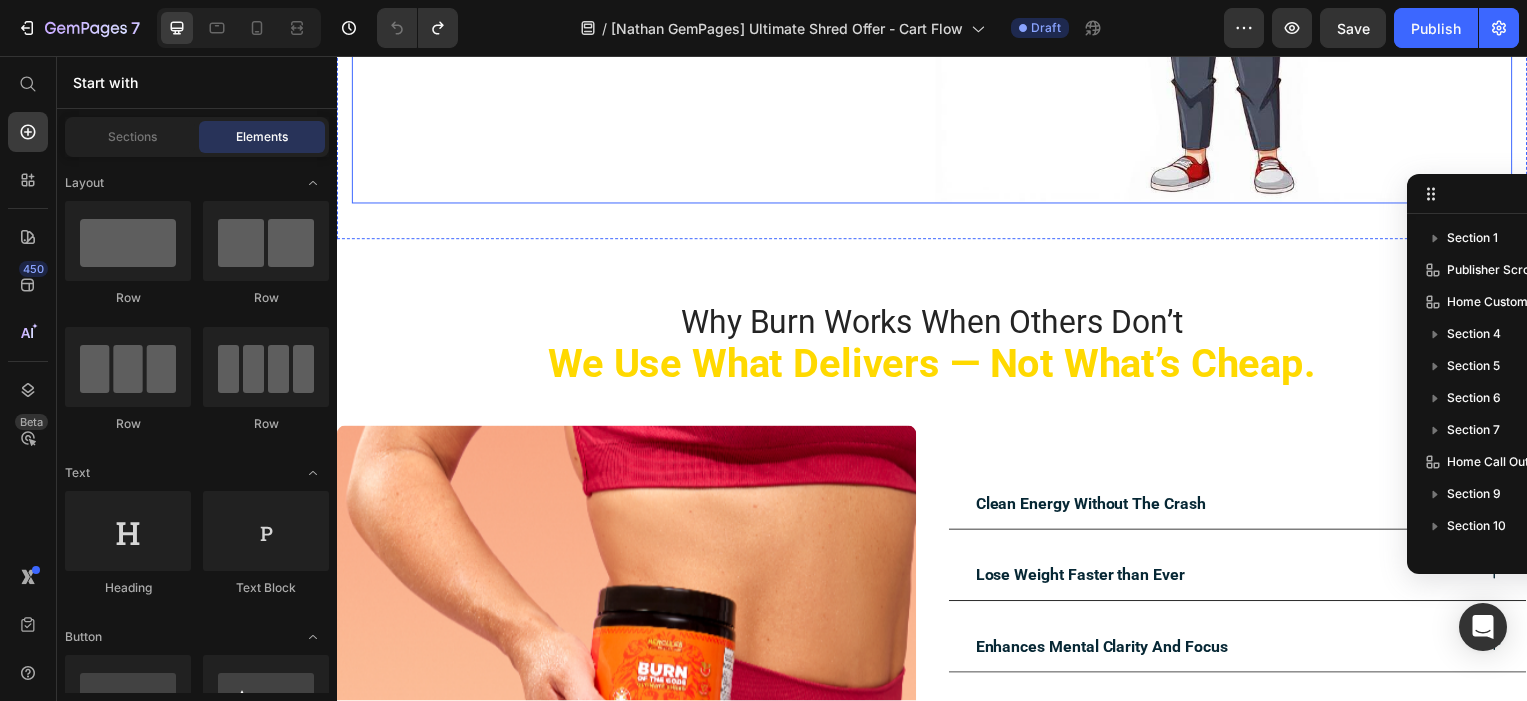scroll, scrollTop: 4170, scrollLeft: 0, axis: vertical 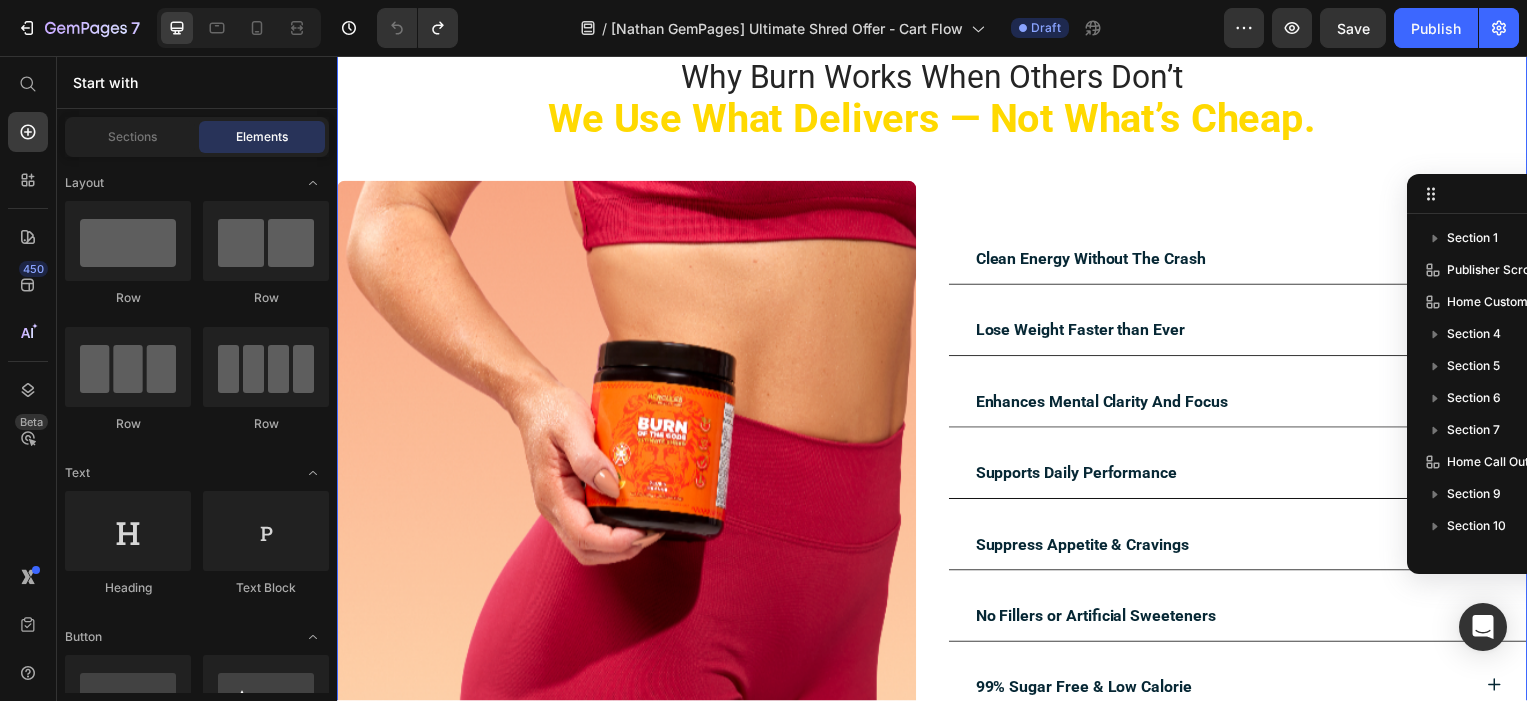 click on "Why Burn Works When Others Don’t We Use What Delivers — Not What’s Cheap. Heading Image
Clean Energy Without The Crash
Lose Weight Faster than Ever
Enhances Mental Clarity And Focus
Supports Daily Performance
Suppress Appetite & Cravings
No Fillers or Artificial Sweeteners
99% Sugar Free & Low Calorie Accordion Row Section 7" at bounding box center [937, 422] 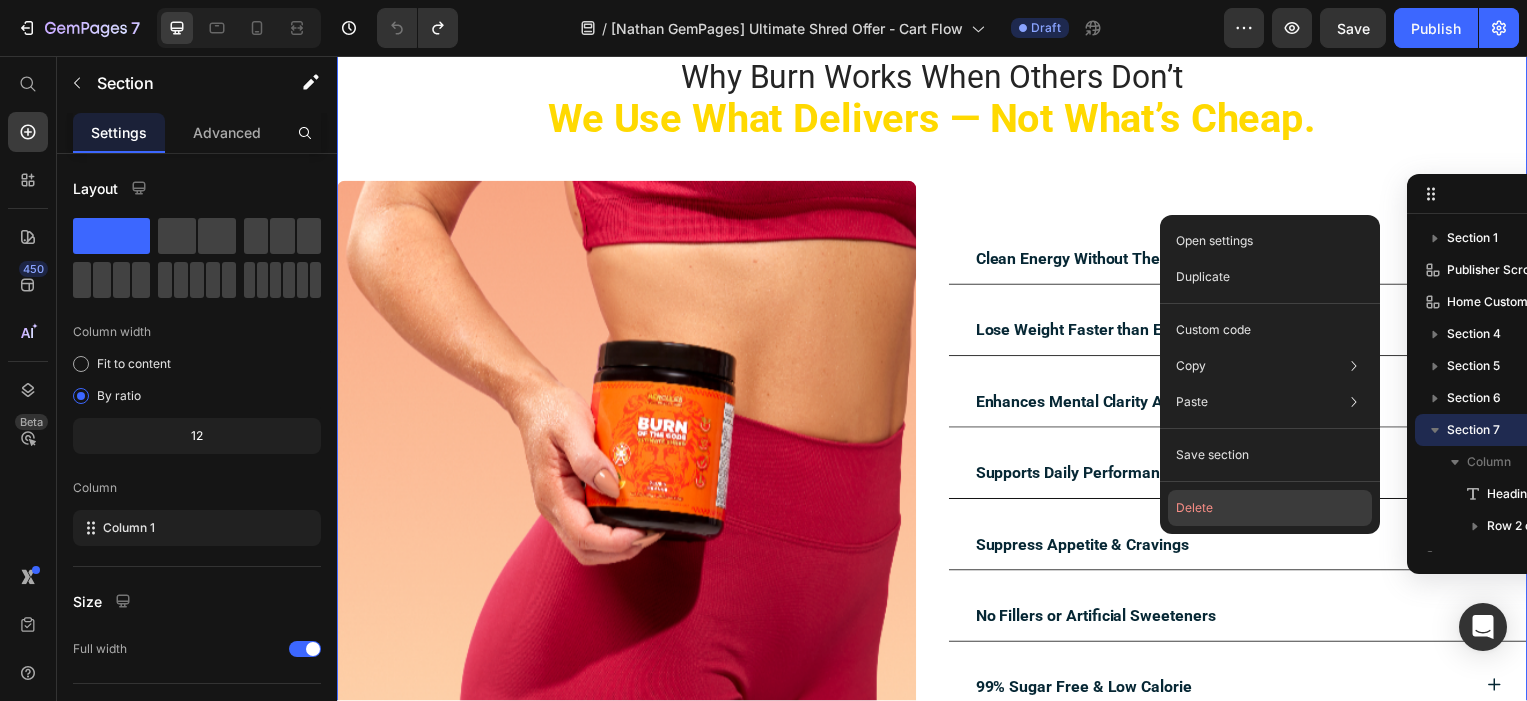 click on "Delete" 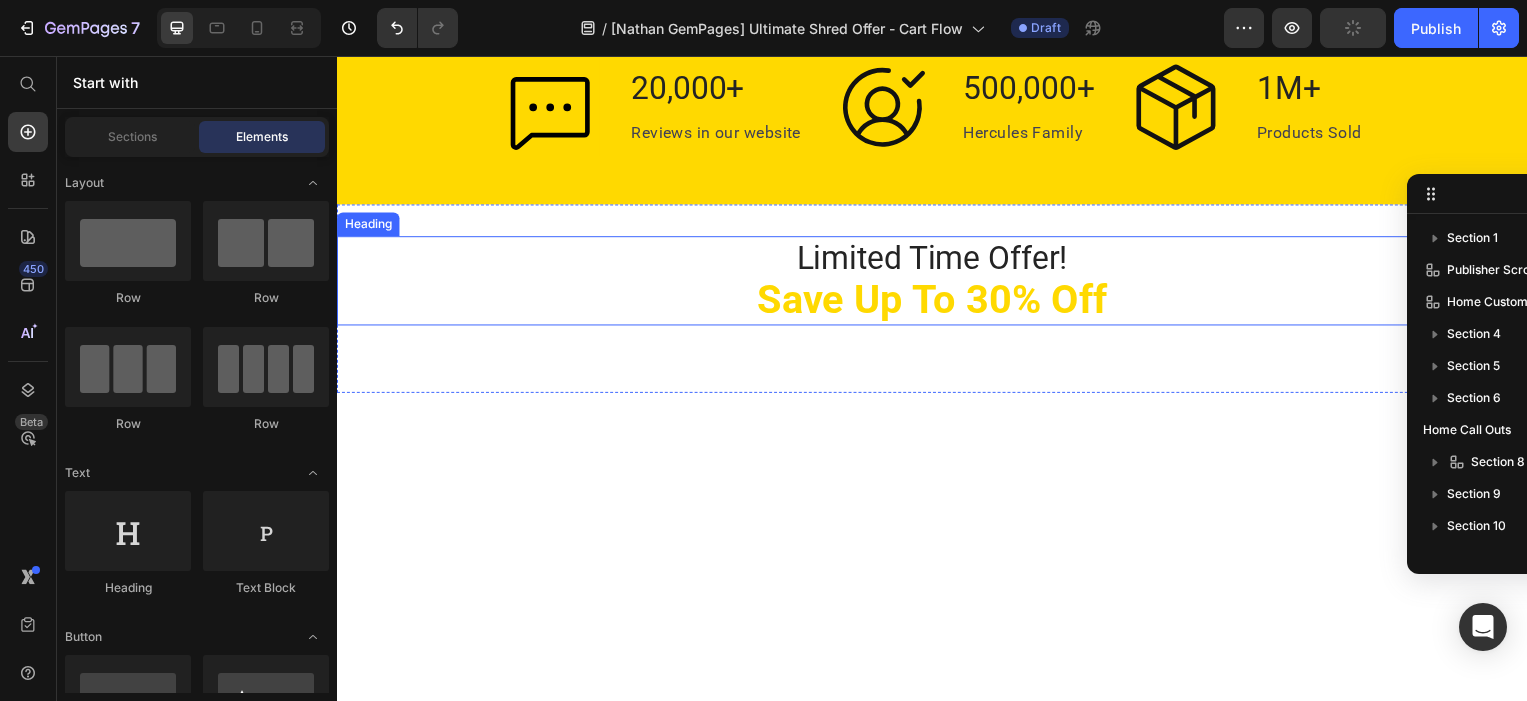 click on "Limited Time Offer! Save Up To 30% Off" at bounding box center [937, 283] 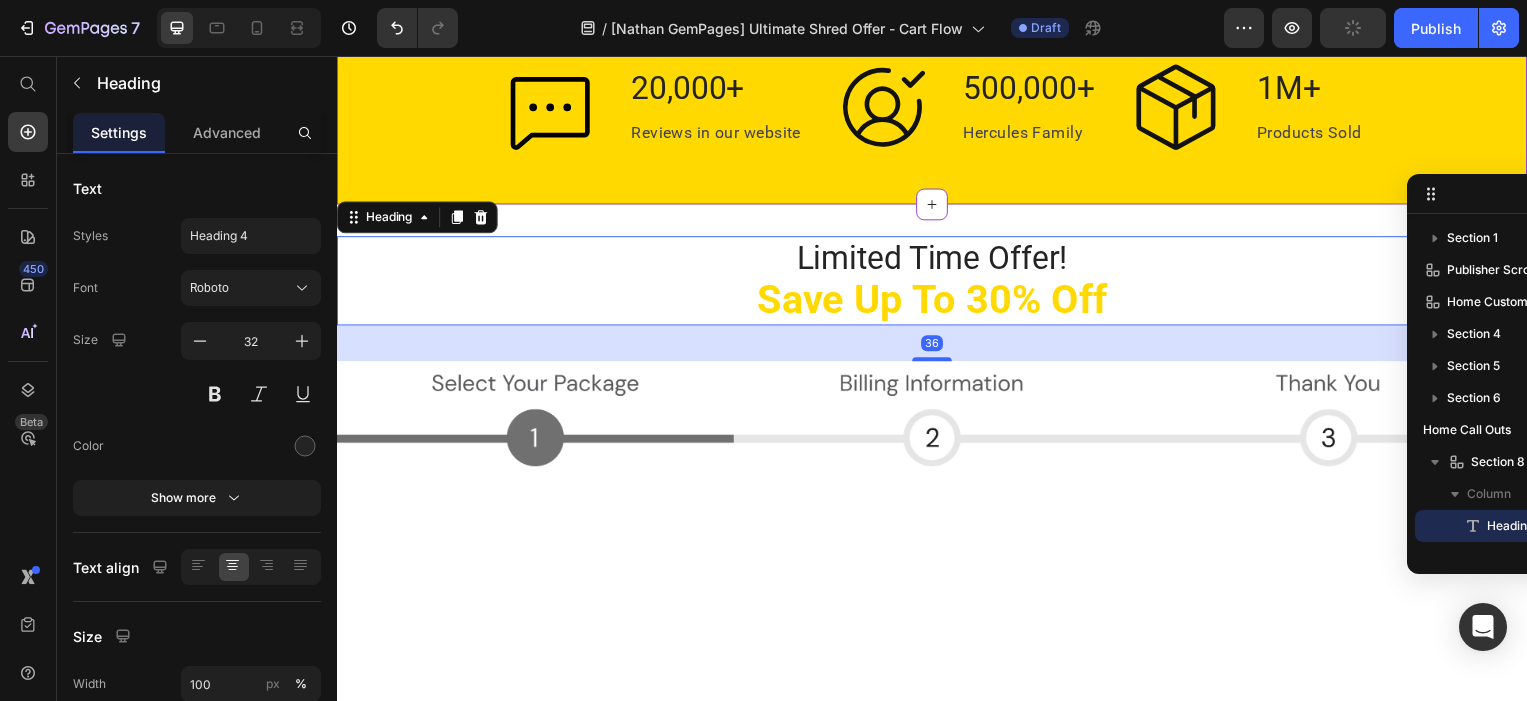 click on "Icon 20,000+ Heading Reviews in our website Text block
Icon 500,000+ Heading Hercules Family Text block
Icon 1M+ Heading Products Sold Text block Row Home Call Outs" at bounding box center (937, 116) 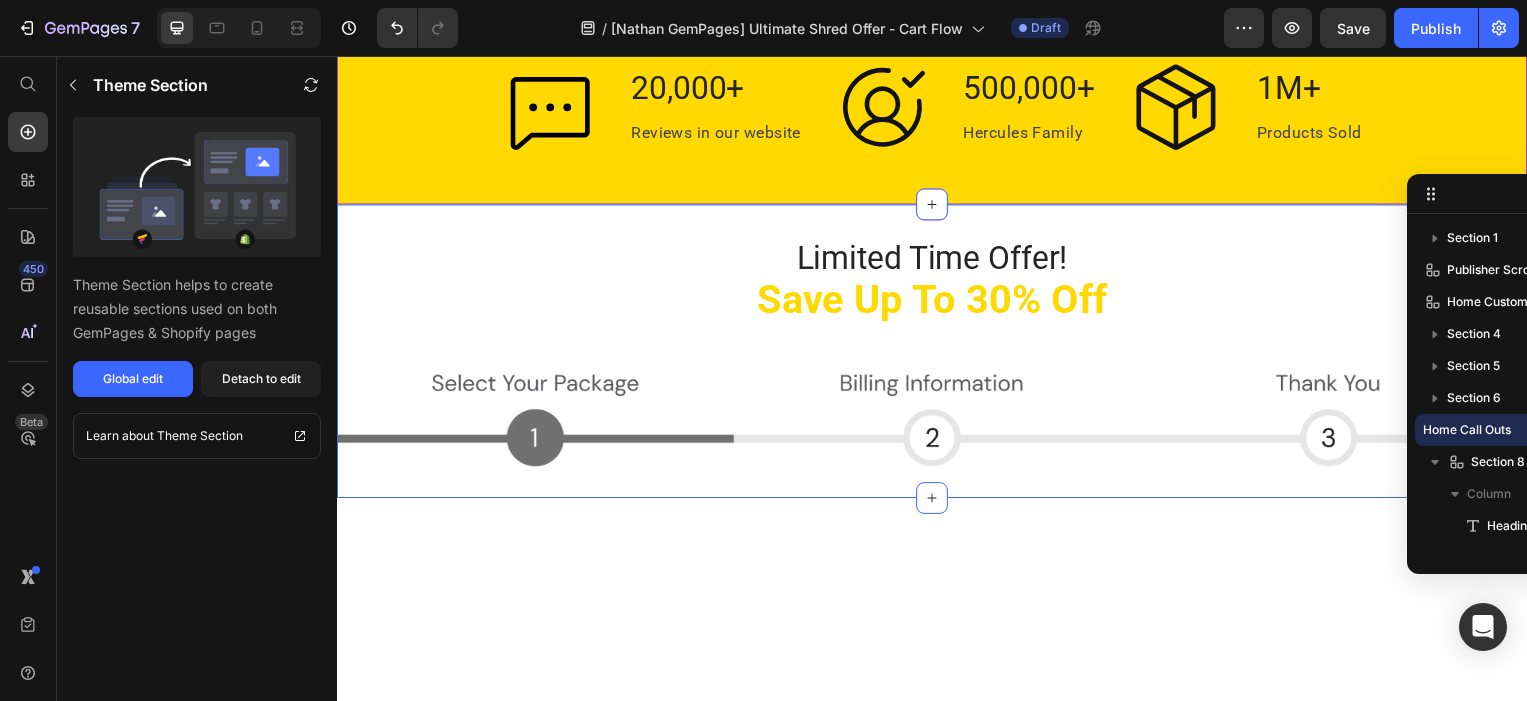 click on "Limited Time Offer! Save Up To 30% Off Heading Image Row Section 8" at bounding box center [937, 354] 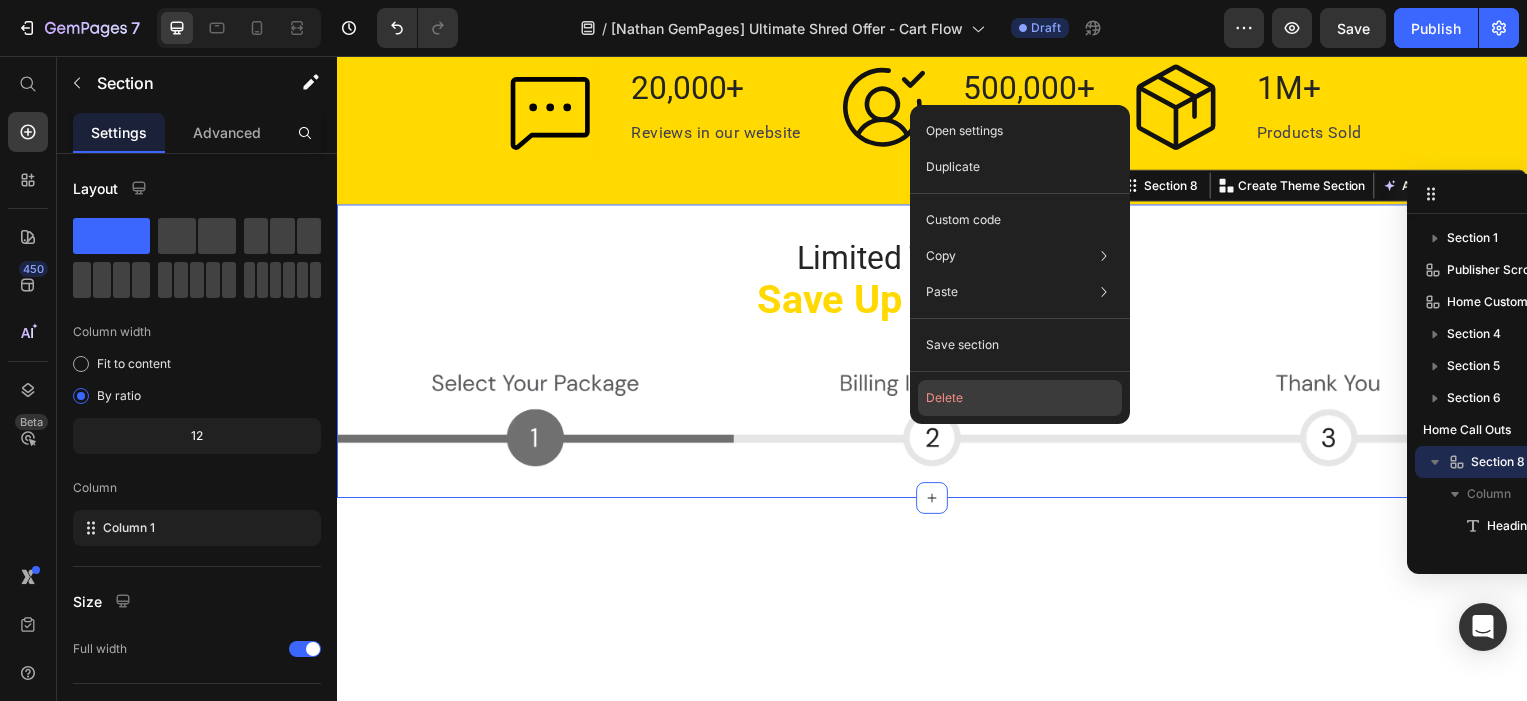 click on "Delete" 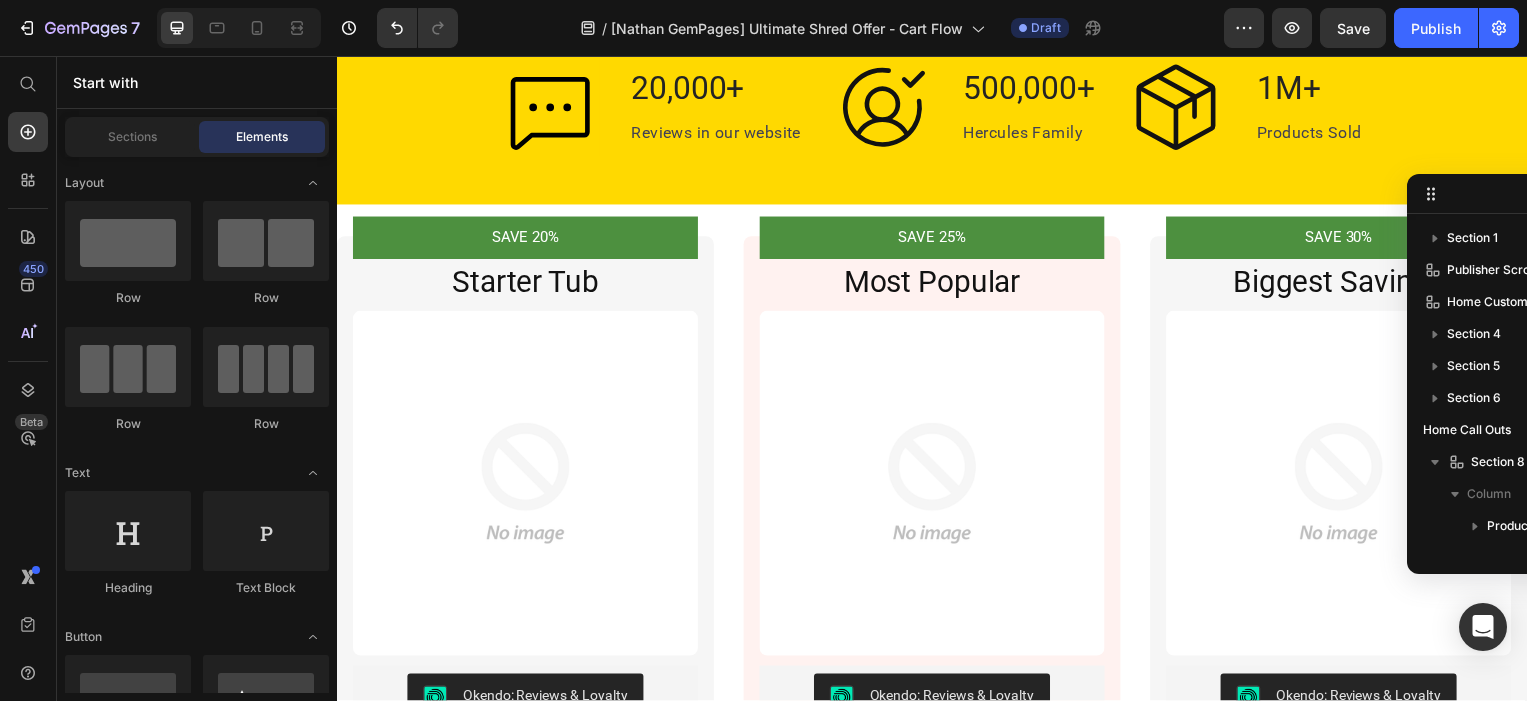 radio on "false" 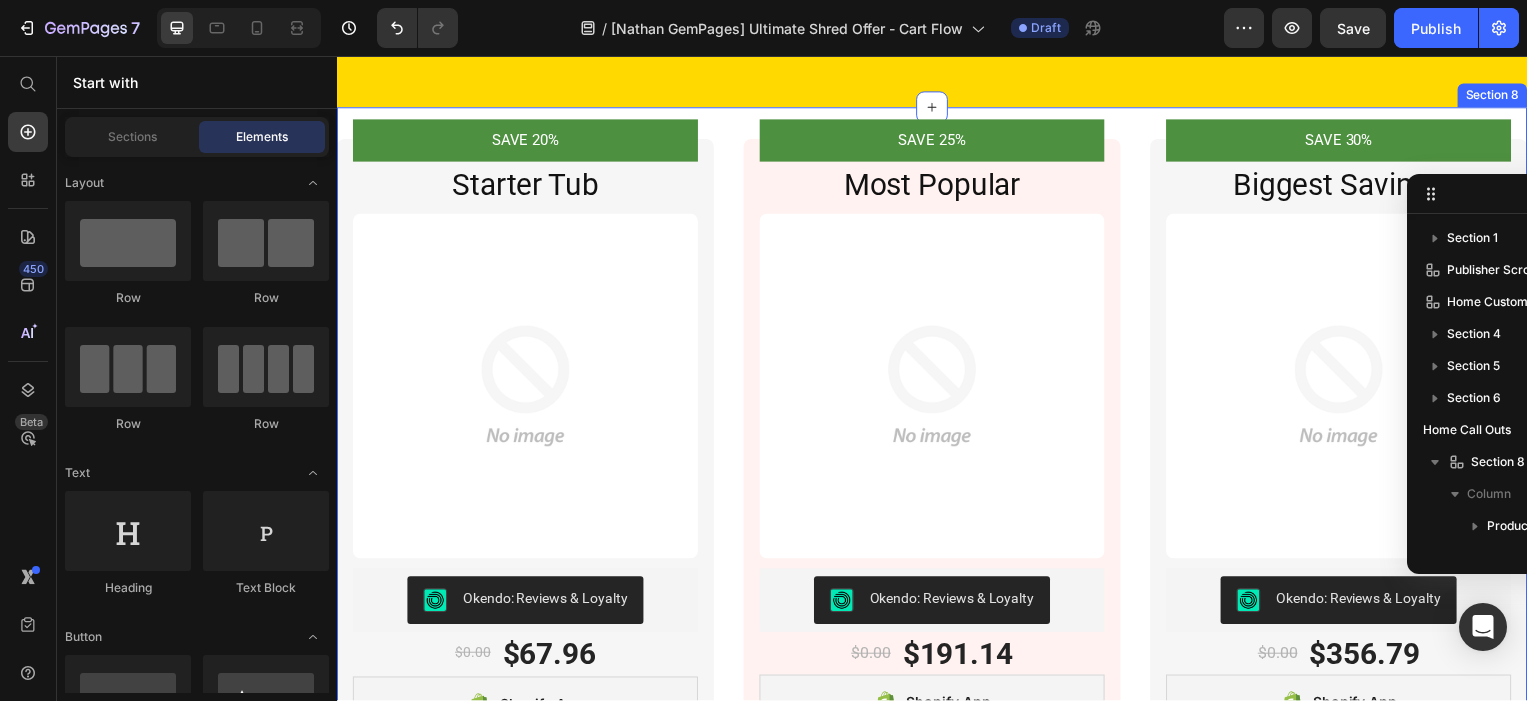 click on "SAVE 20% Product Badge Starter Tub Heading Image Okendo: Reviews & Loyalty Okendo: Reviews & Loyalty $0.00 Product Price $67.96 Product Price Row Shopify App Shopify App Flavour: Medusa's Lime Medusa's Lime Medusa's Lime Medusa's Lime Rhea Raspberry Rhea Raspberry Rhea Raspberry Athena's Mixed Berry Athena's Mixed Berry Athena's Mixed Berry Atlas Apple Atlas Apple Atlas Apple Zeus's Orange Zeus's Orange Zeus's Orange Gaia's Passion Melon Gaia's Passion Melon Gaia's Passion Melon Gryphons's Grape Gryphons's Grape Gryphons's Grape Atis' Dragon Fruit Lychee Atis' Dragon Fruit Lychee Atis' Dragon Fruit Lychee Product Variants & Swatches 1 Tub (30 Days) Free Fat Burning Guide 5 Free Recipes Item List Shop Now Add to Cart Image Row SAVE 25% Product Badge Most Popular Heading Image Okendo: Reviews & Loyalty Okendo: Reviews & Loyalty $0.00 Product Price $191.14 Product Price Row Shopify App Shopify App Flavour: Medusa's Lime Medusa's Lime Medusa's Lime Medusa's Lime Rhea Raspberry Rhea Raspberry Rhea Raspberry Image" at bounding box center [937, 753] 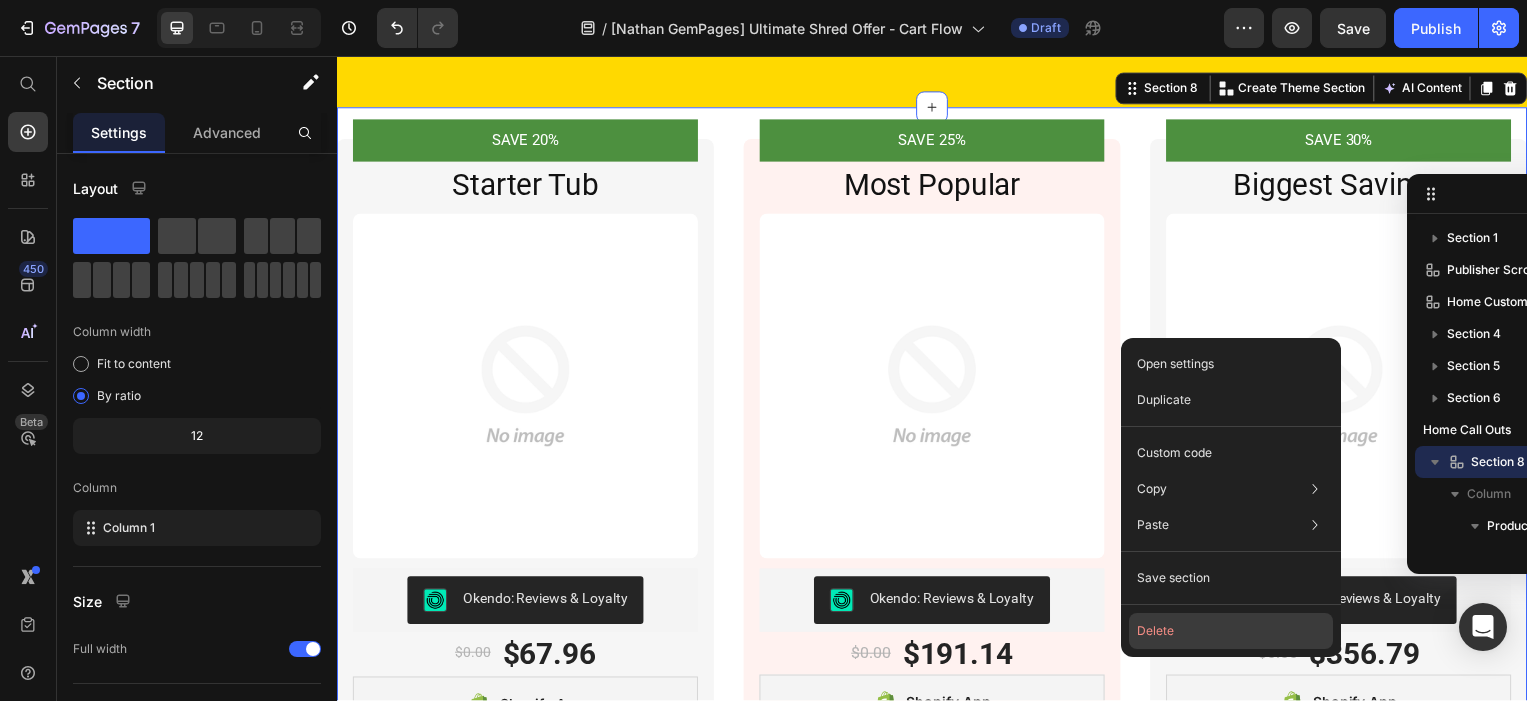 click on "Delete" 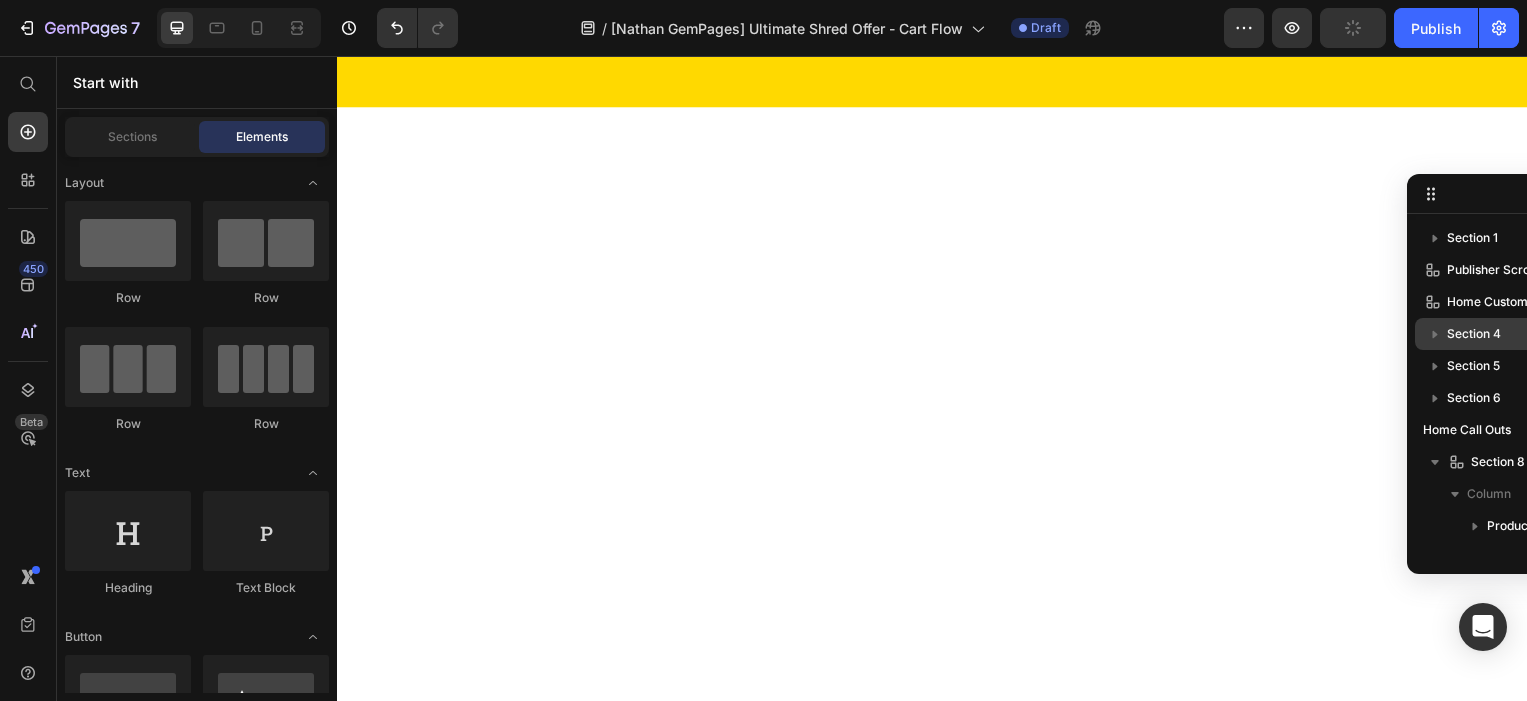 scroll, scrollTop: 182, scrollLeft: 0, axis: vertical 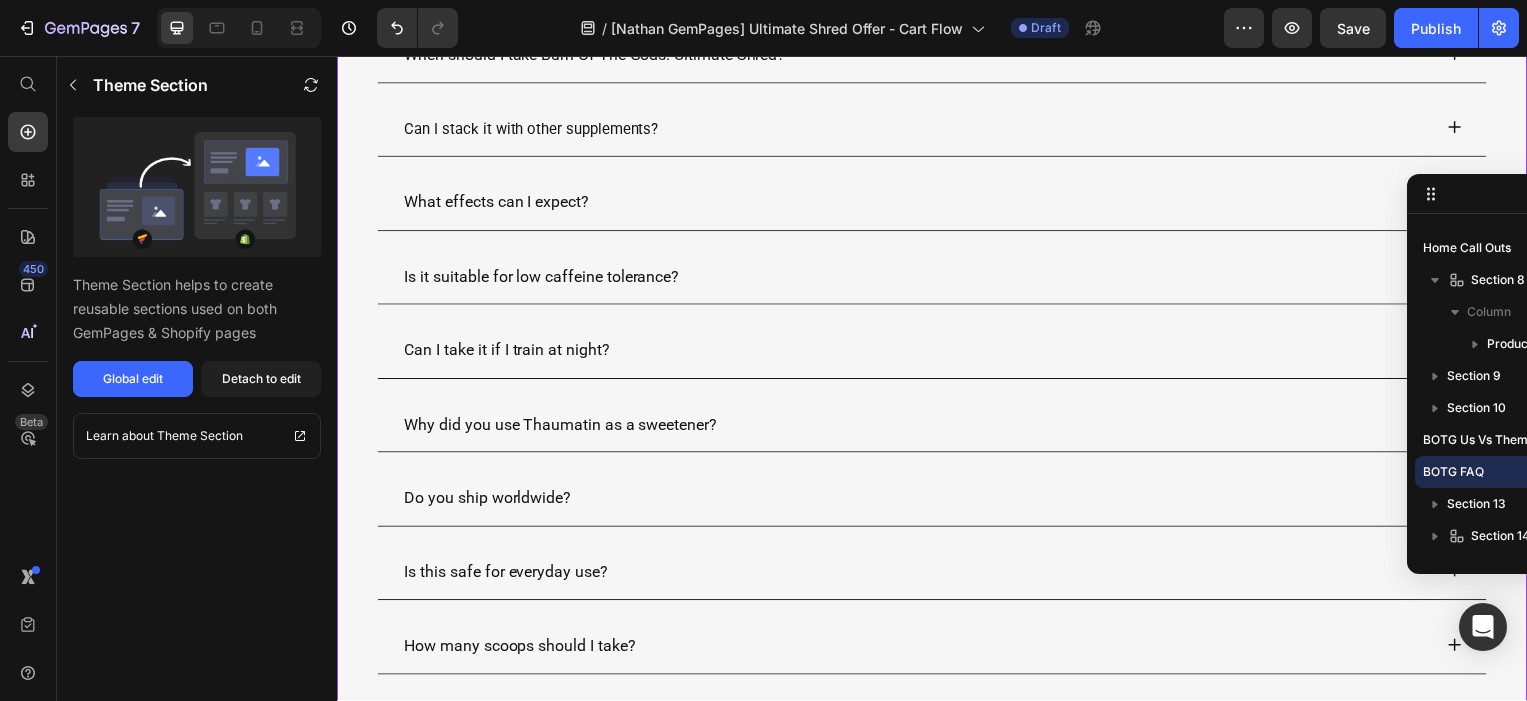 click on "Frequently Asked Questions Heading
When should I take Burn Of The Gods: Ultimate Shred?
Can I stack it with other supplements?
What effects can I expect?
Is it suitable for low caffeine tolerance?
Can I take it if I train at night?
Why did you use Thaumatin as a sweetener?
Do you ship worldwide?
Is this safe for everyday use?
How many scoops should I take? Accordion Row BOTG FAQ" at bounding box center (937, 330) 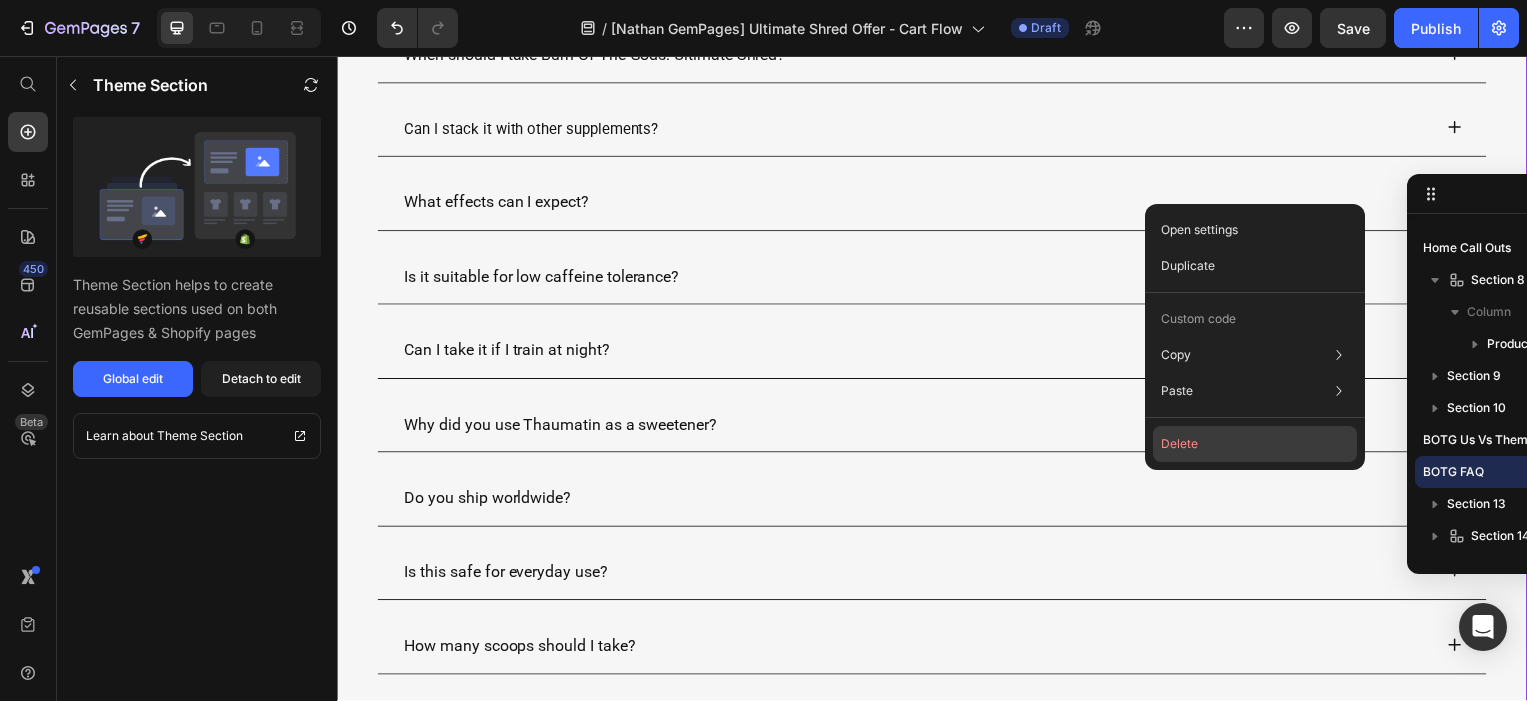 click on "Delete" 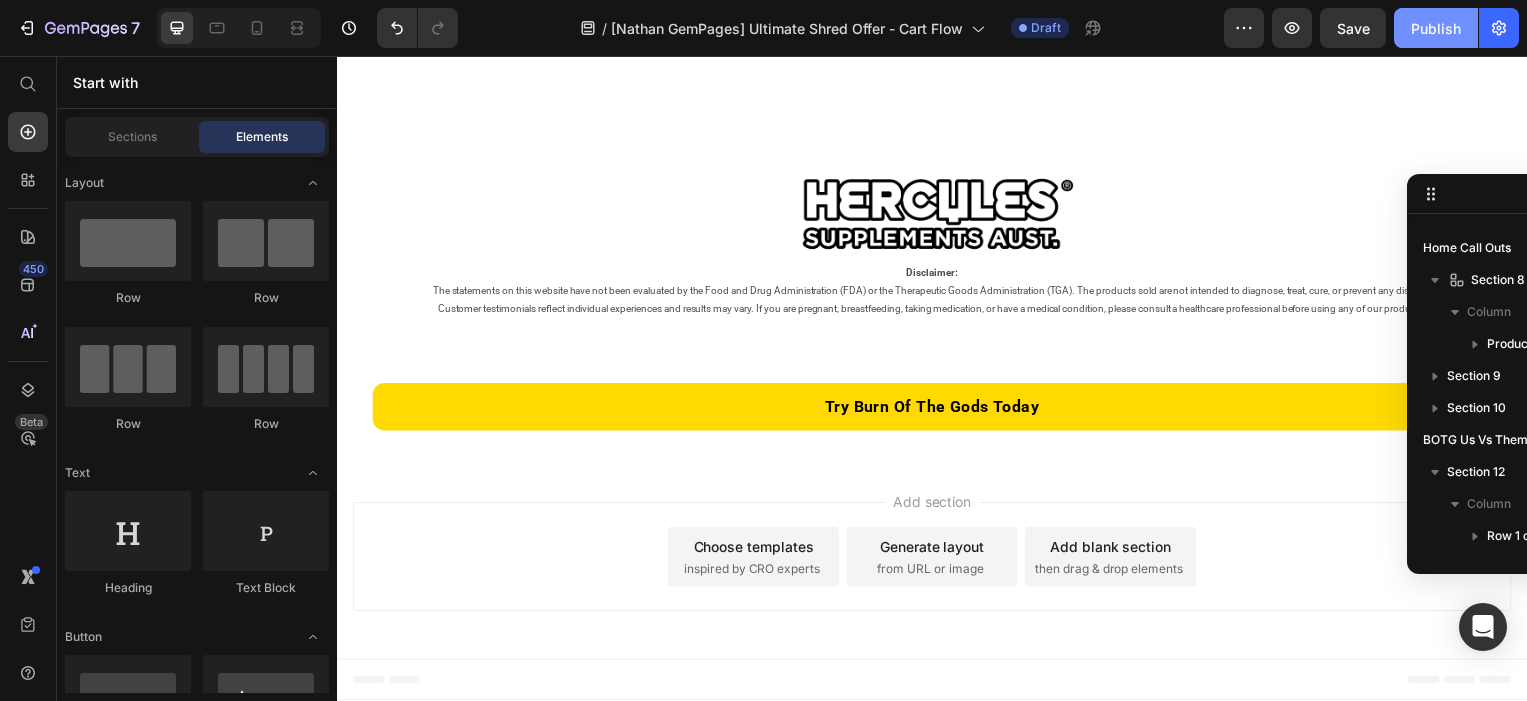 click on "Publish" at bounding box center [1436, 28] 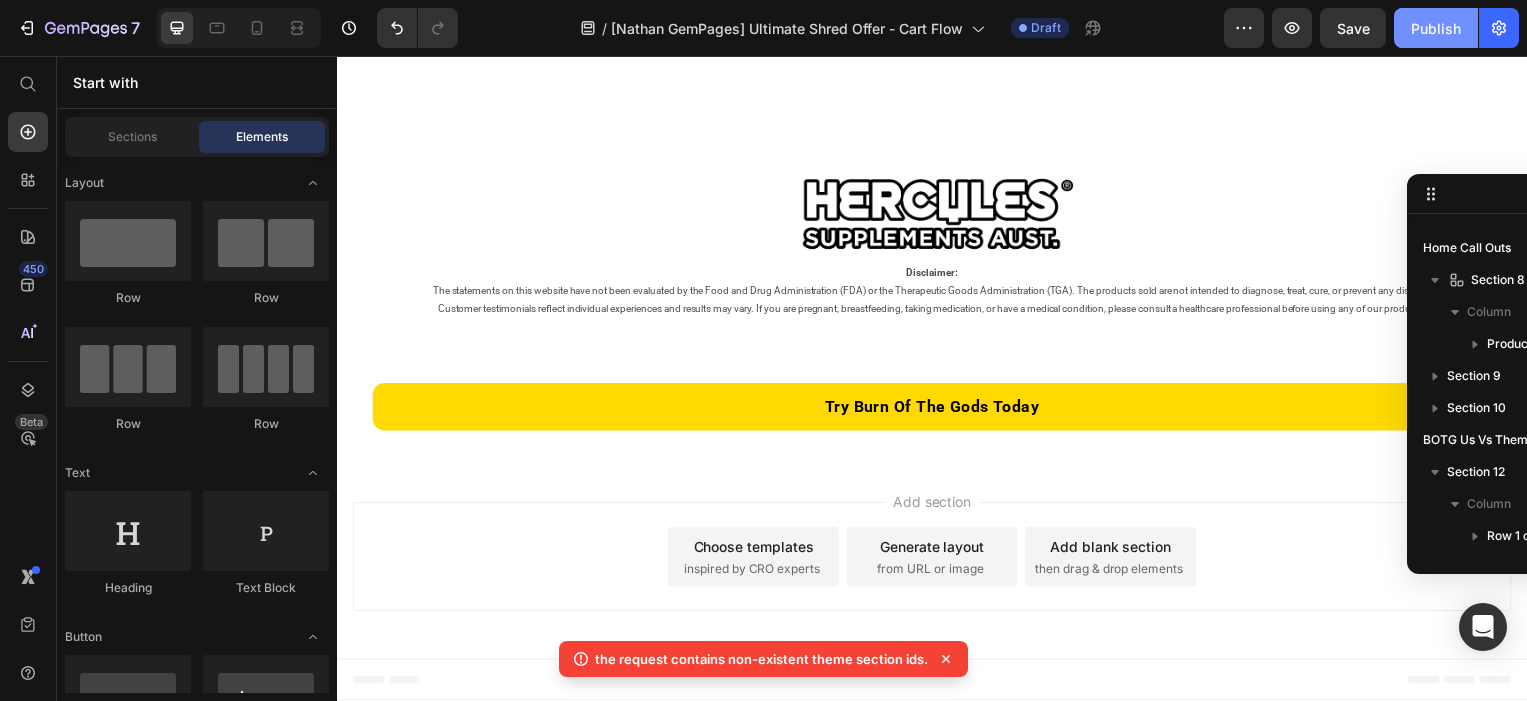 click on "Publish" at bounding box center [1436, 28] 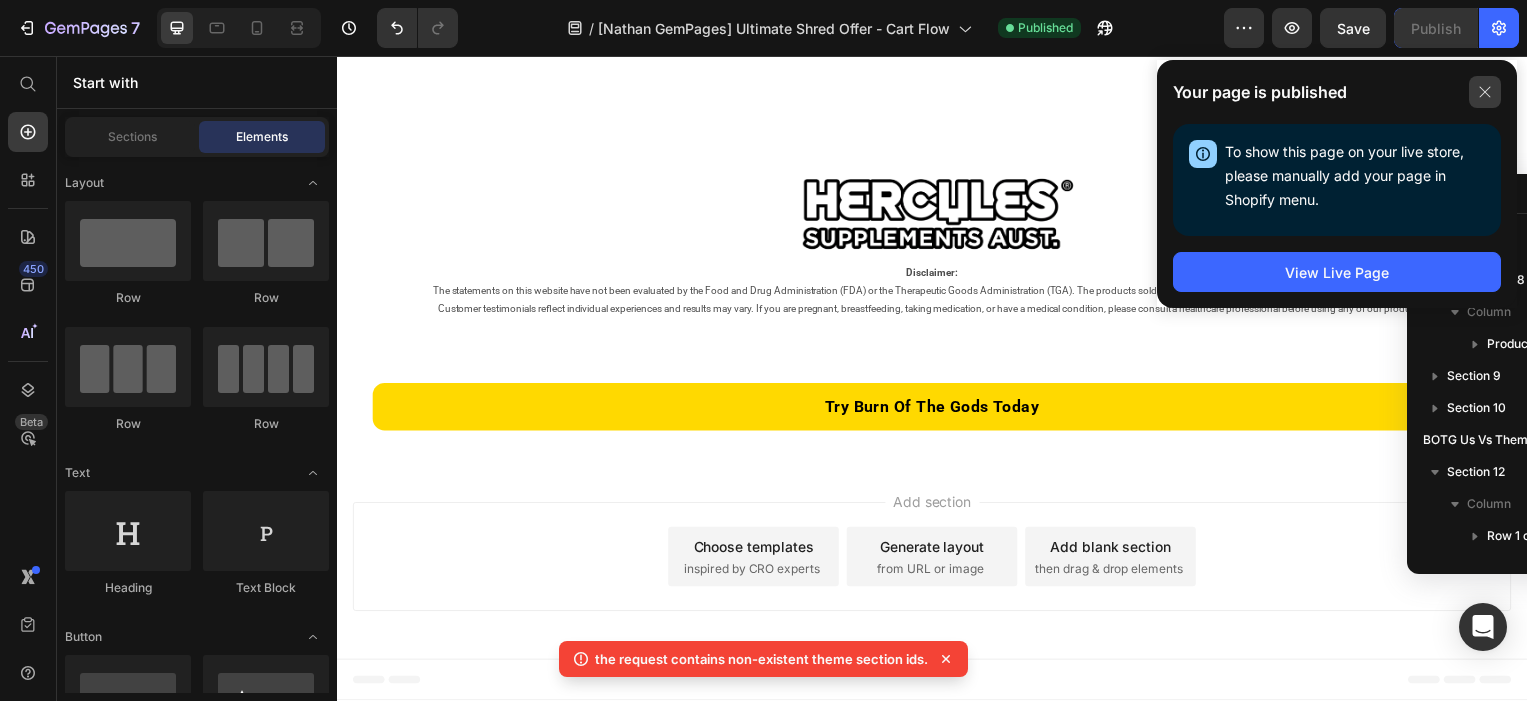 click 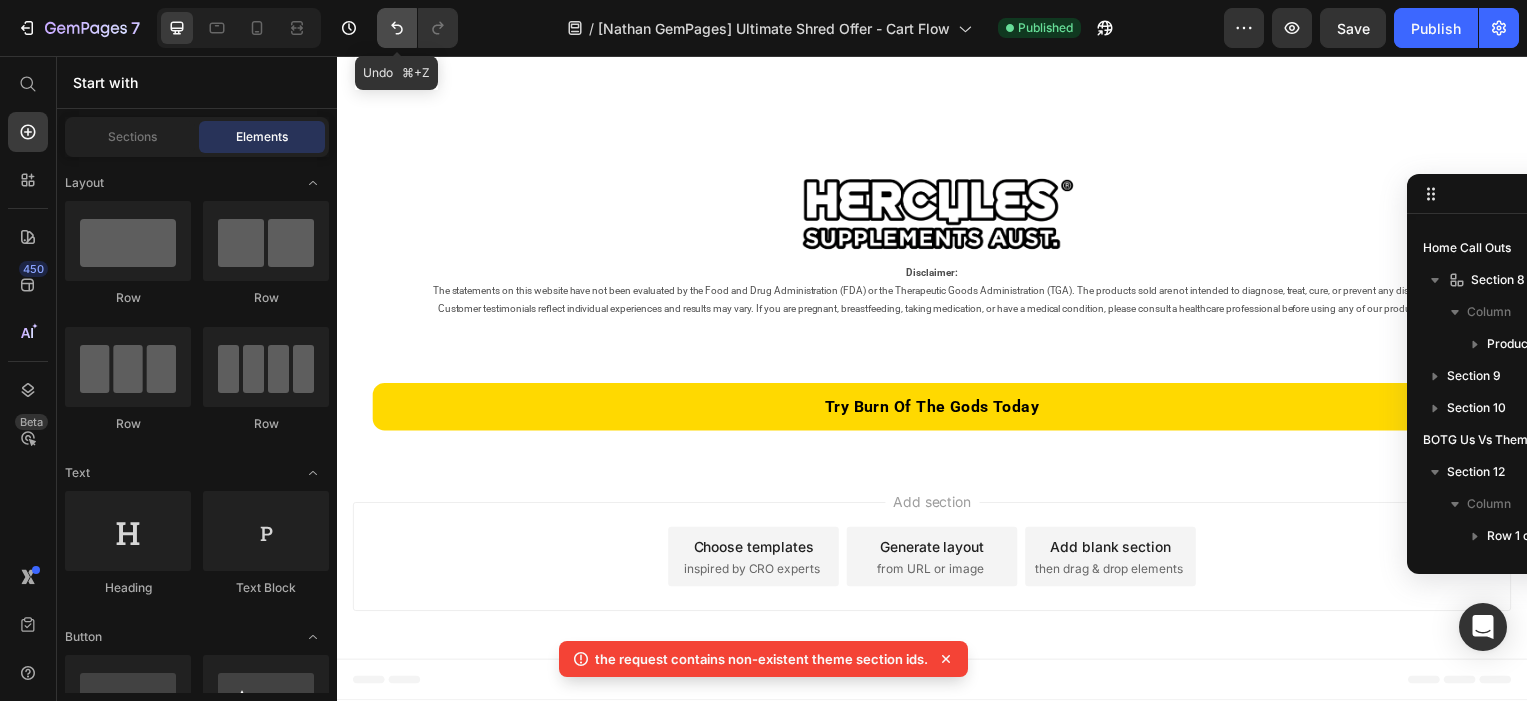 click 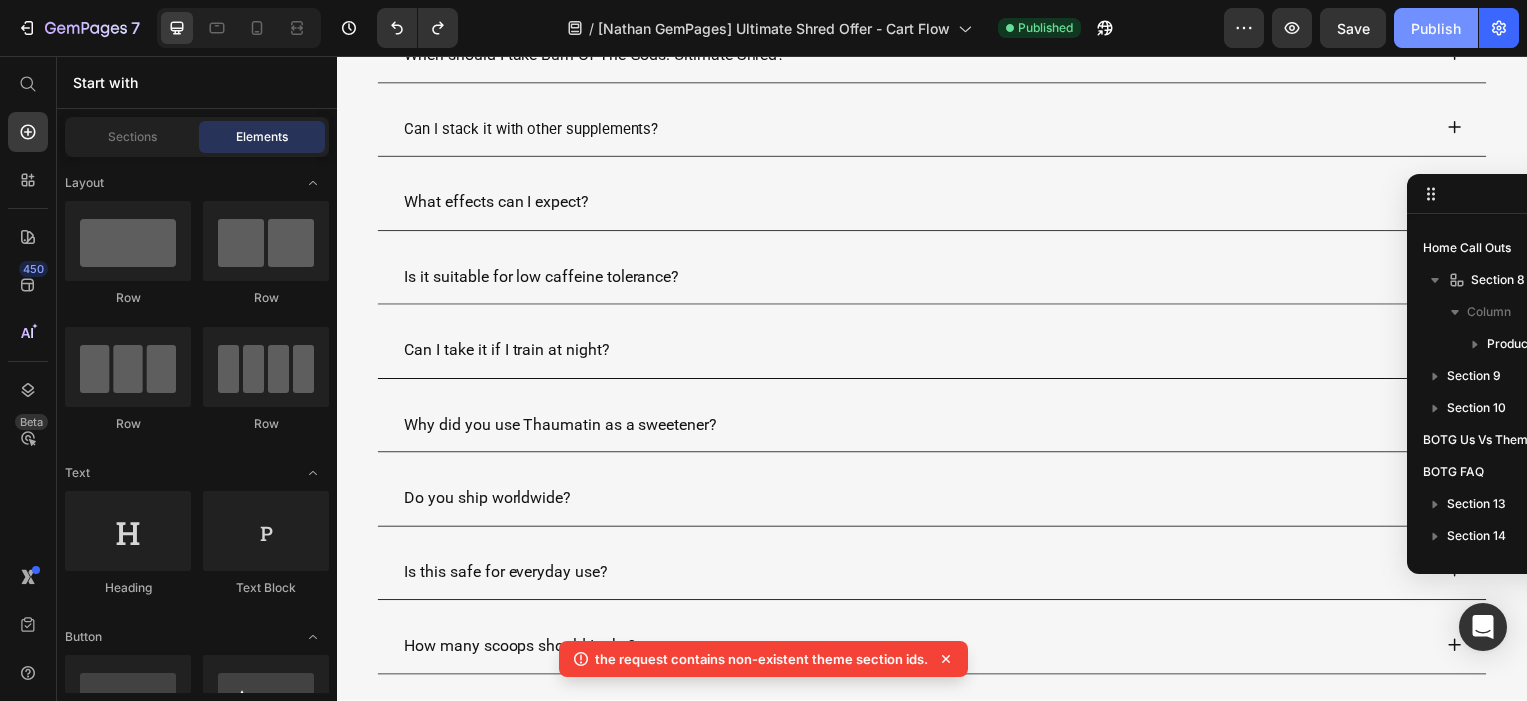 click on "Publish" at bounding box center (1436, 28) 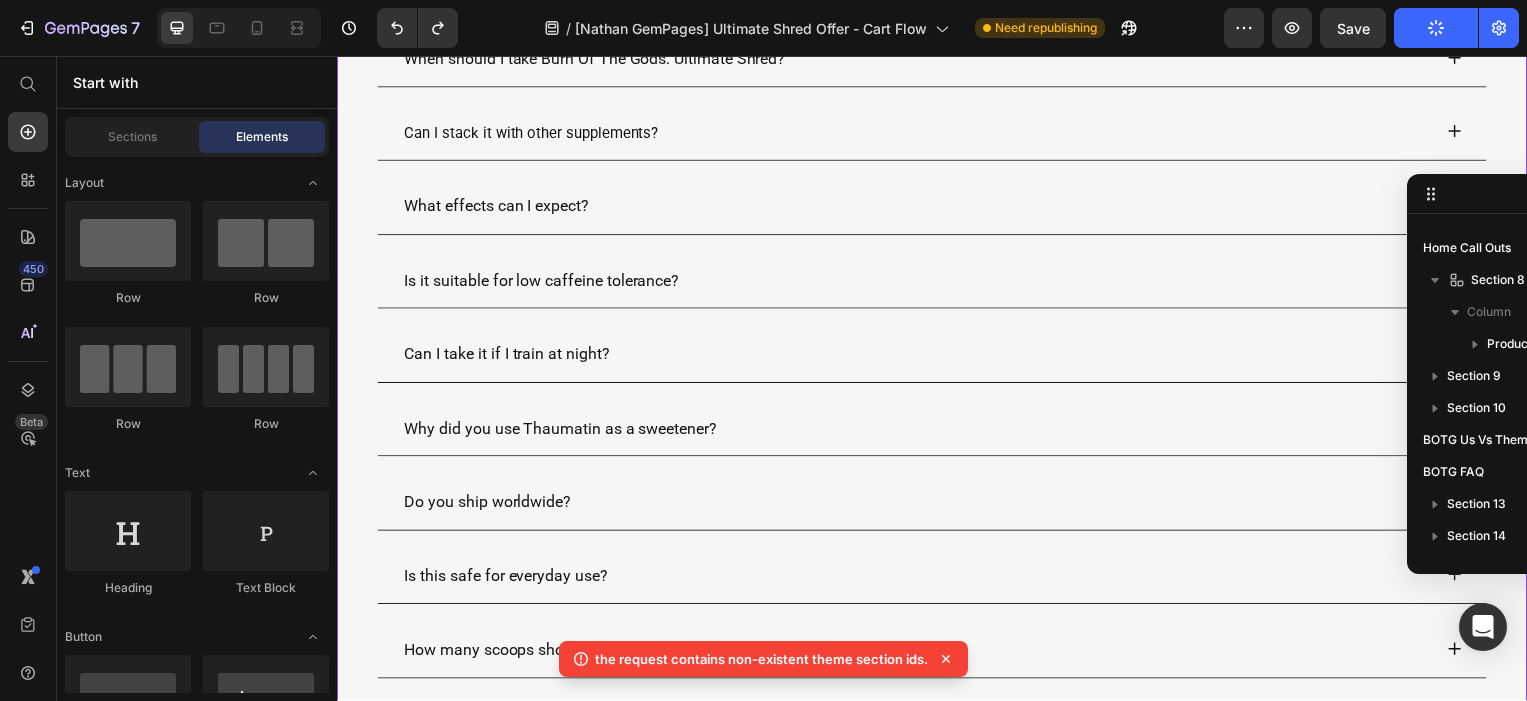 scroll, scrollTop: 6751, scrollLeft: 0, axis: vertical 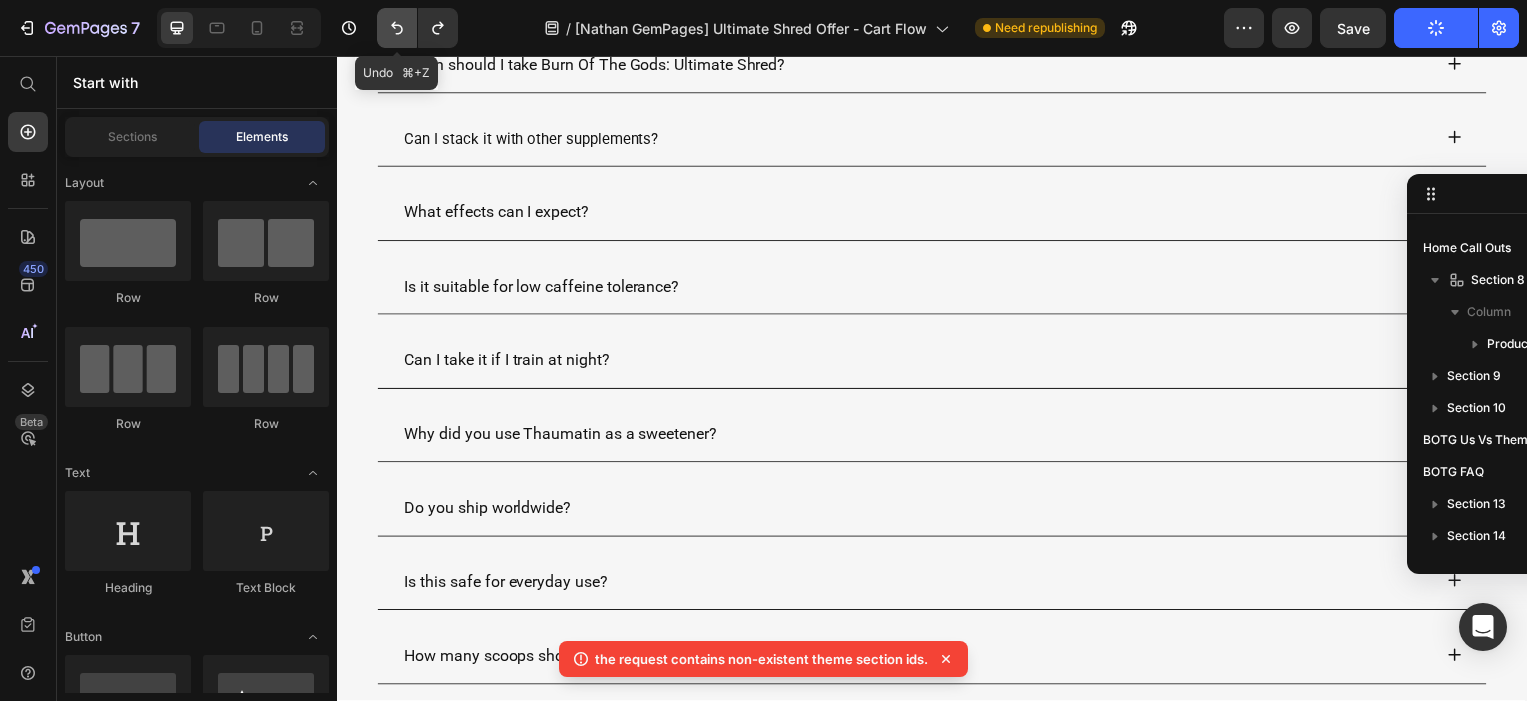 click 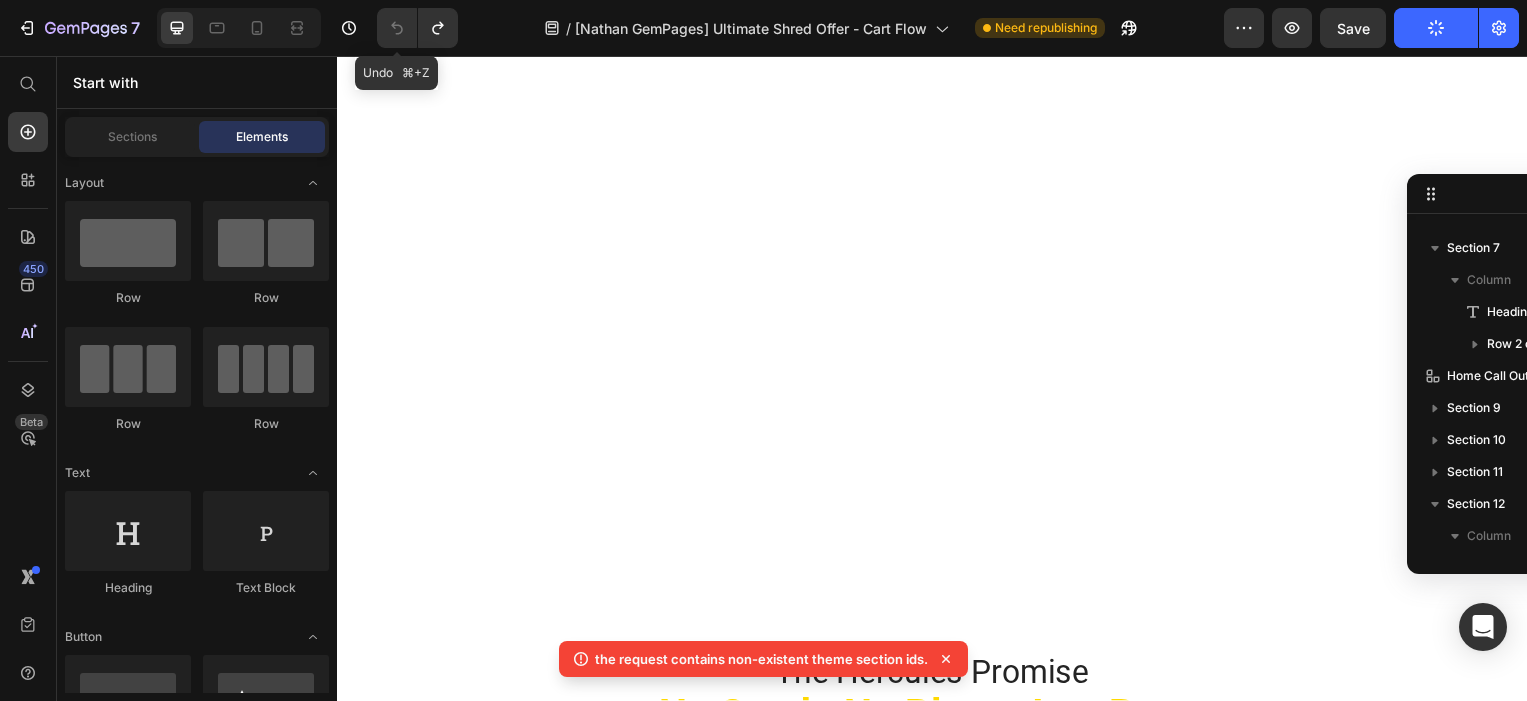scroll, scrollTop: 8648, scrollLeft: 0, axis: vertical 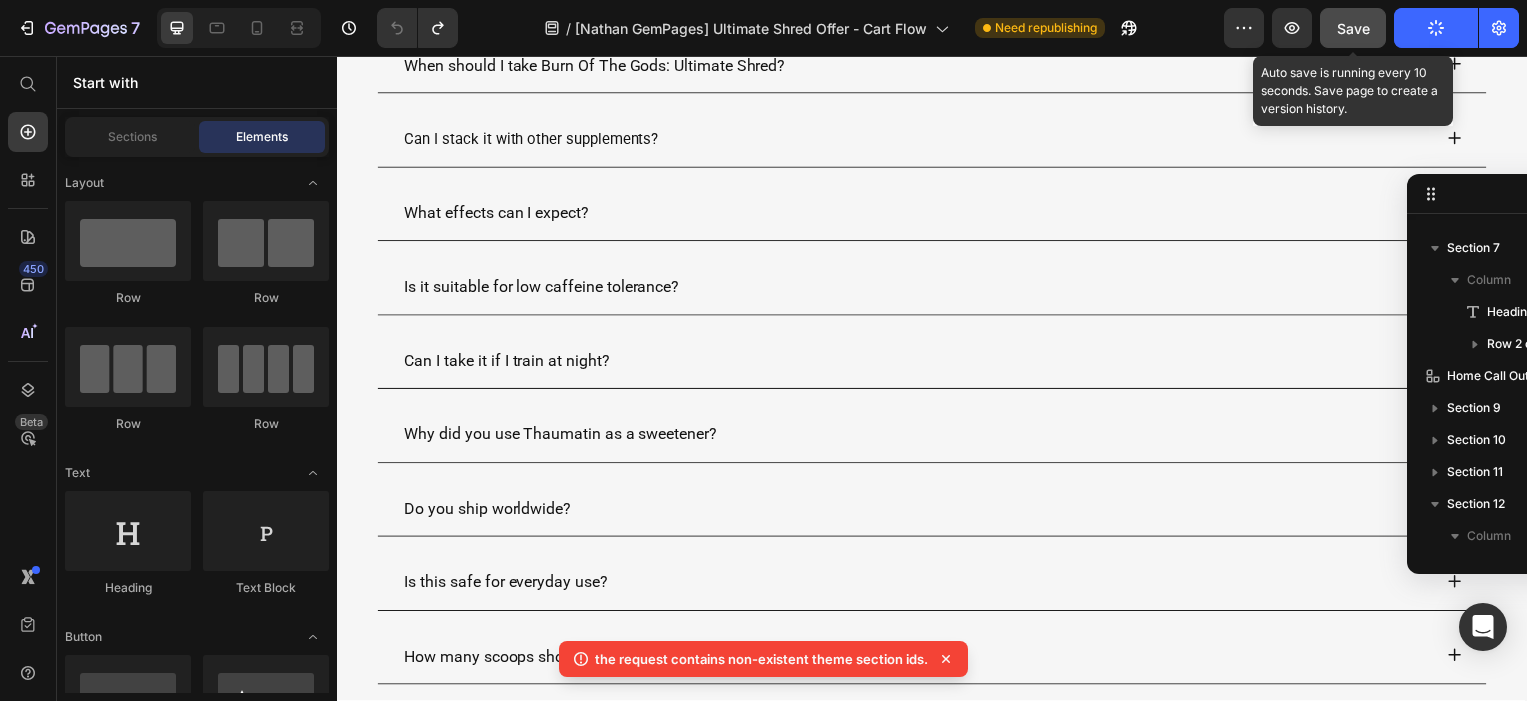 click on "Save" at bounding box center [1353, 28] 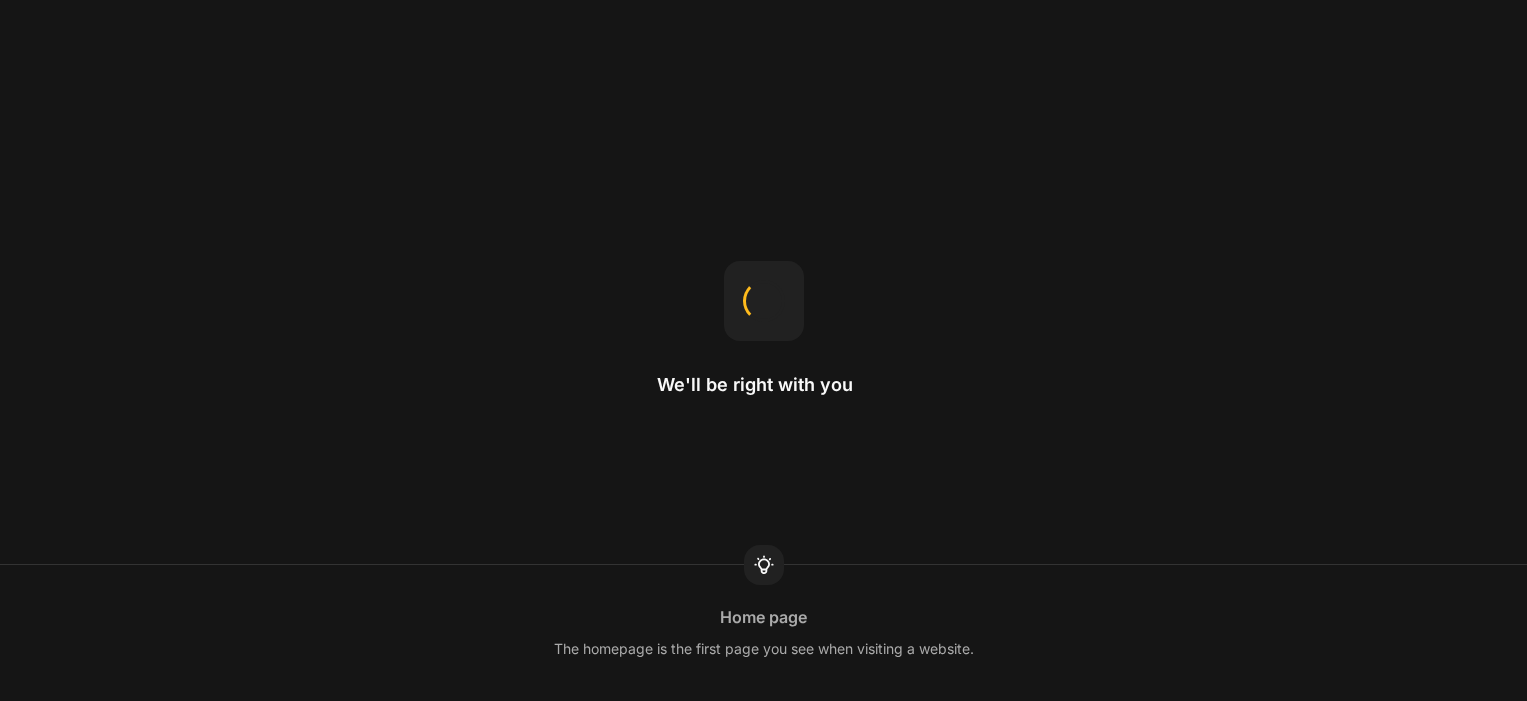 scroll, scrollTop: 0, scrollLeft: 0, axis: both 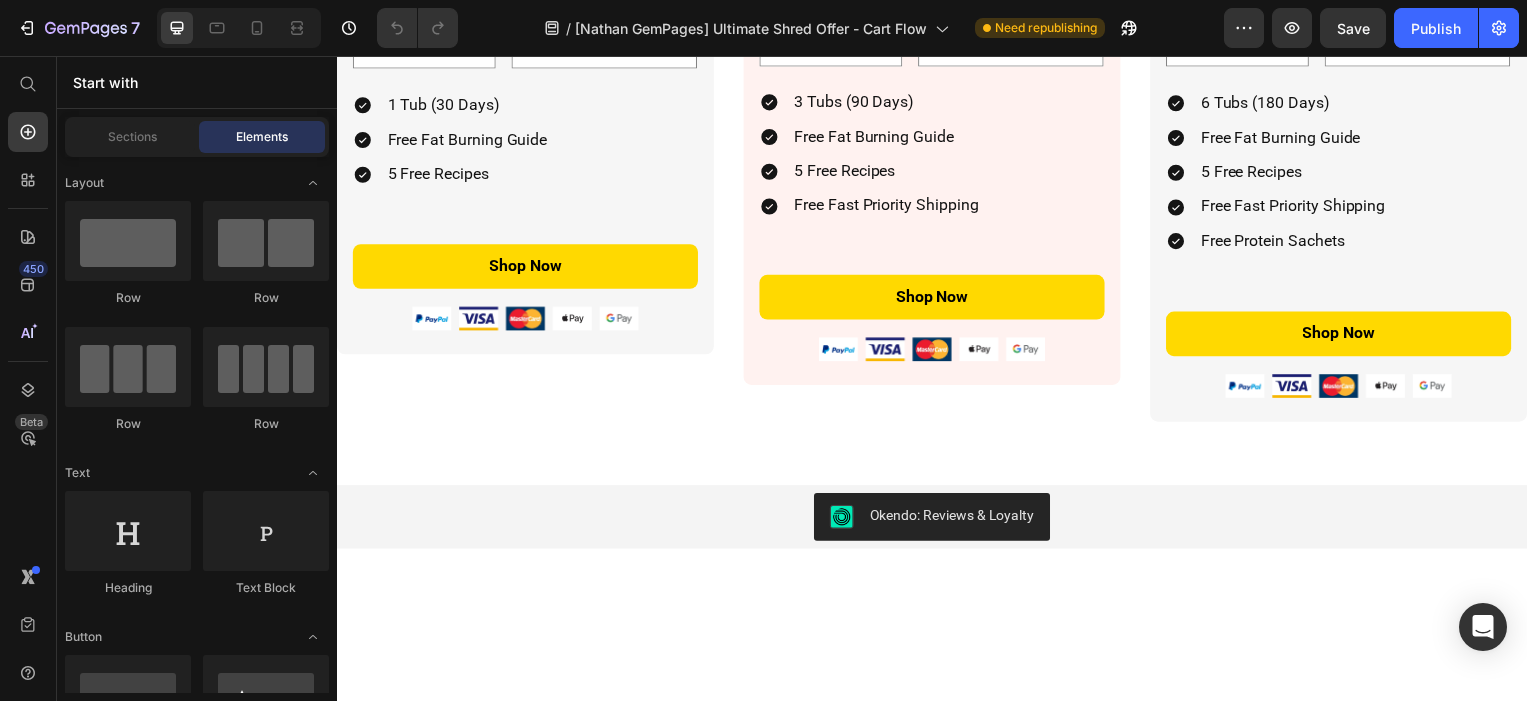 radio on "false" 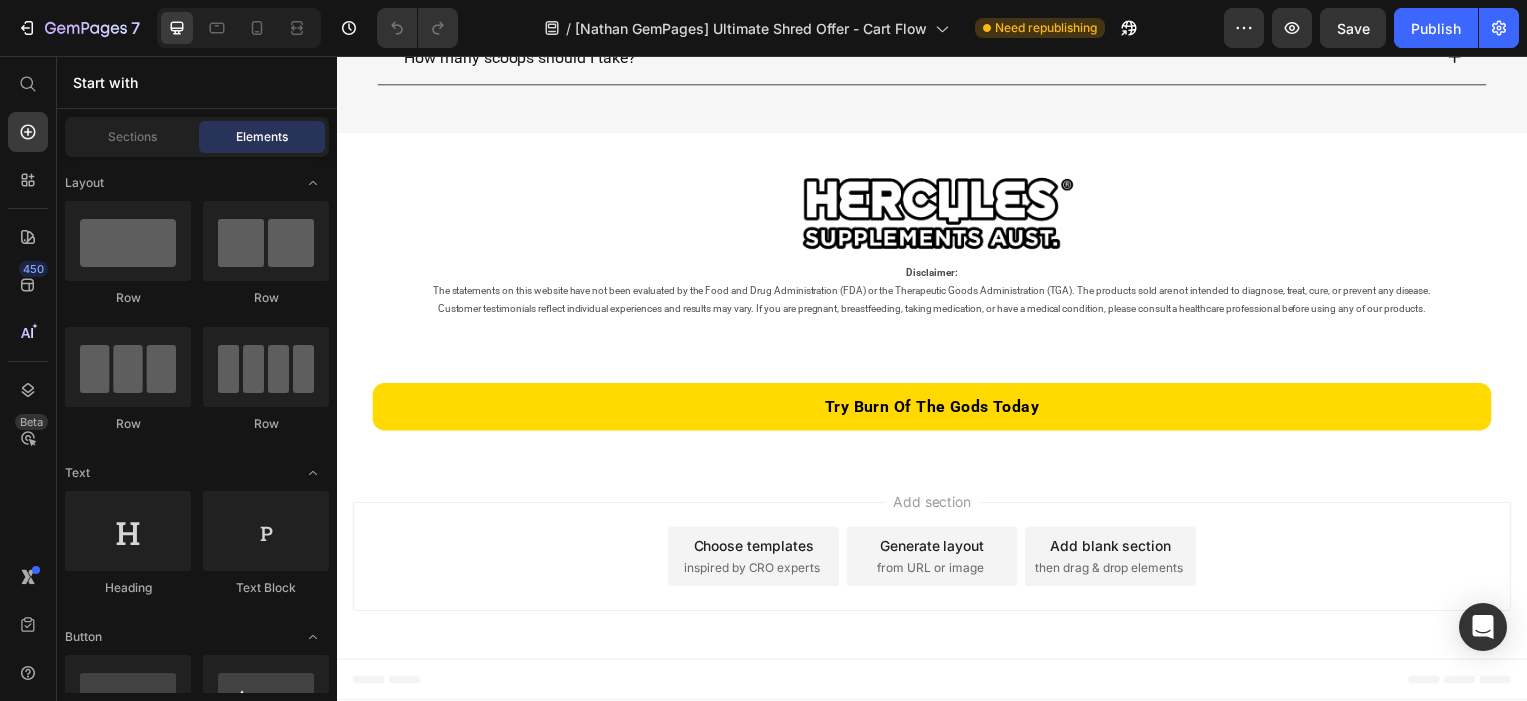 scroll, scrollTop: 9200, scrollLeft: 0, axis: vertical 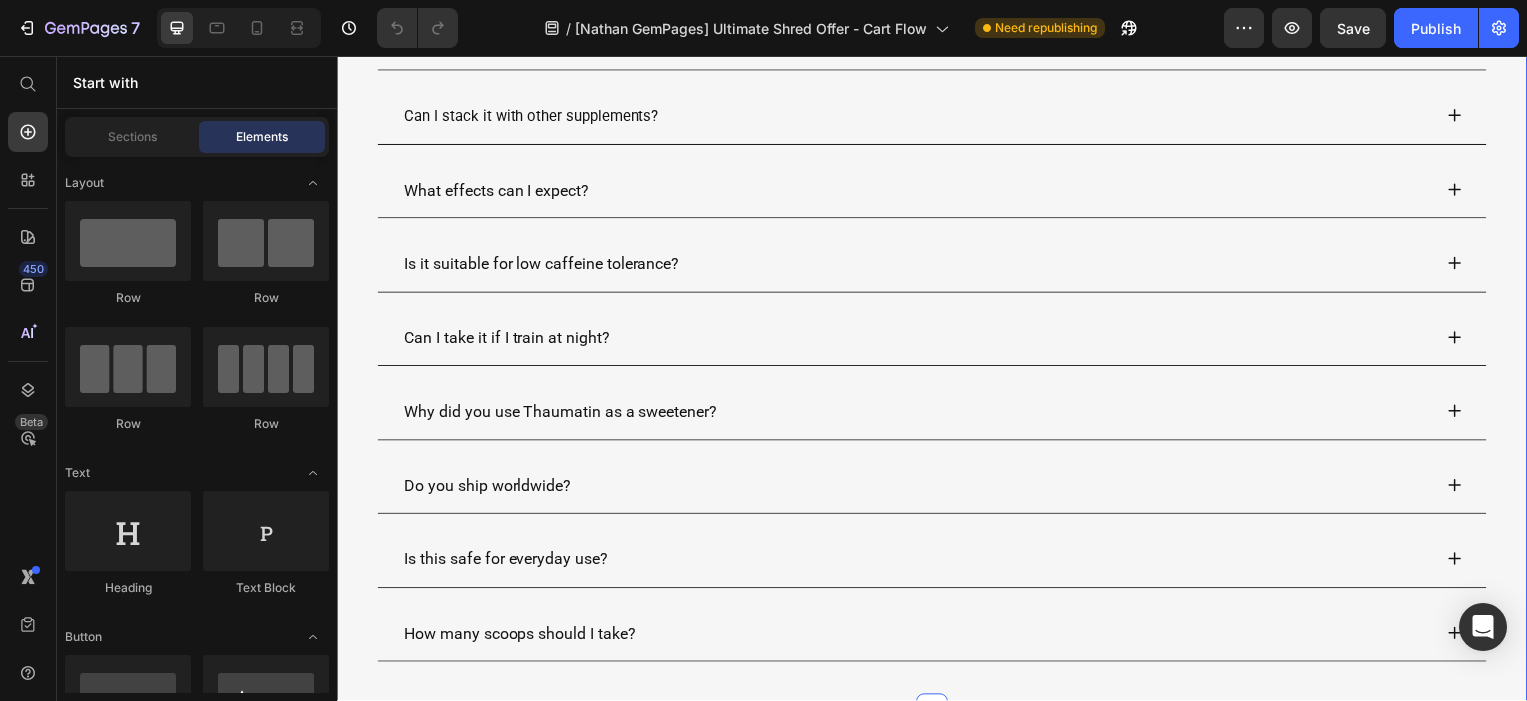 click on "Frequently Asked Questions Heading
When should I take Burn Of The Gods: Ultimate Shred?
Can I stack it with other supplements?
What effects can I expect?
Is it suitable for low caffeine tolerance?
Can I take it if I train at night?
Why did you use Thaumatin as a sweetener?
Do you ship worldwide?
Is this safe for everyday use?
How many scoops should I take? Accordion Row BOTG FAQ" at bounding box center [937, 317] 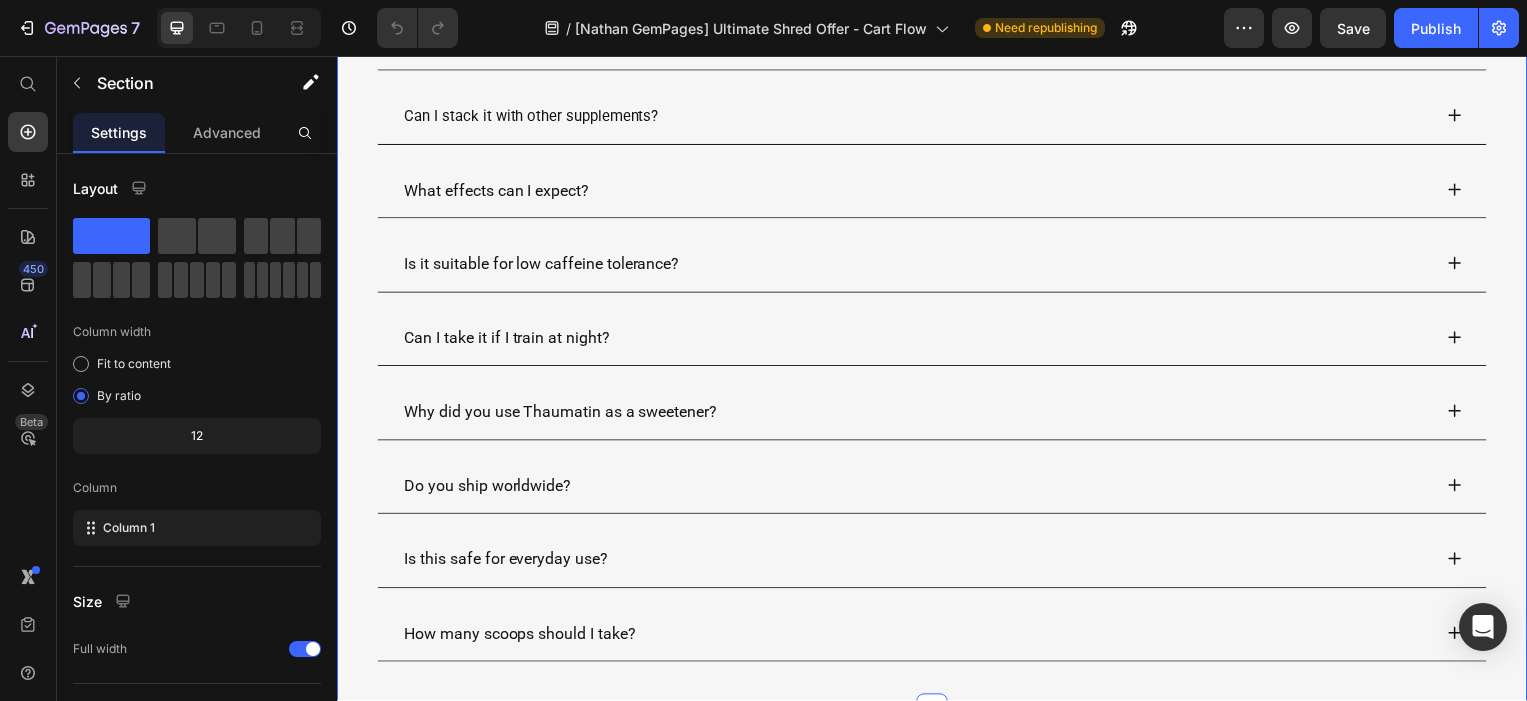 click at bounding box center [1520, -100] 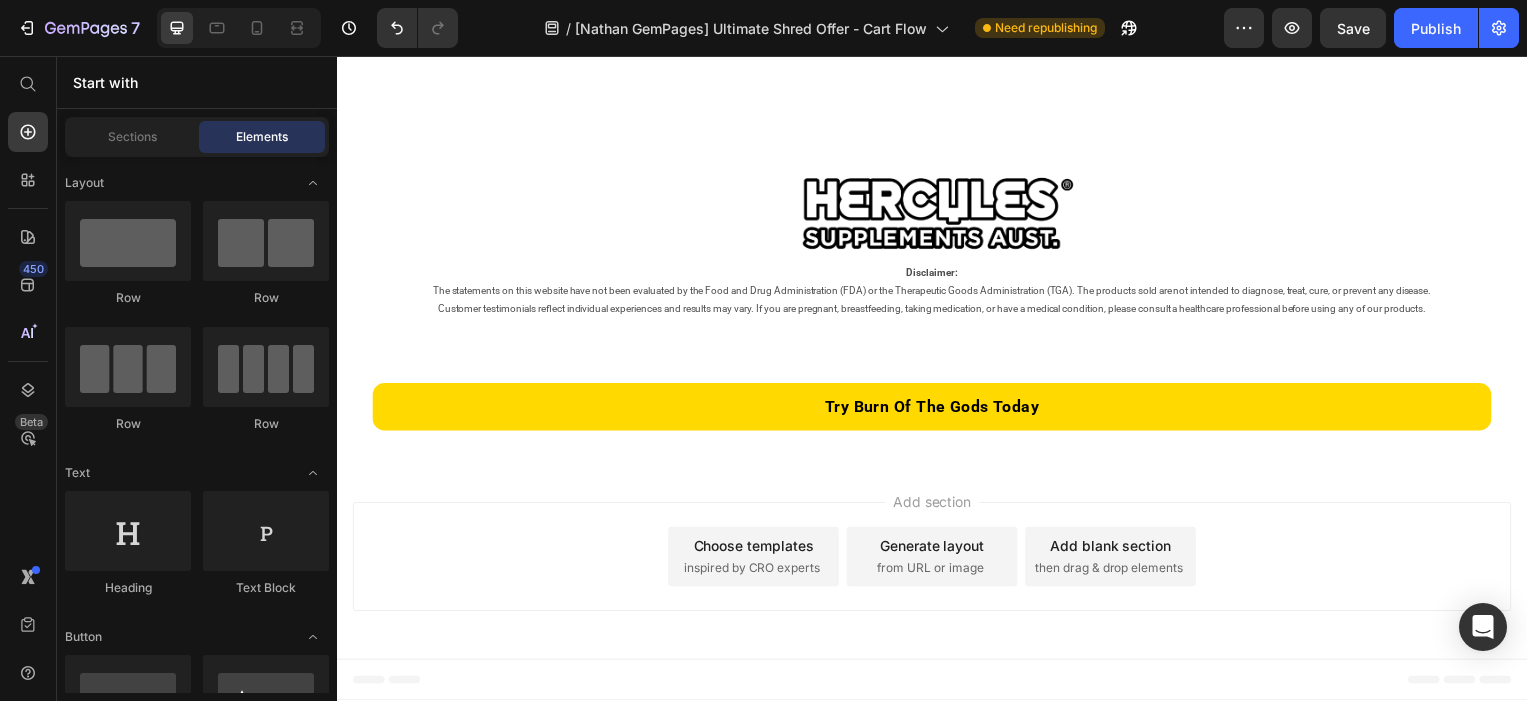 click on "7  Version history  /  [Nathan GemPages] Ultimate Shred Offer - Cart Flow Need republishing Preview  Save   Publish" 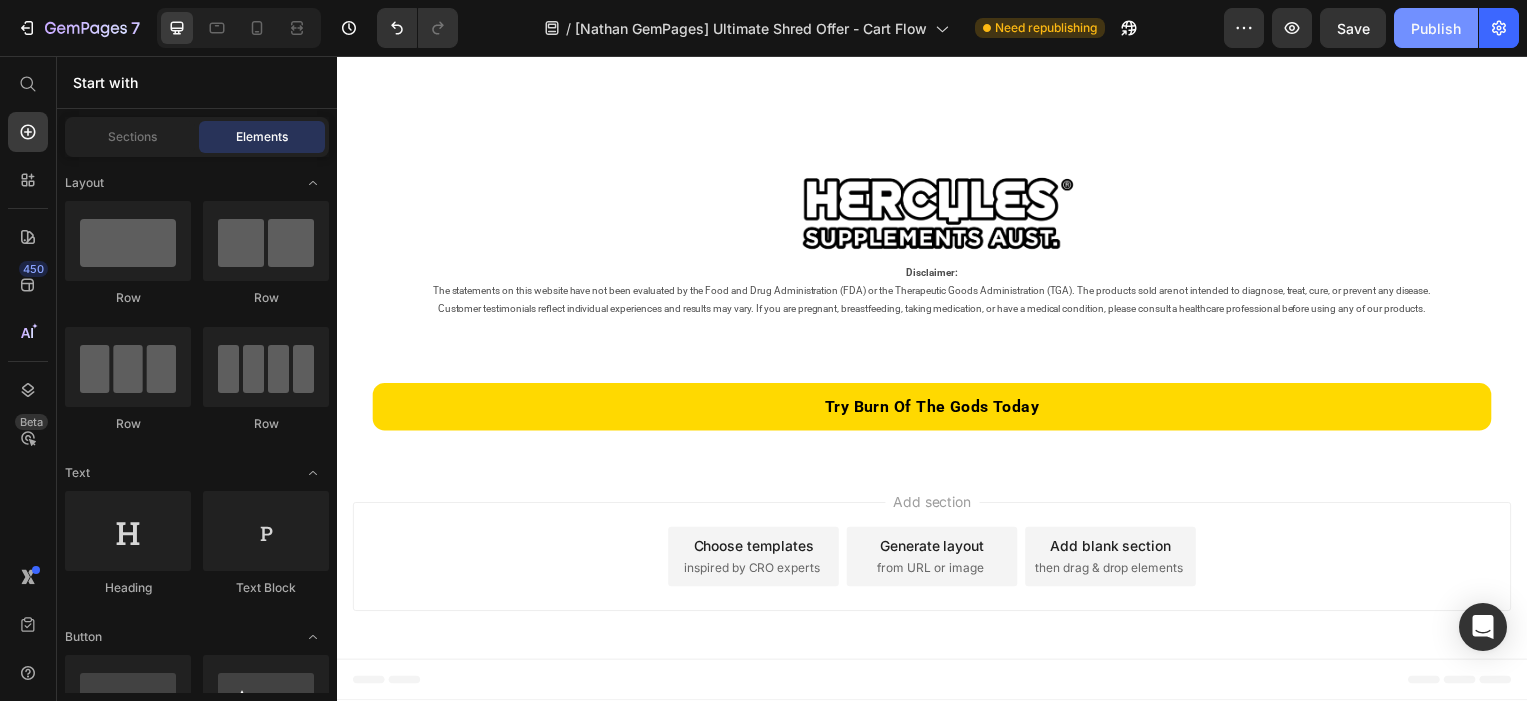 click on "Publish" 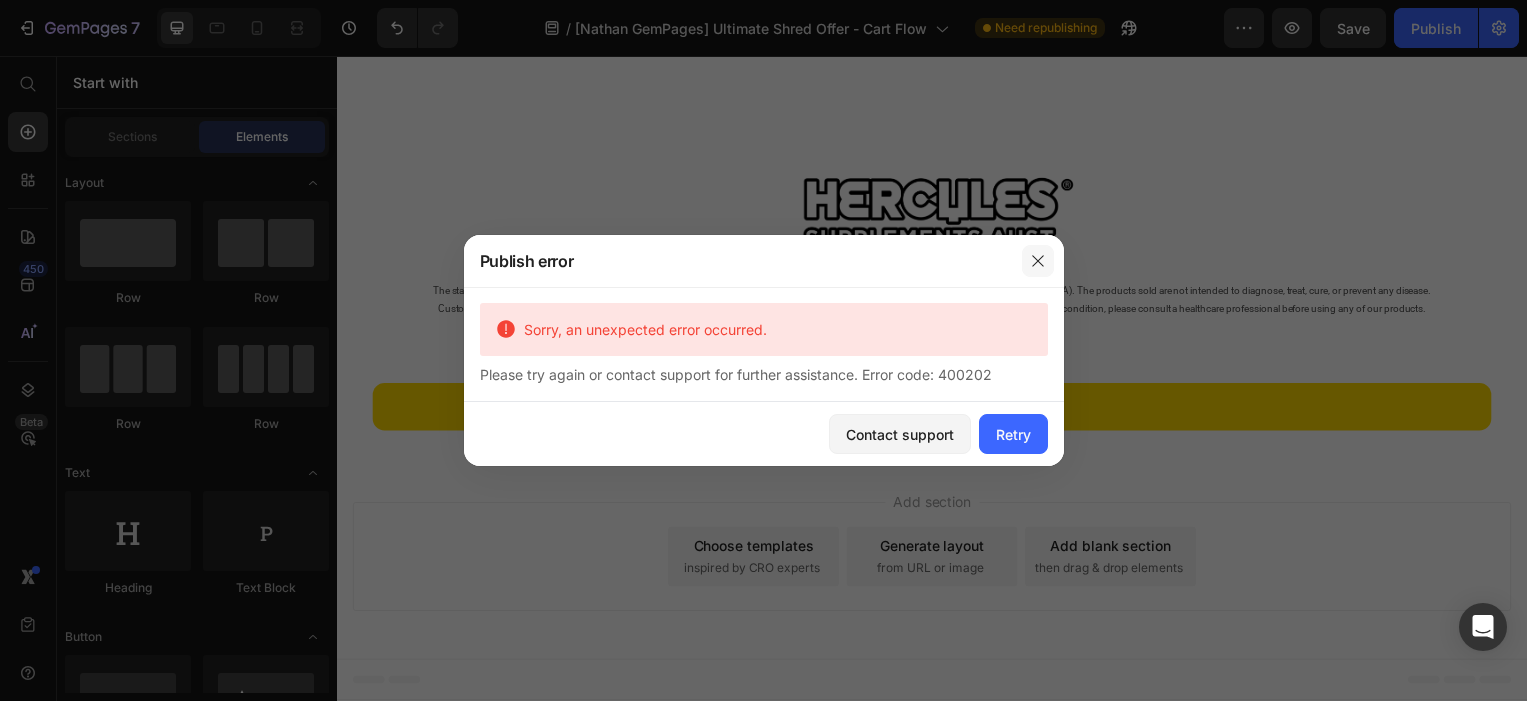 click 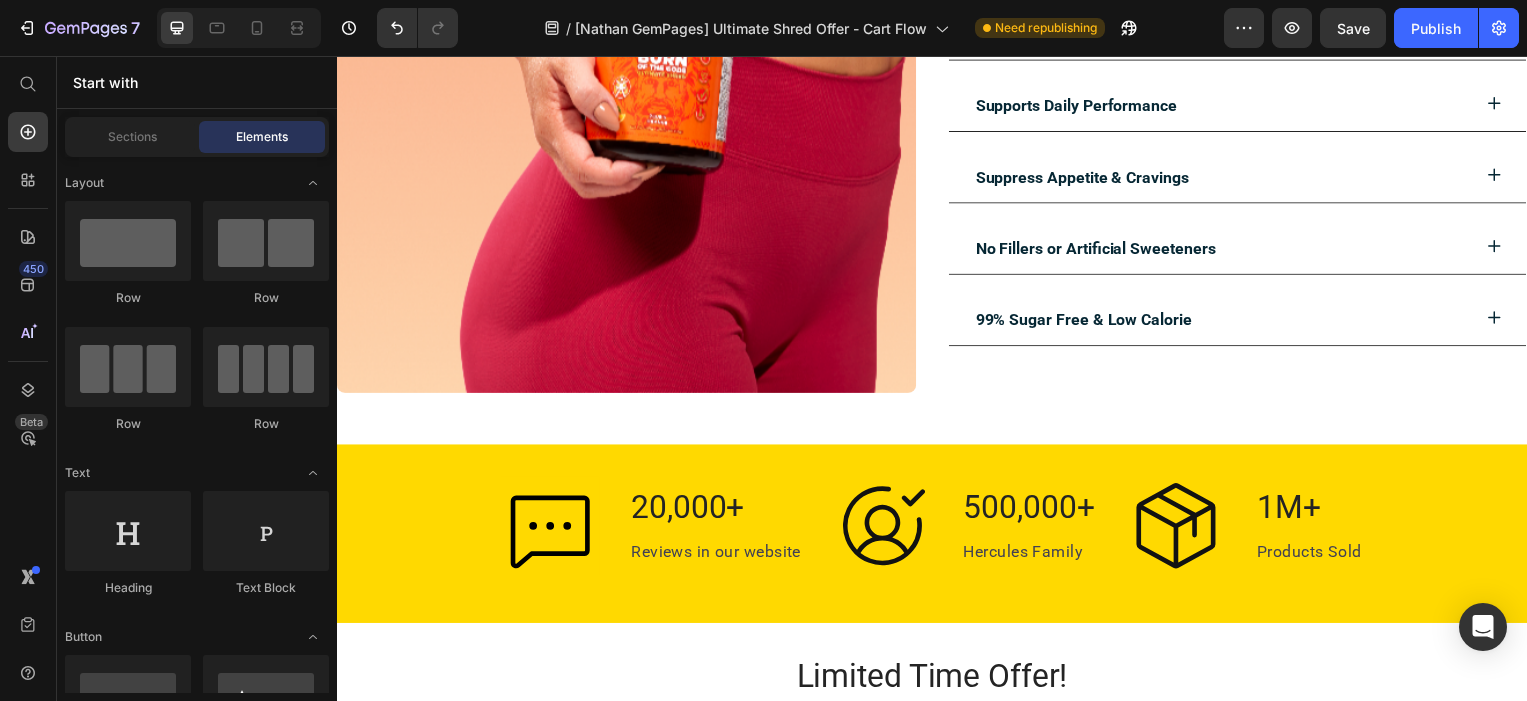 scroll, scrollTop: 4797, scrollLeft: 0, axis: vertical 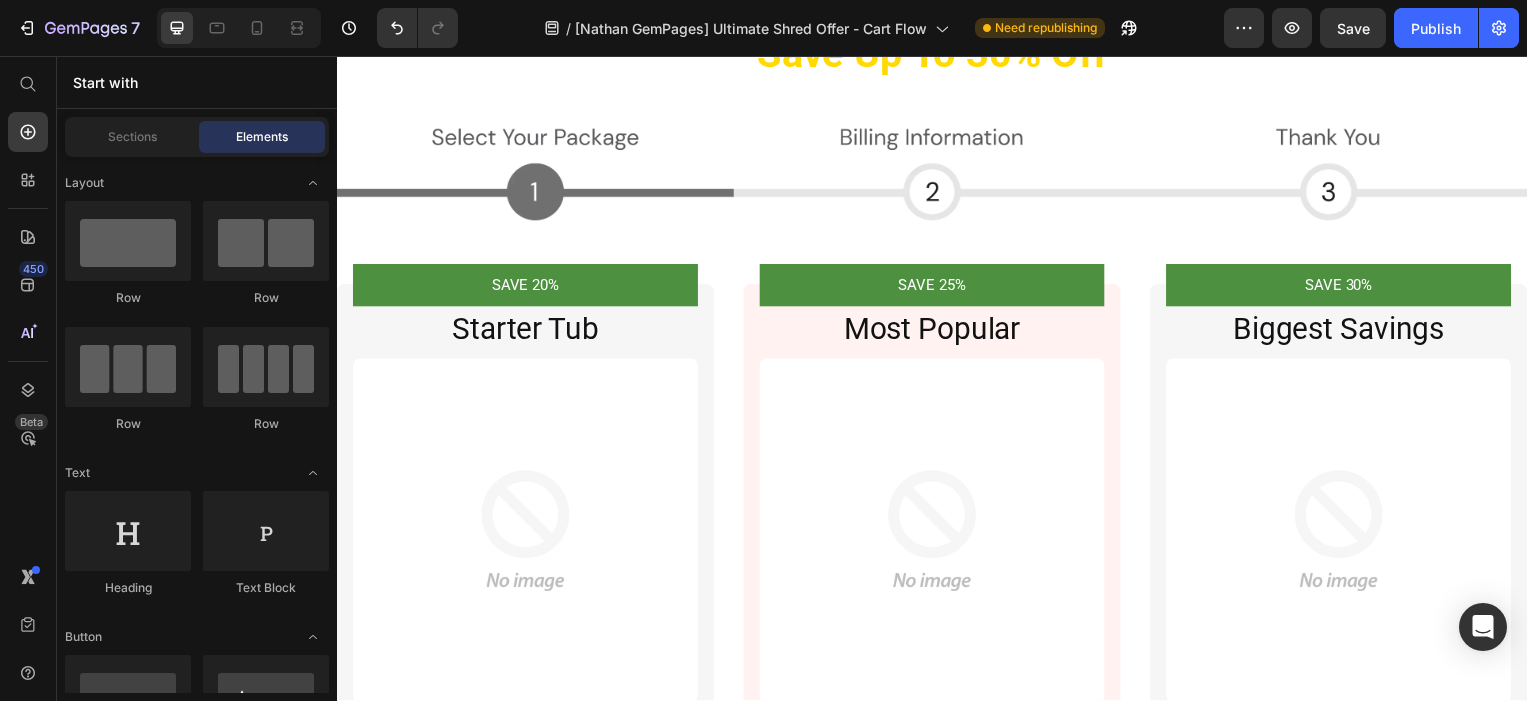 click on "Icon 20,000+ Heading Reviews in our website Text block
Icon 500,000+ Heading Hercules Family Text block
Icon 1M+ Heading Products Sold Text block Row" at bounding box center (937, -140) 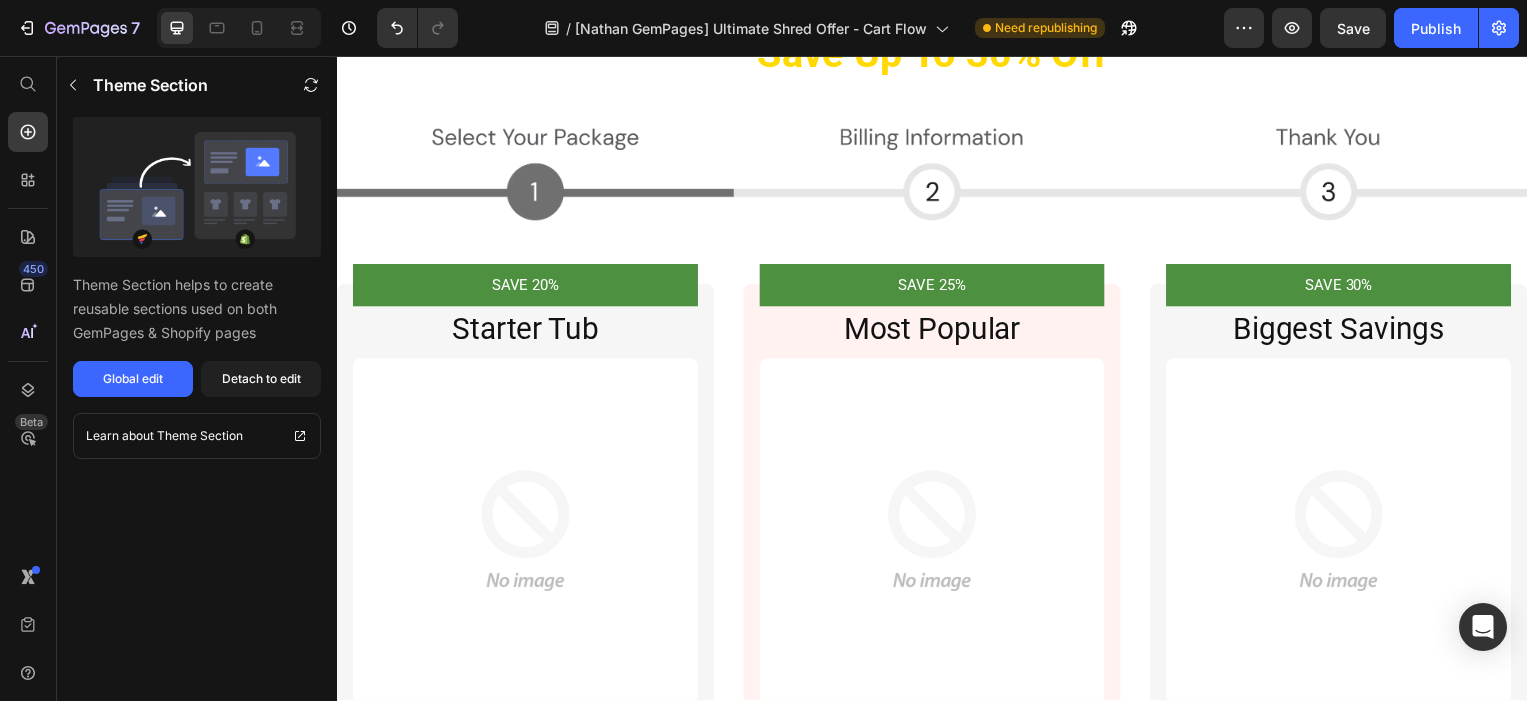 click 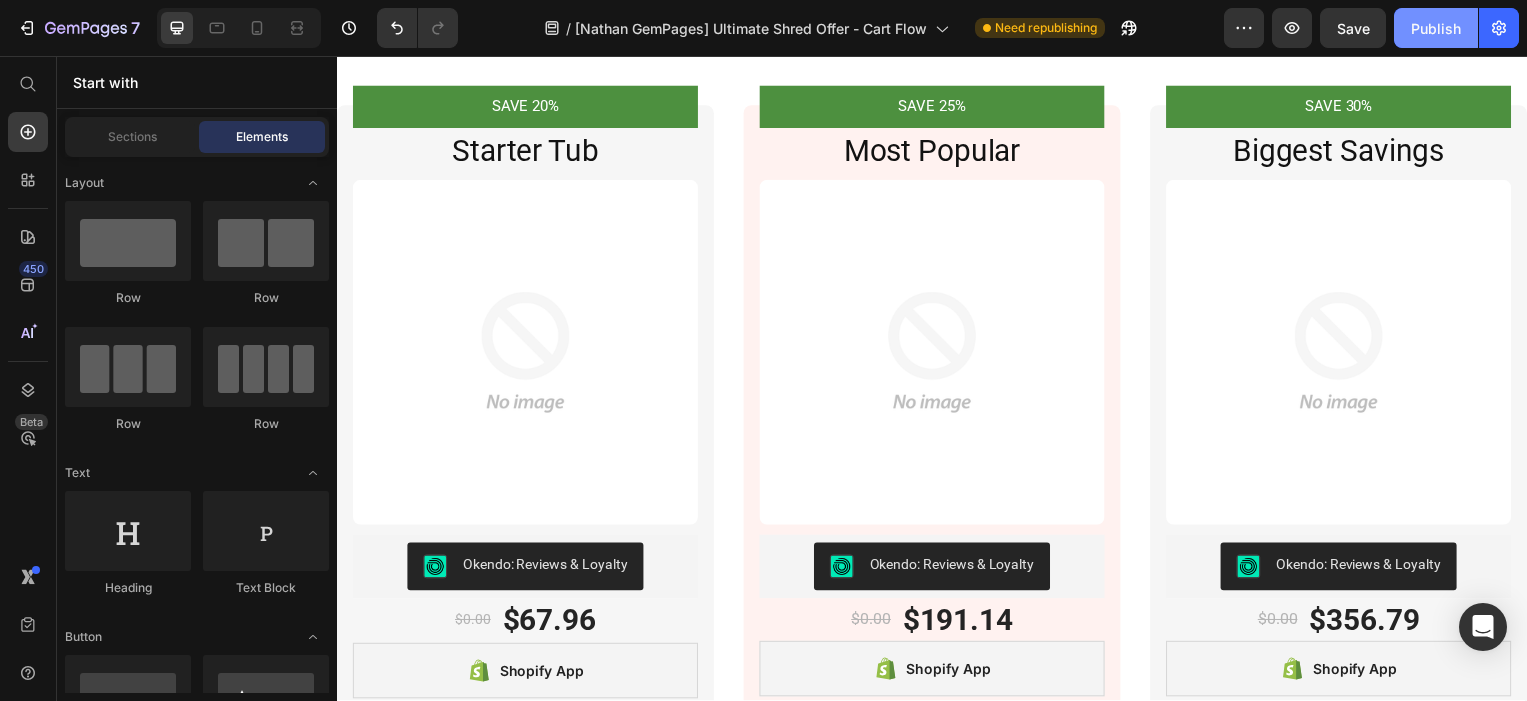 click on "Publish" 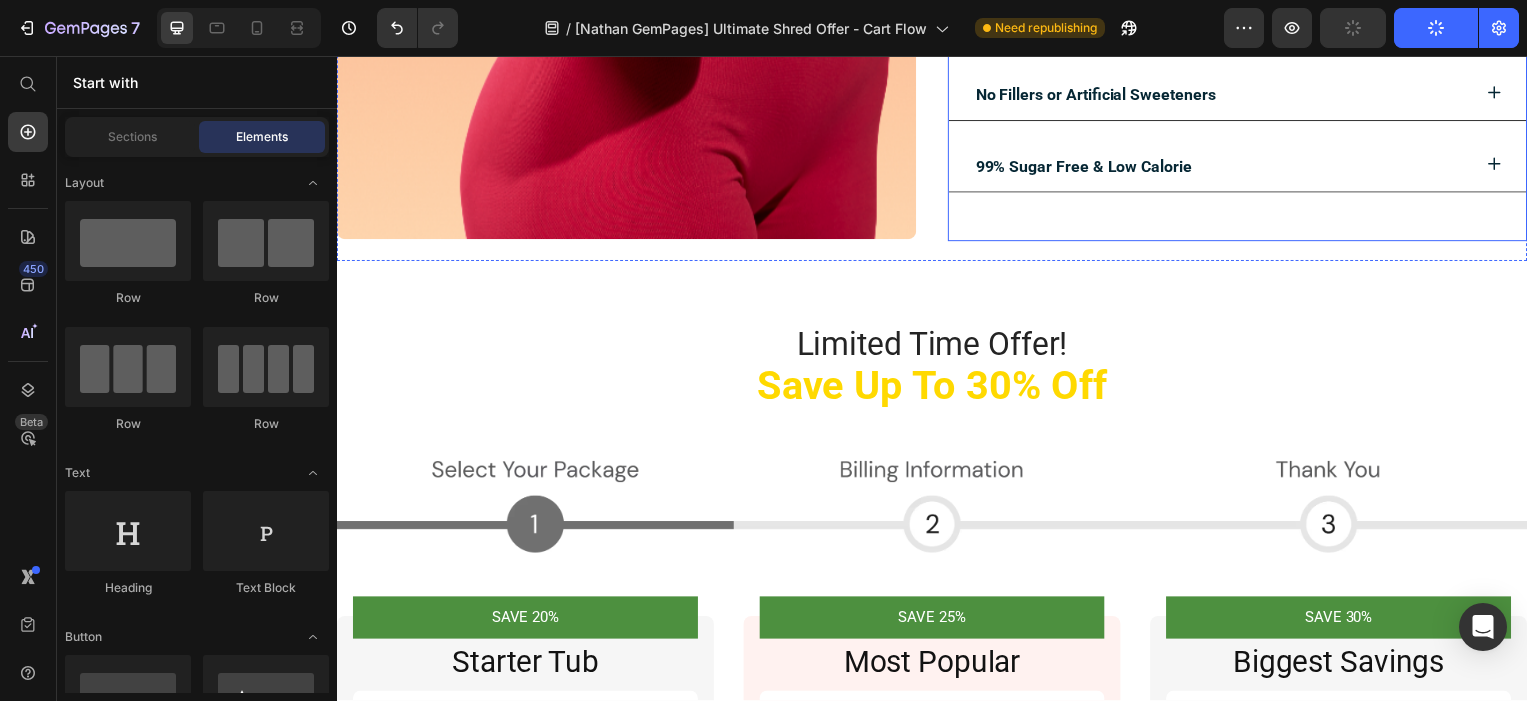 scroll, scrollTop: 4135, scrollLeft: 0, axis: vertical 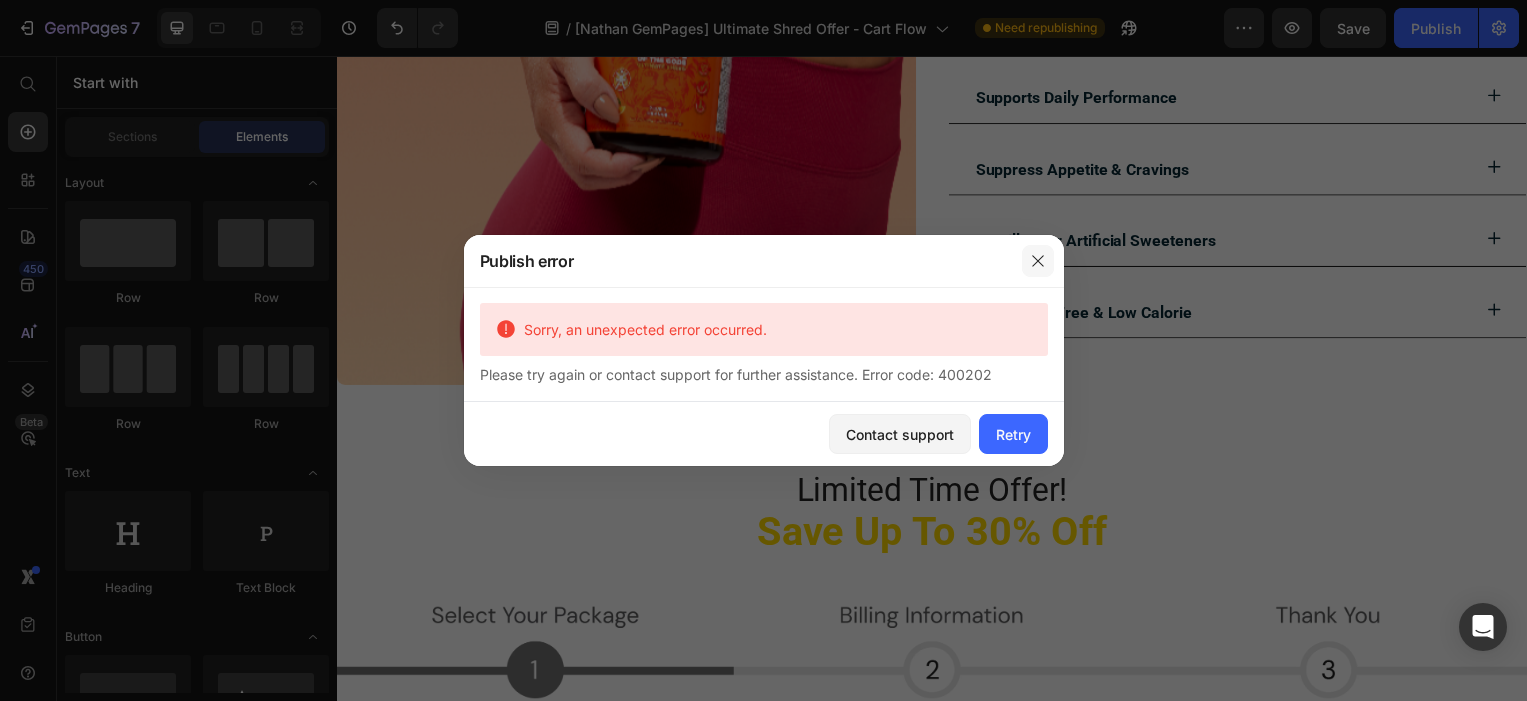 click 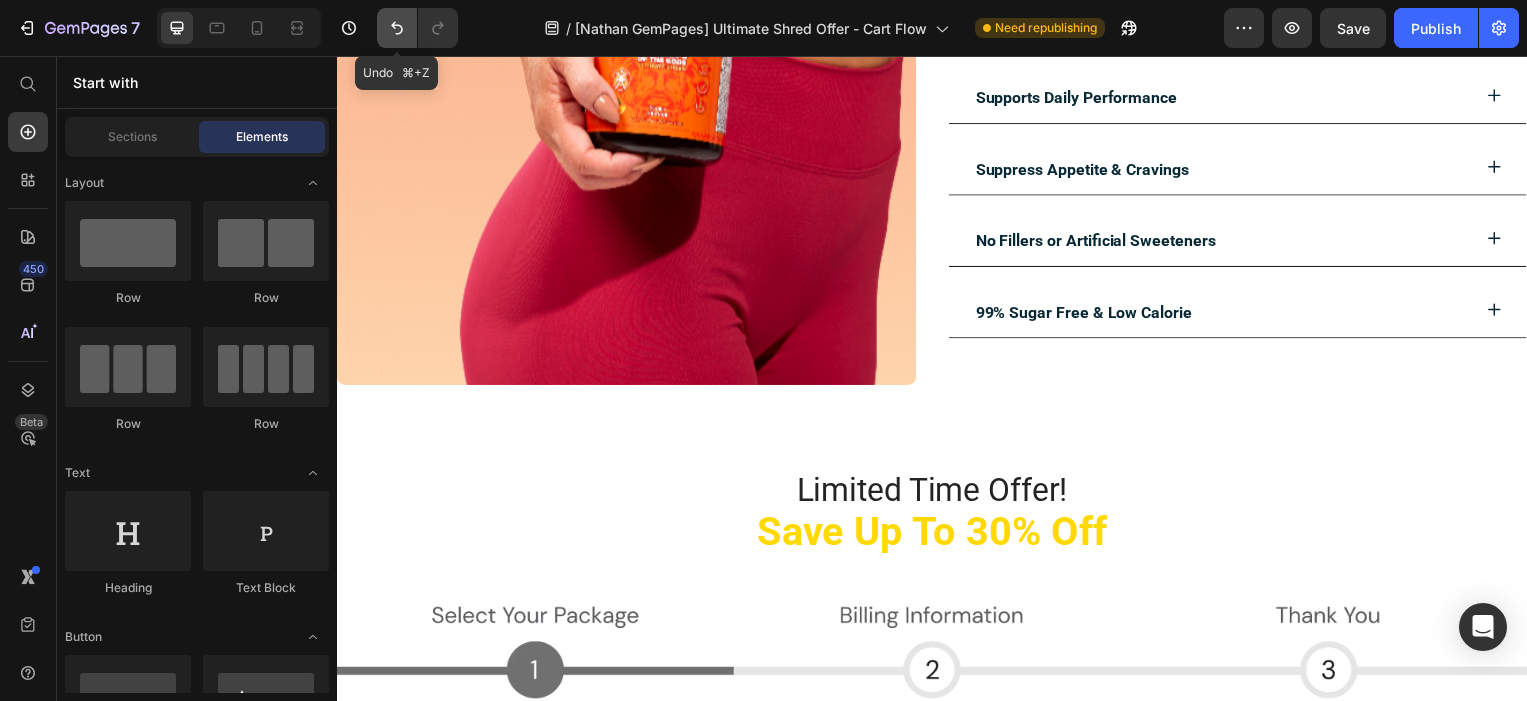 click 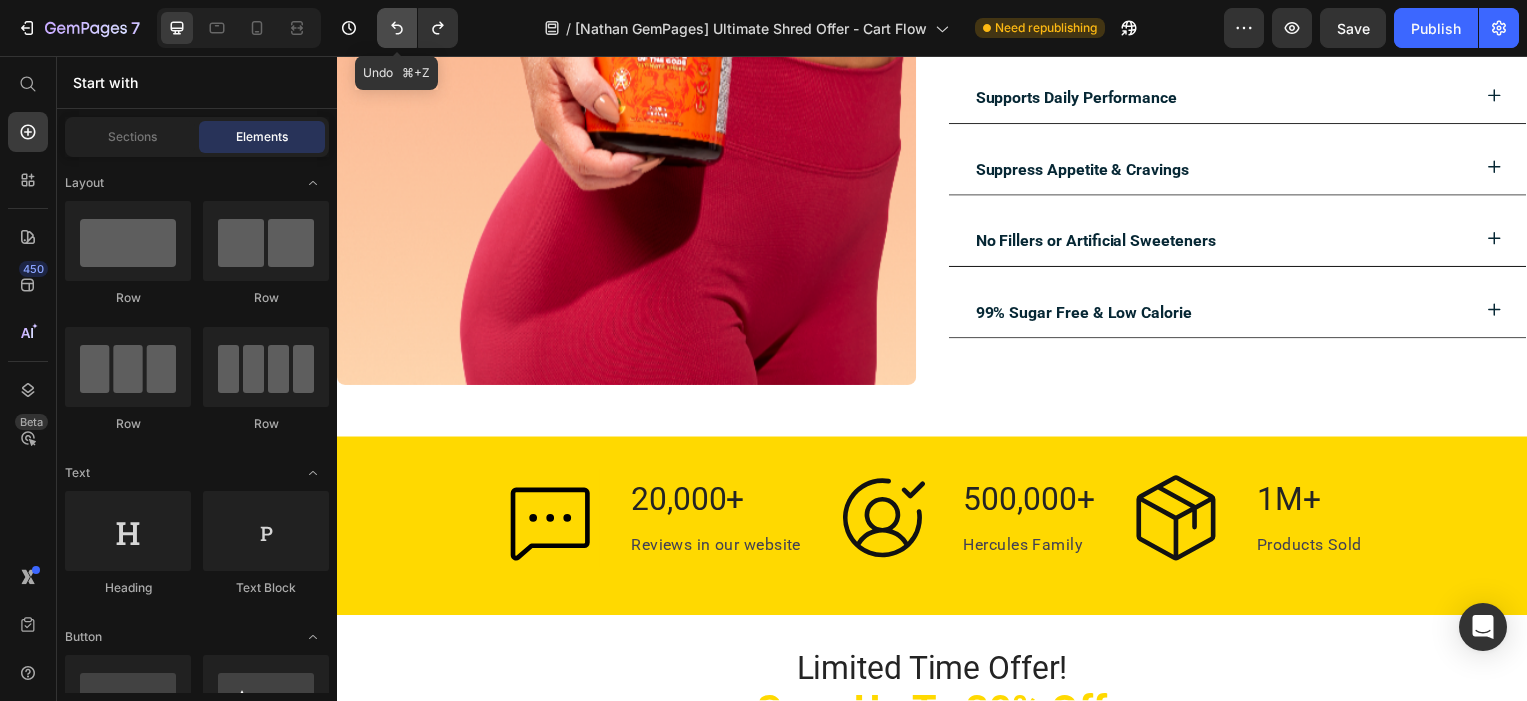 click 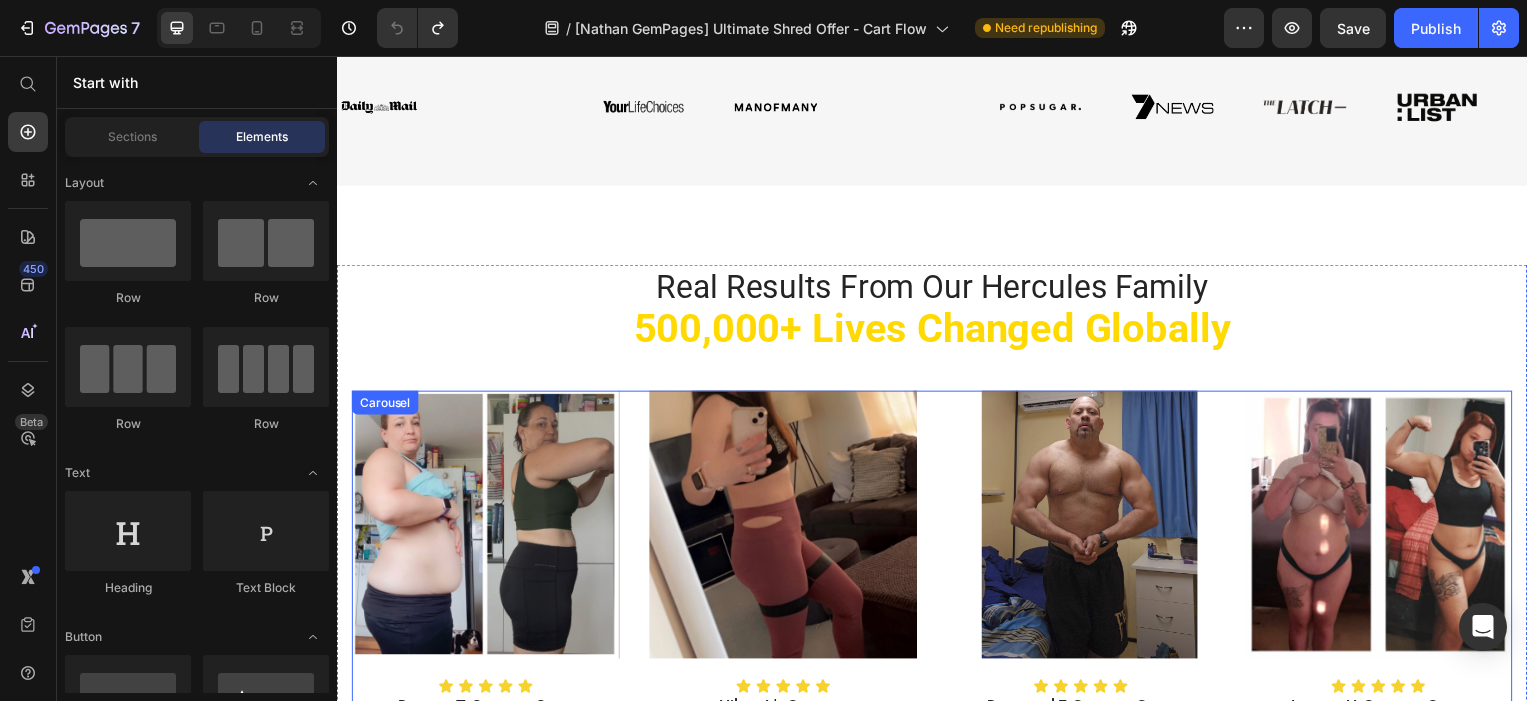scroll, scrollTop: 809, scrollLeft: 0, axis: vertical 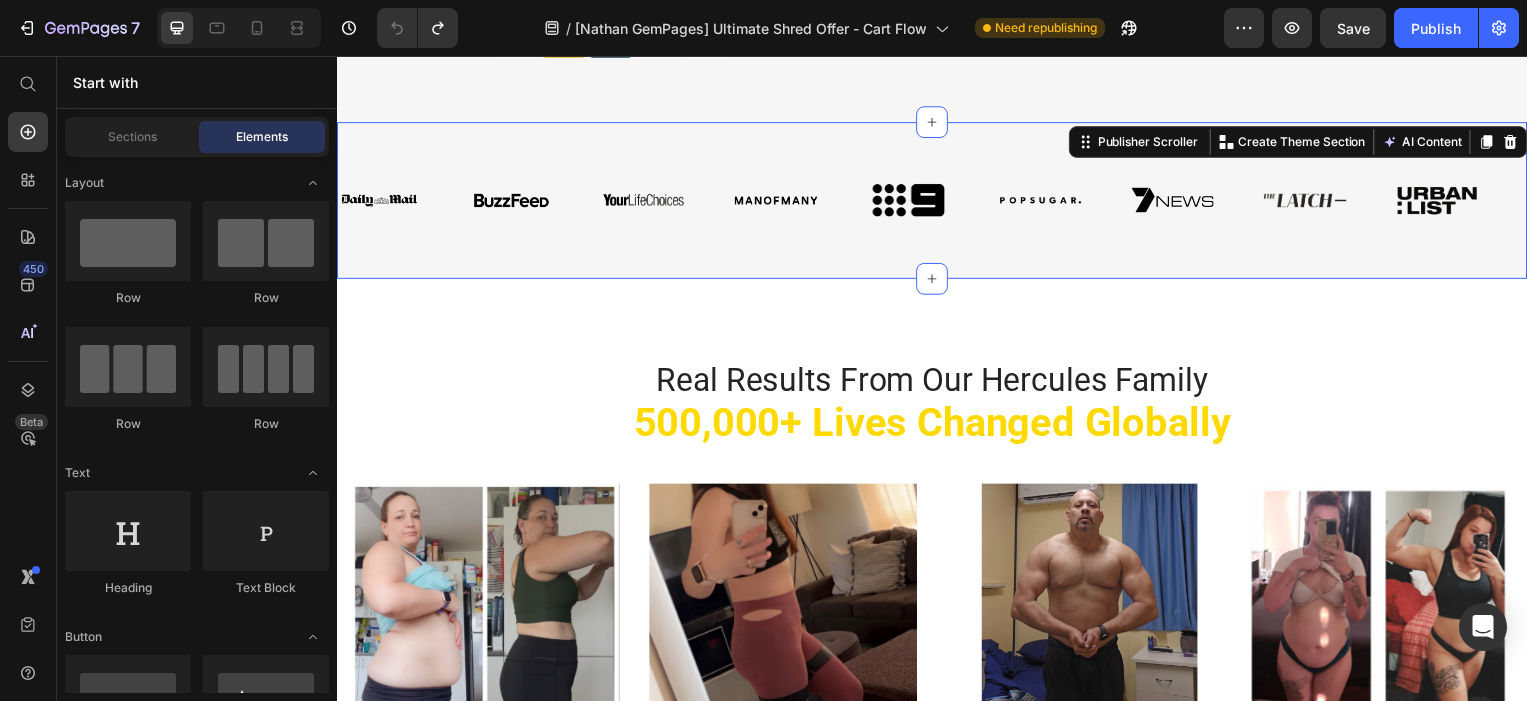 click on "Image Image Image Image Image Image Image Image Image Image Image Image Image Image Image Image Image Image Marquee Publisher Scroller   Create Theme Section AI Content Write with GemAI What would you like to describe here? Tone and Voice Persuasive Product Show more Generate" at bounding box center [937, 202] 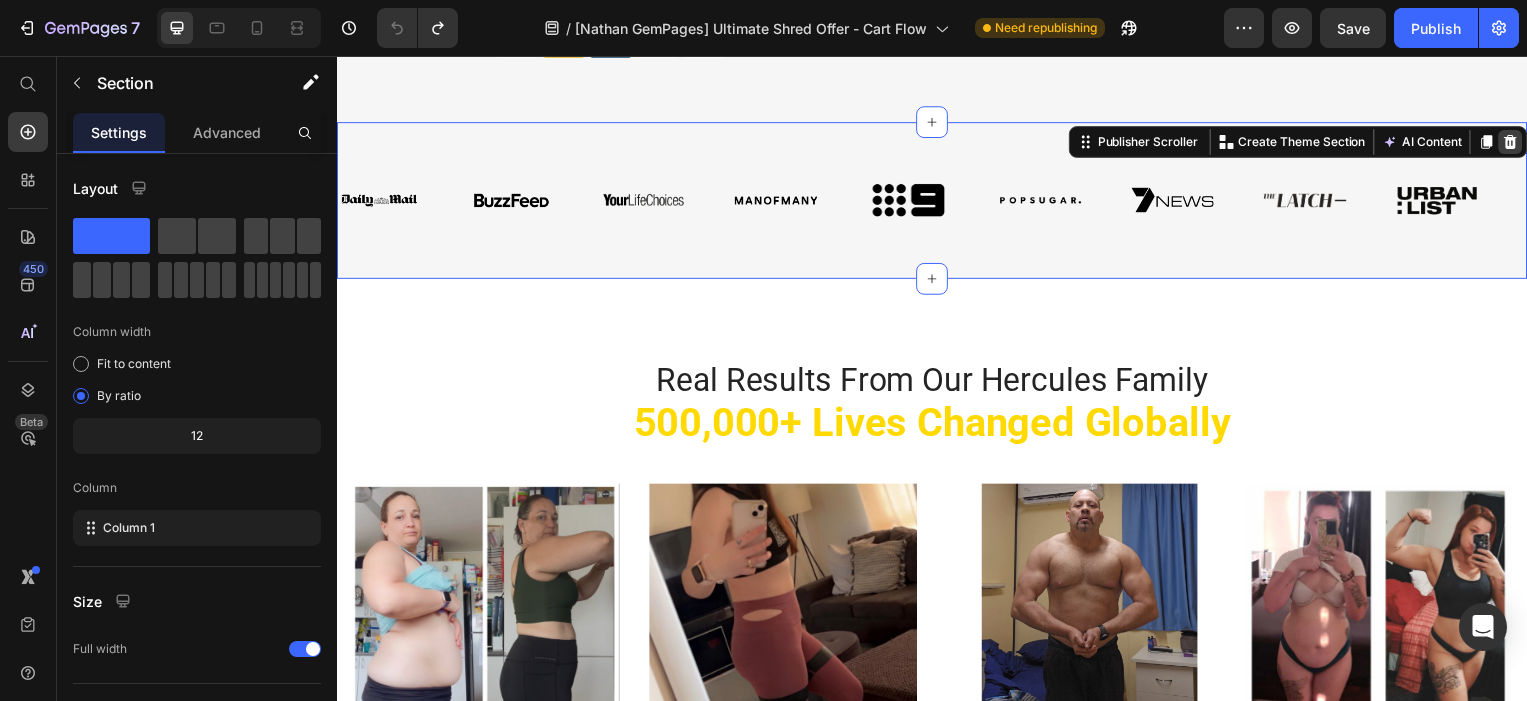 click at bounding box center [1520, 143] 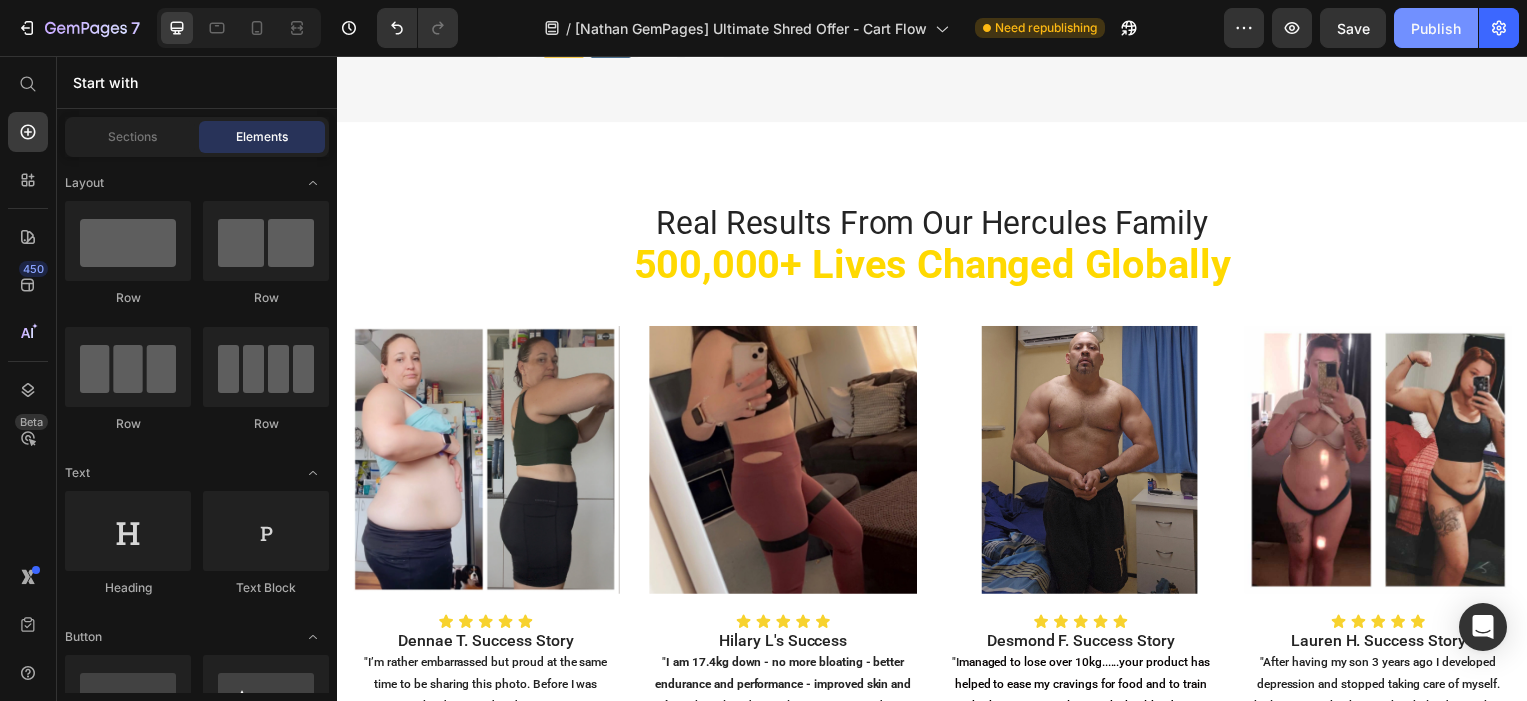 click on "Publish" at bounding box center (1436, 28) 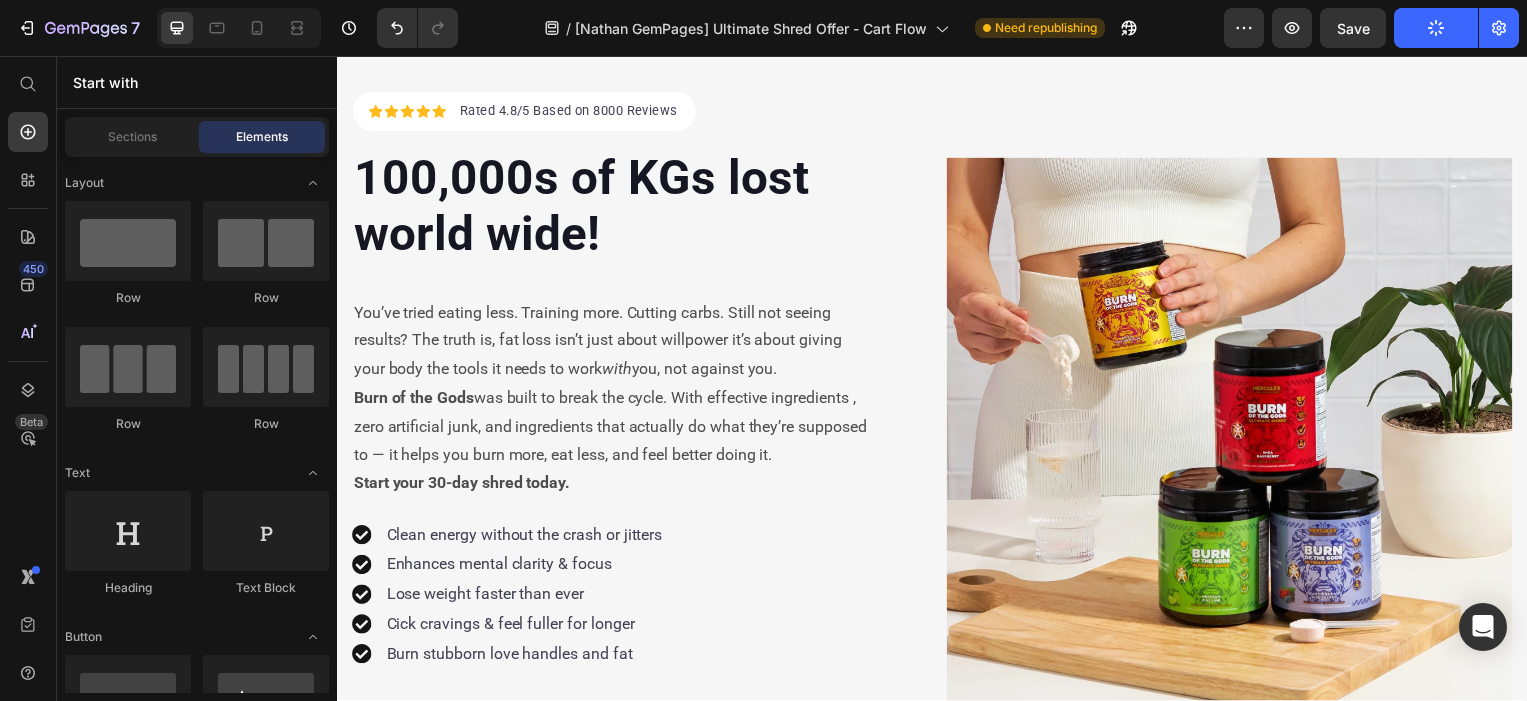 scroll, scrollTop: 0, scrollLeft: 0, axis: both 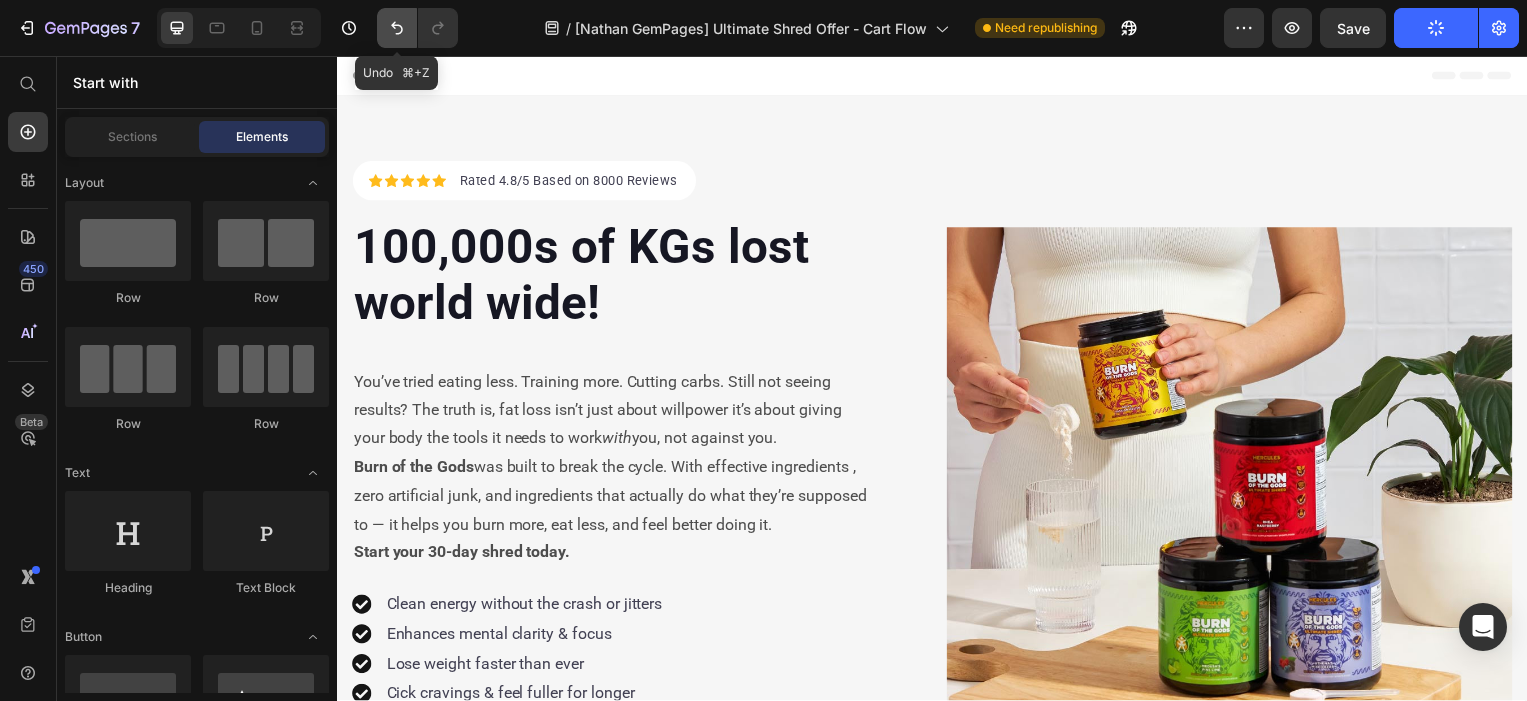 click 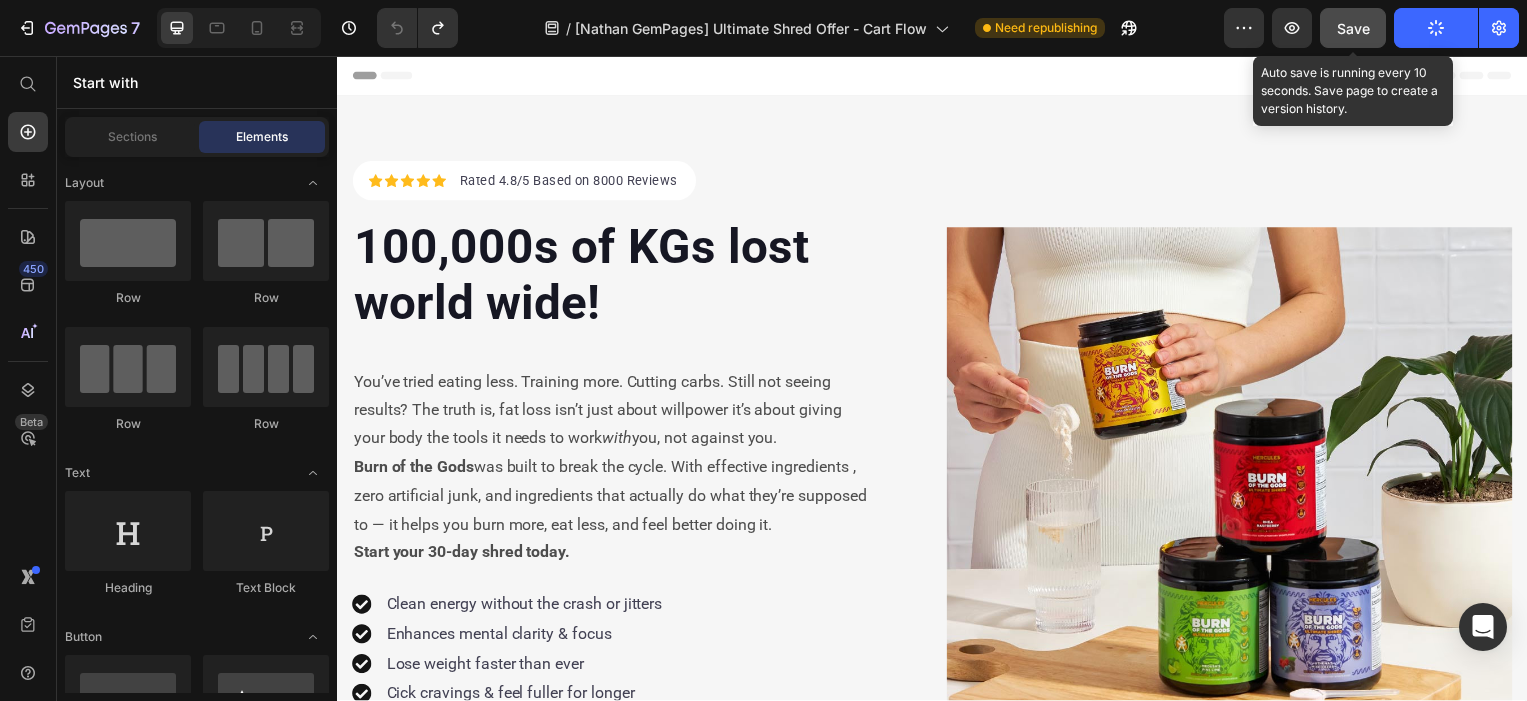 click on "Save" 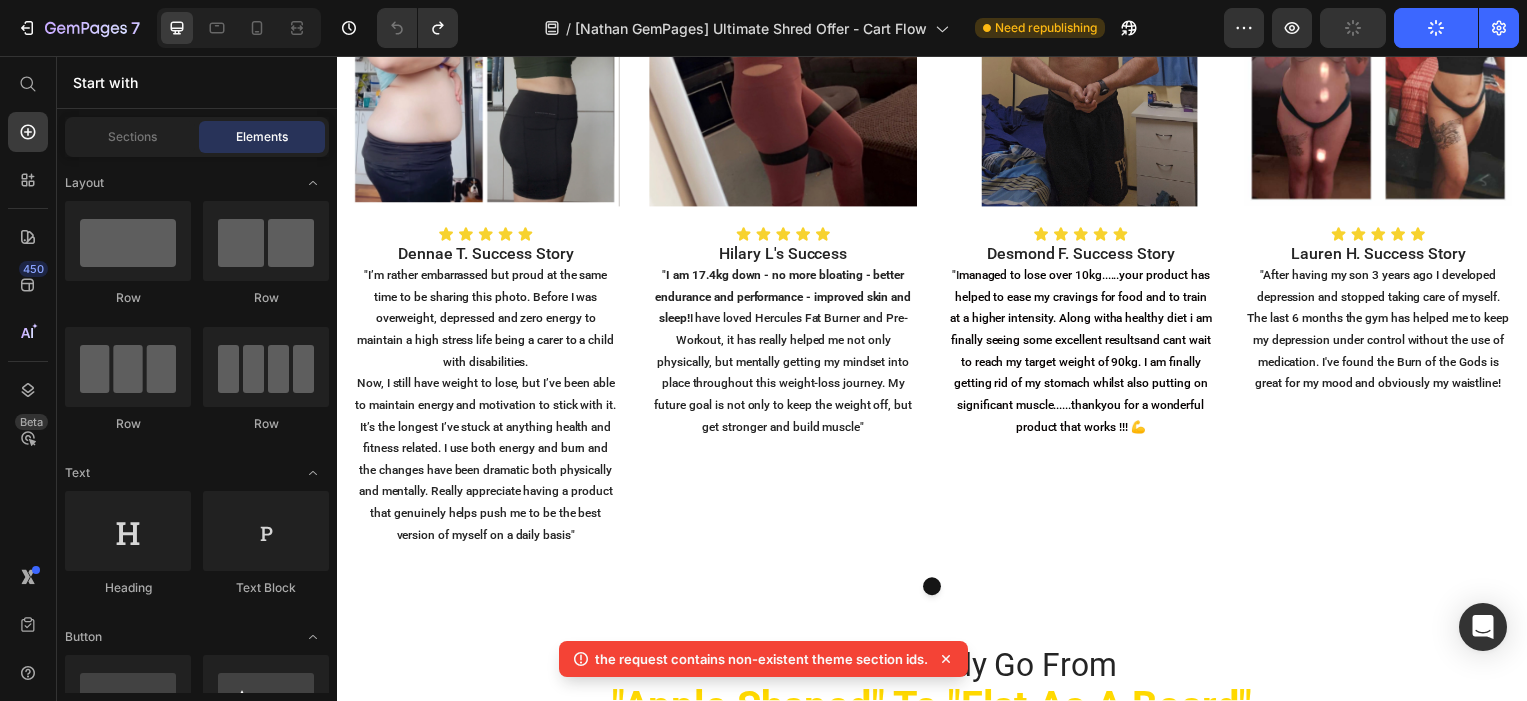 scroll, scrollTop: 1635, scrollLeft: 0, axis: vertical 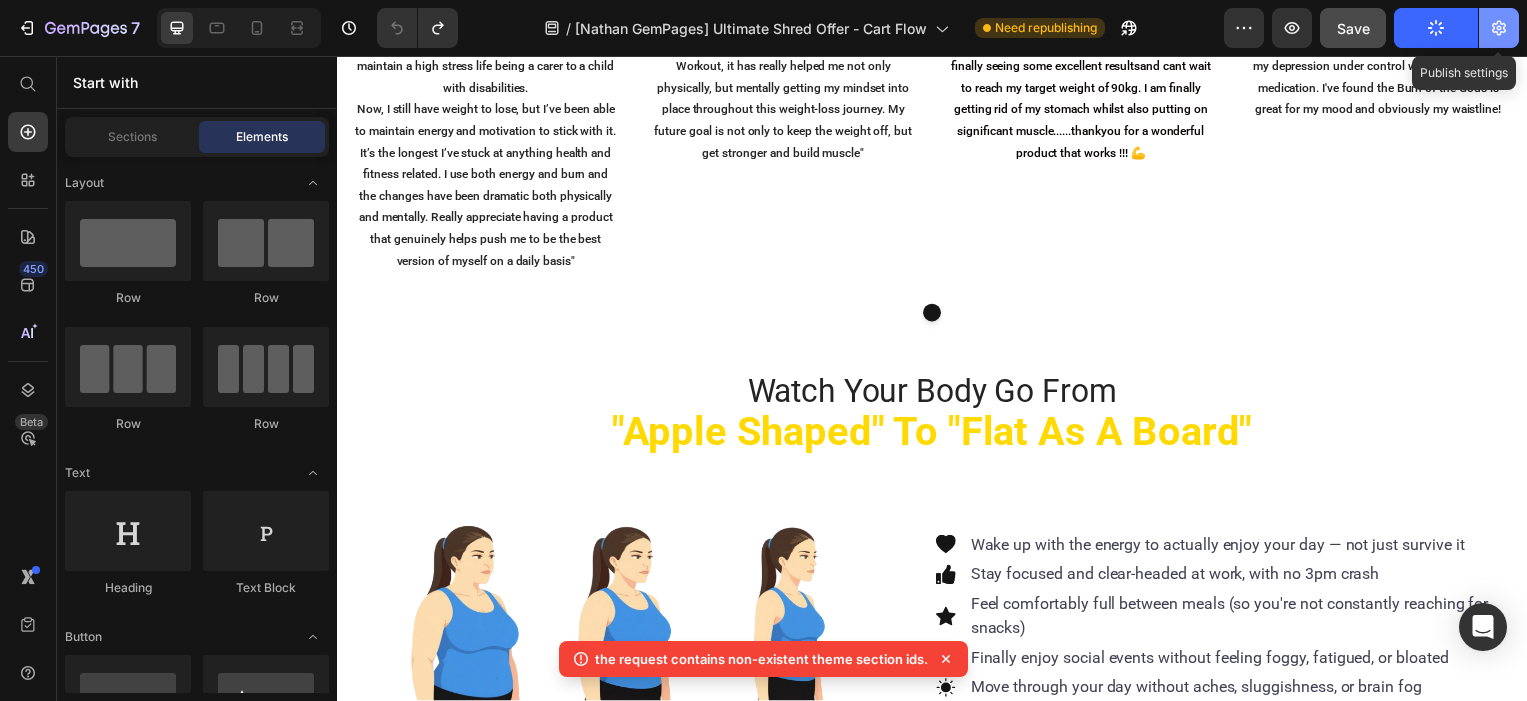 click 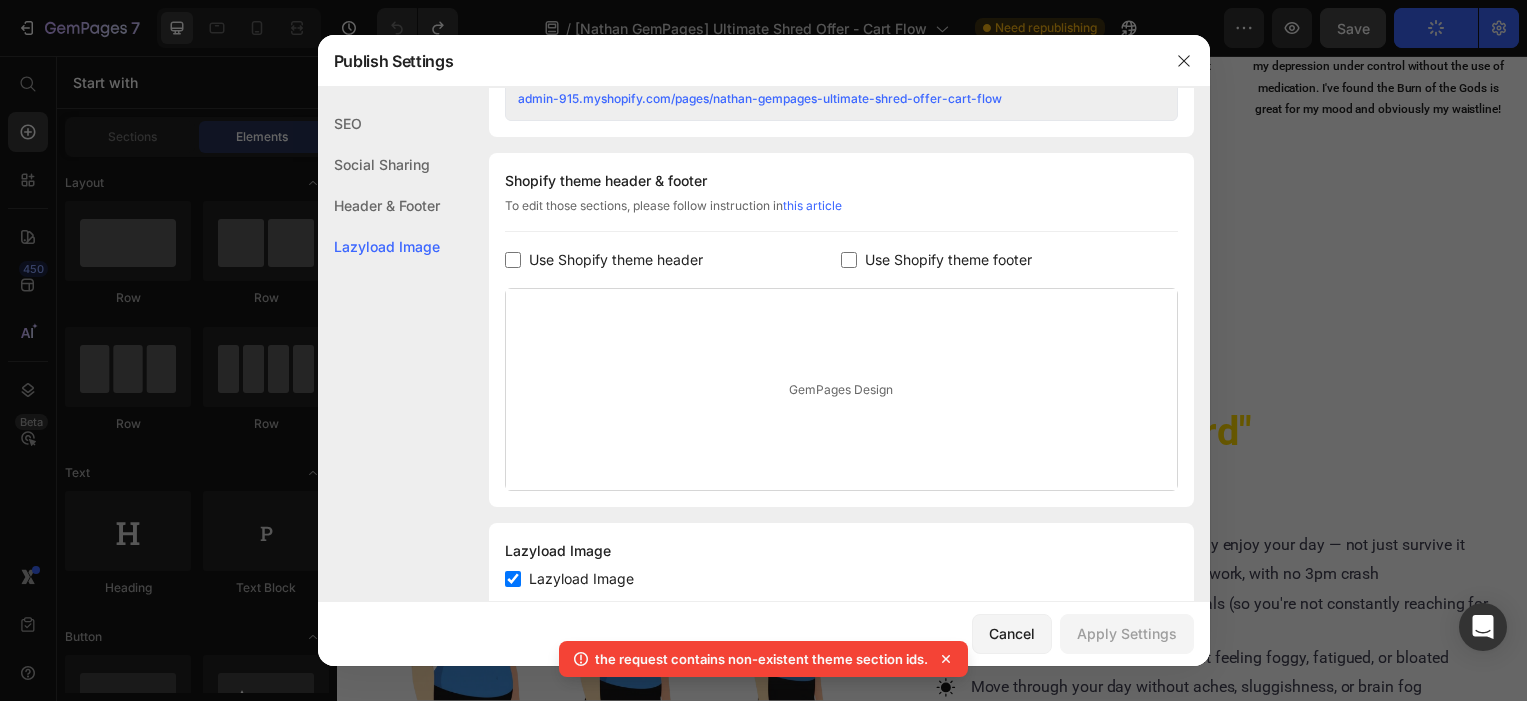 scroll, scrollTop: 910, scrollLeft: 0, axis: vertical 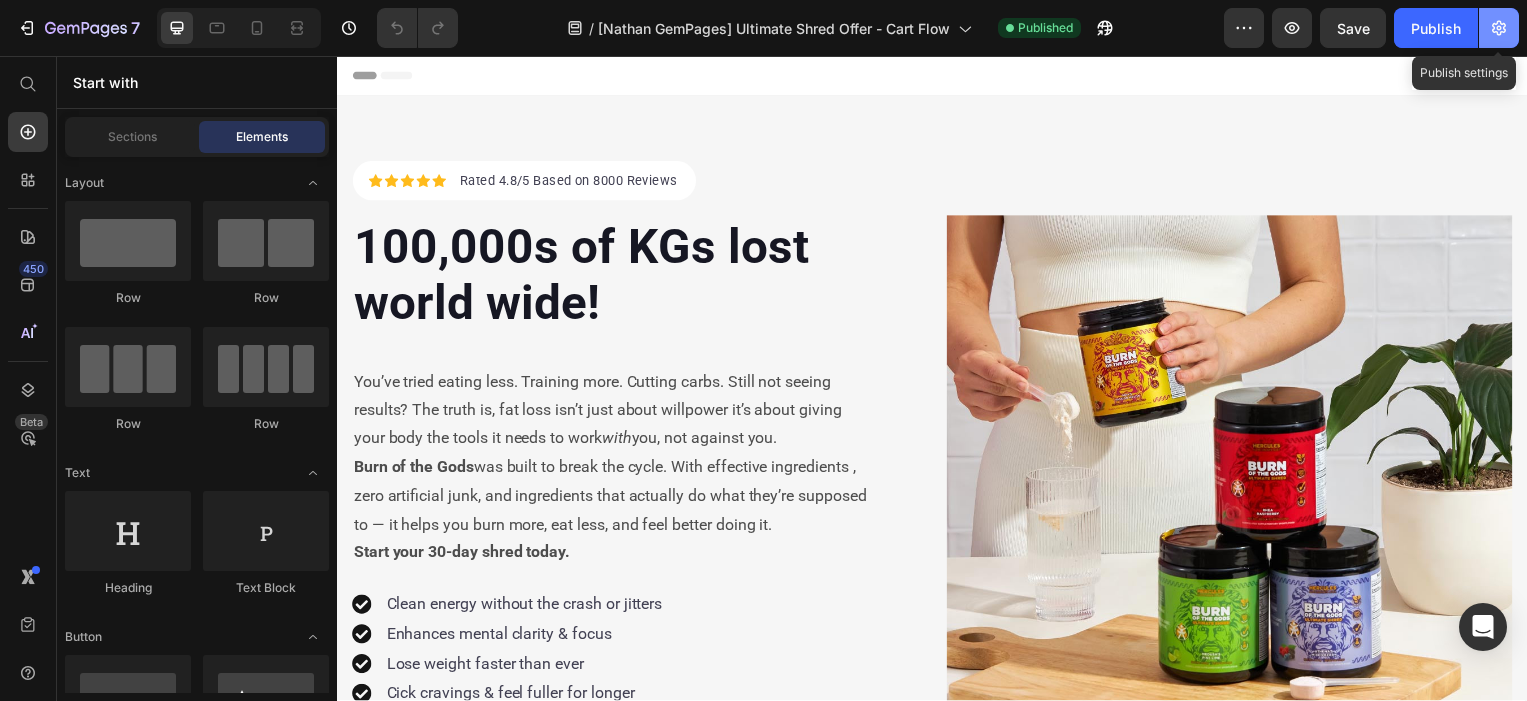 click 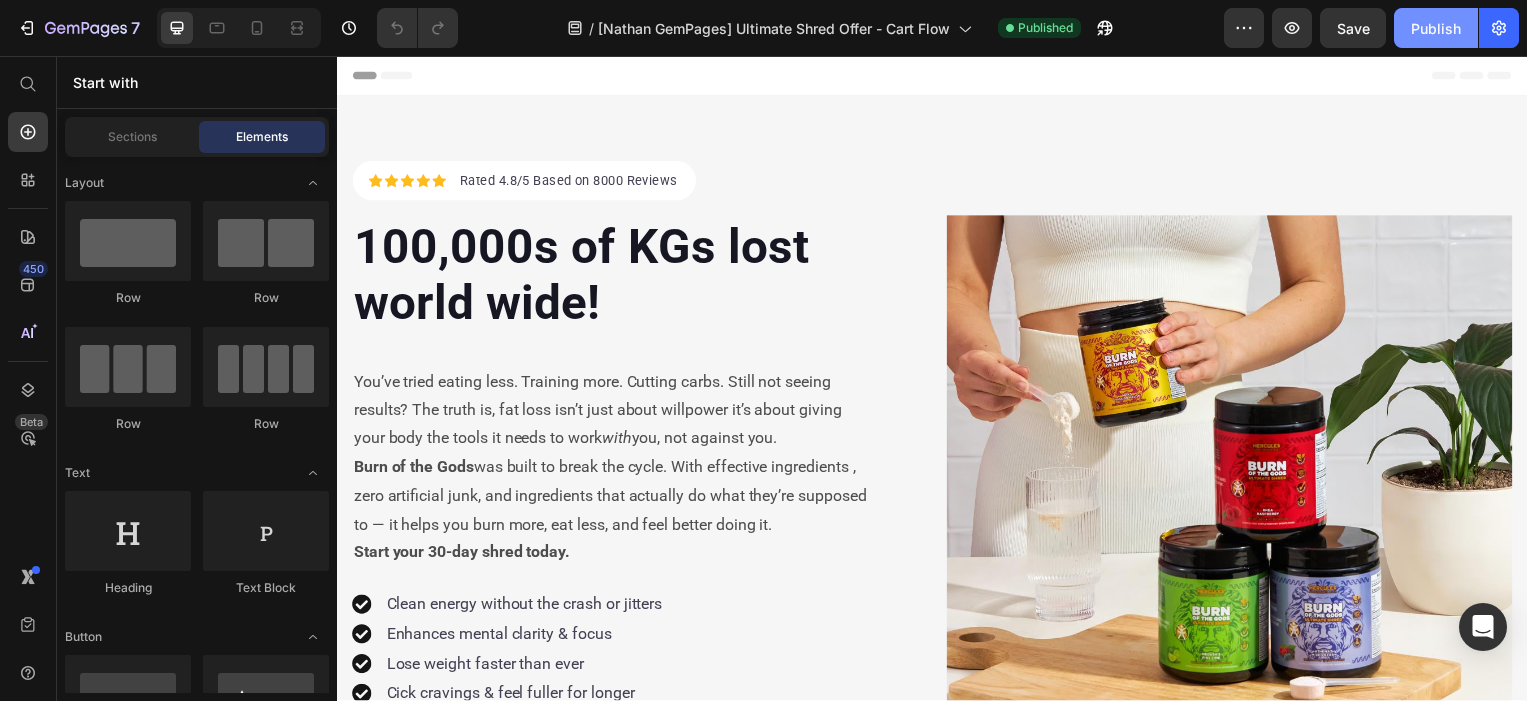 click on "Publish" at bounding box center [1436, 28] 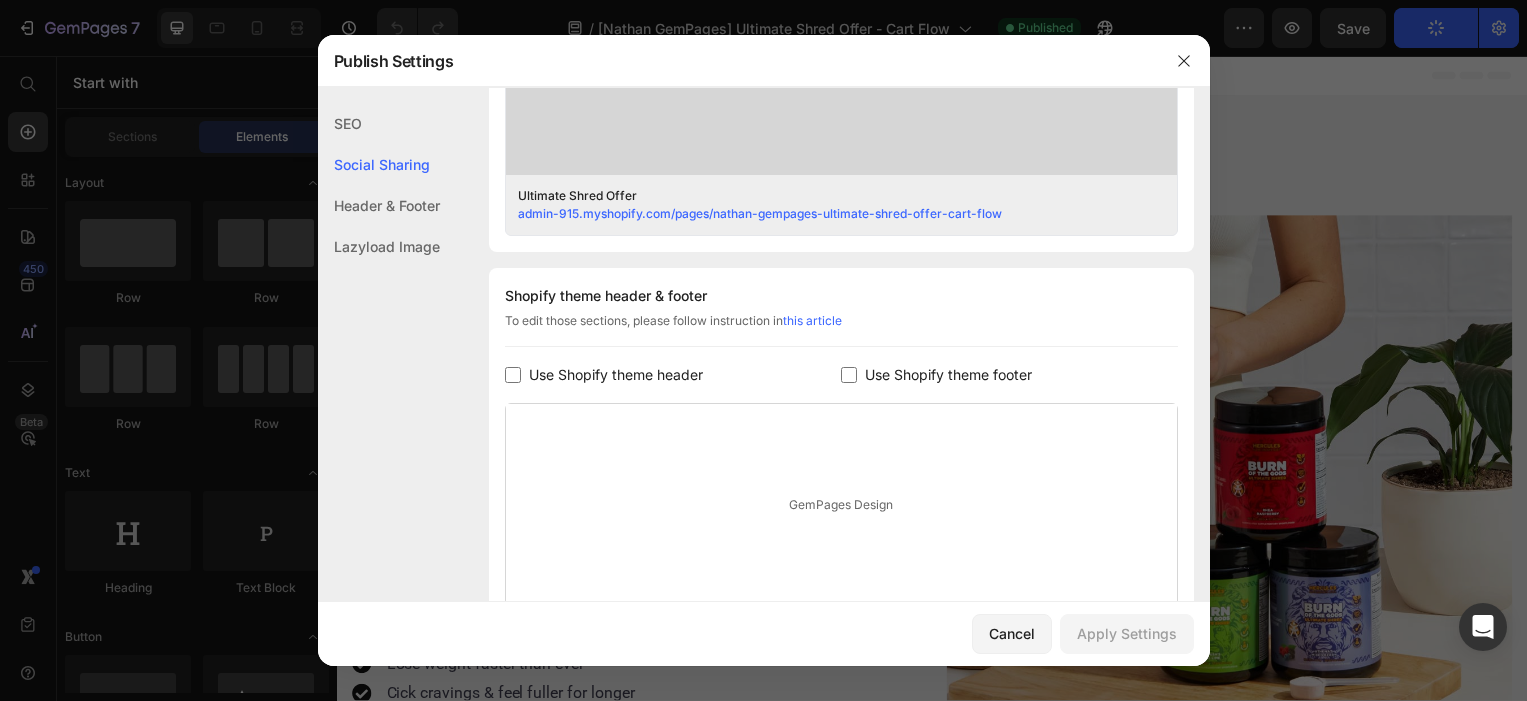 scroll, scrollTop: 806, scrollLeft: 0, axis: vertical 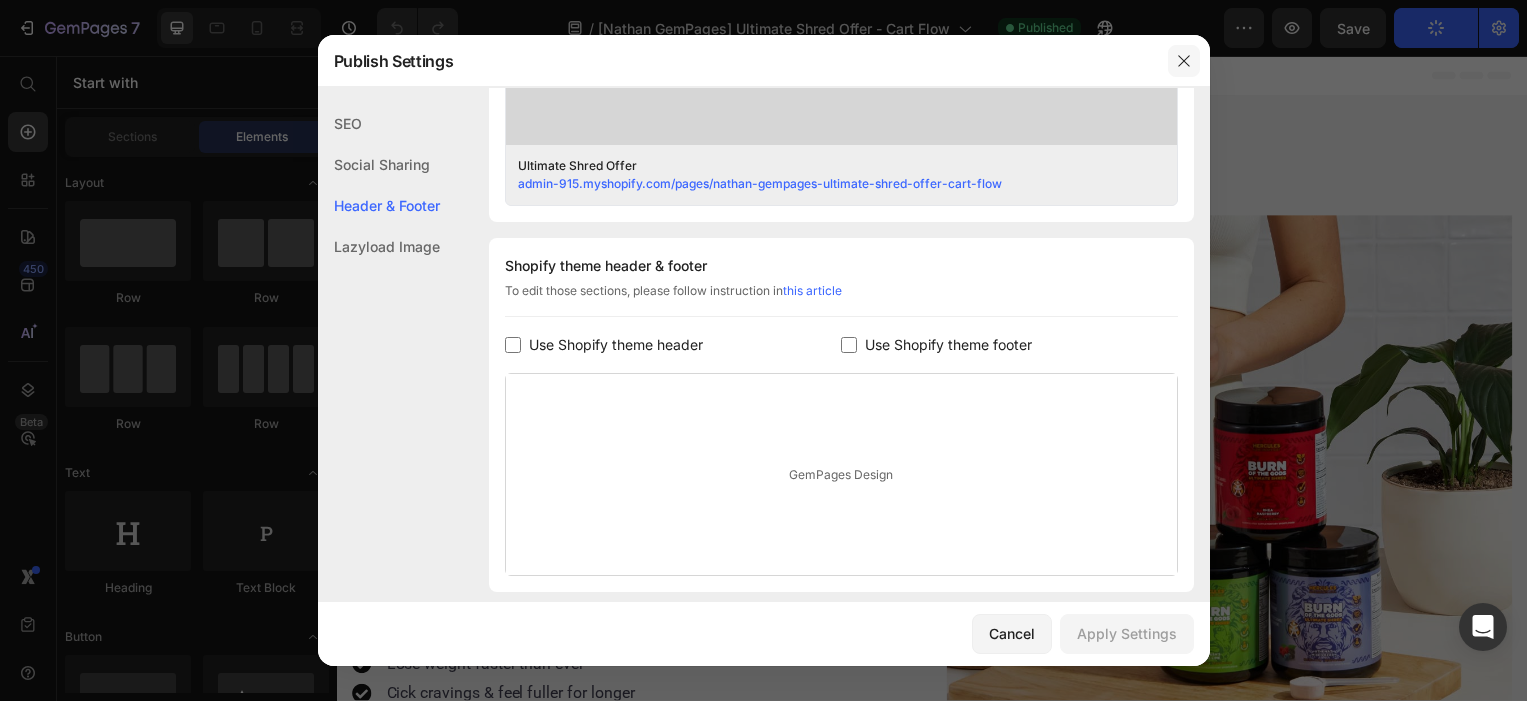 click at bounding box center (1184, 61) 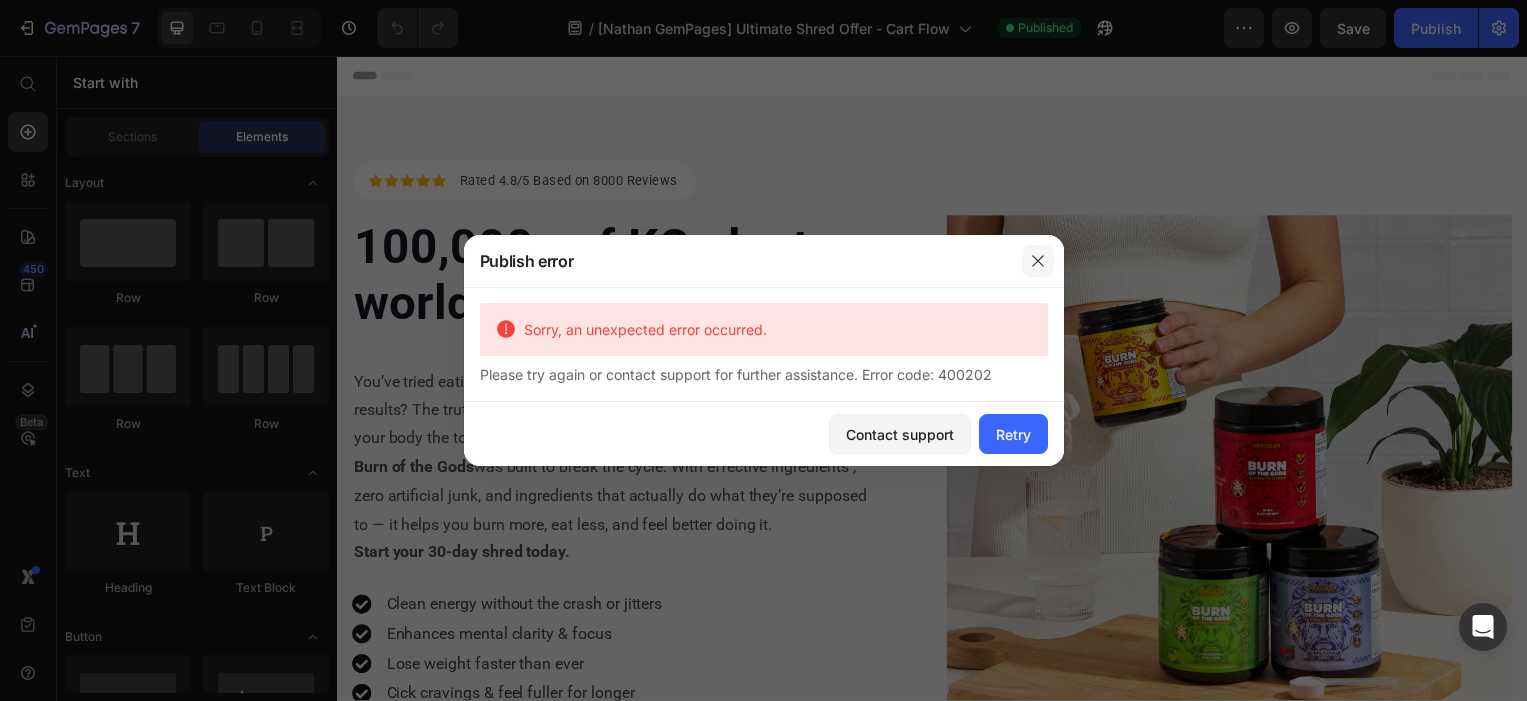 click at bounding box center [1038, 261] 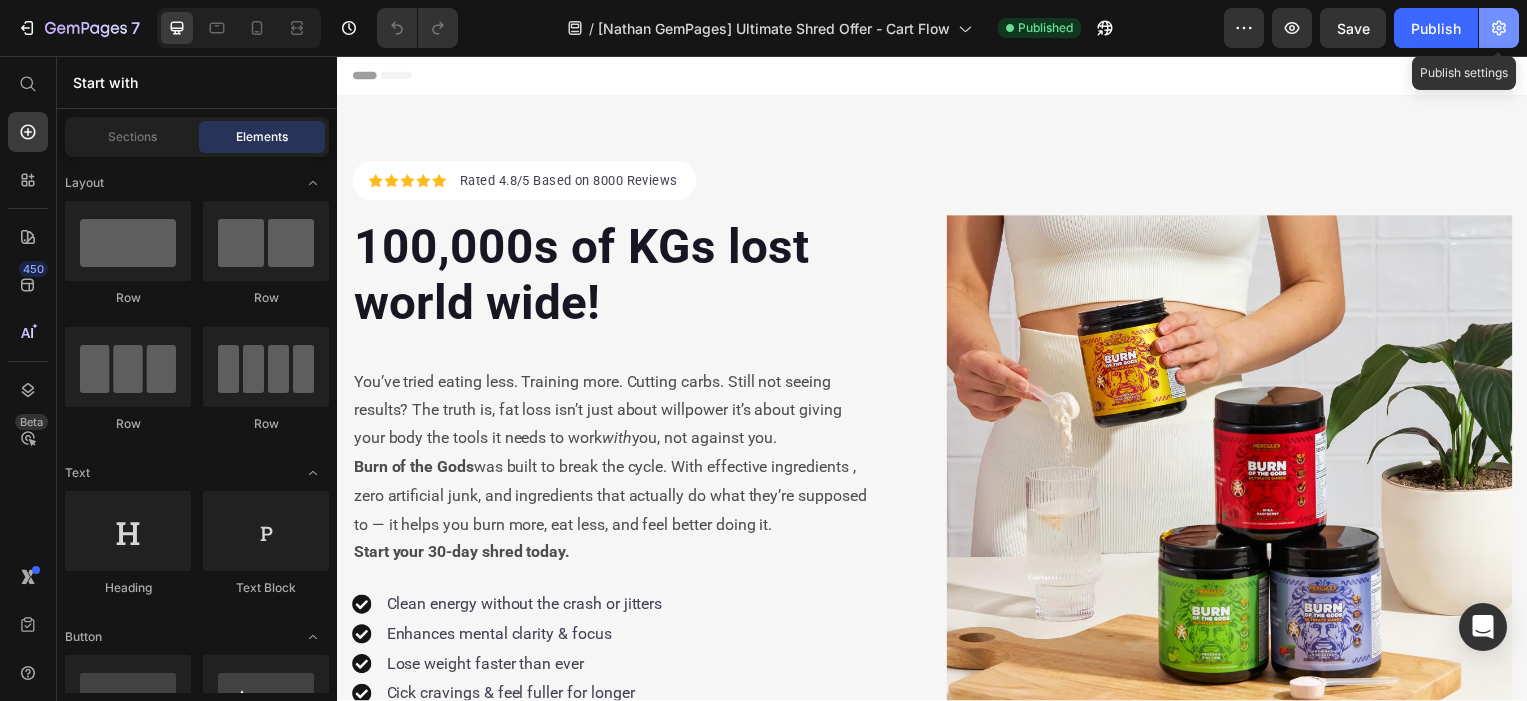 click 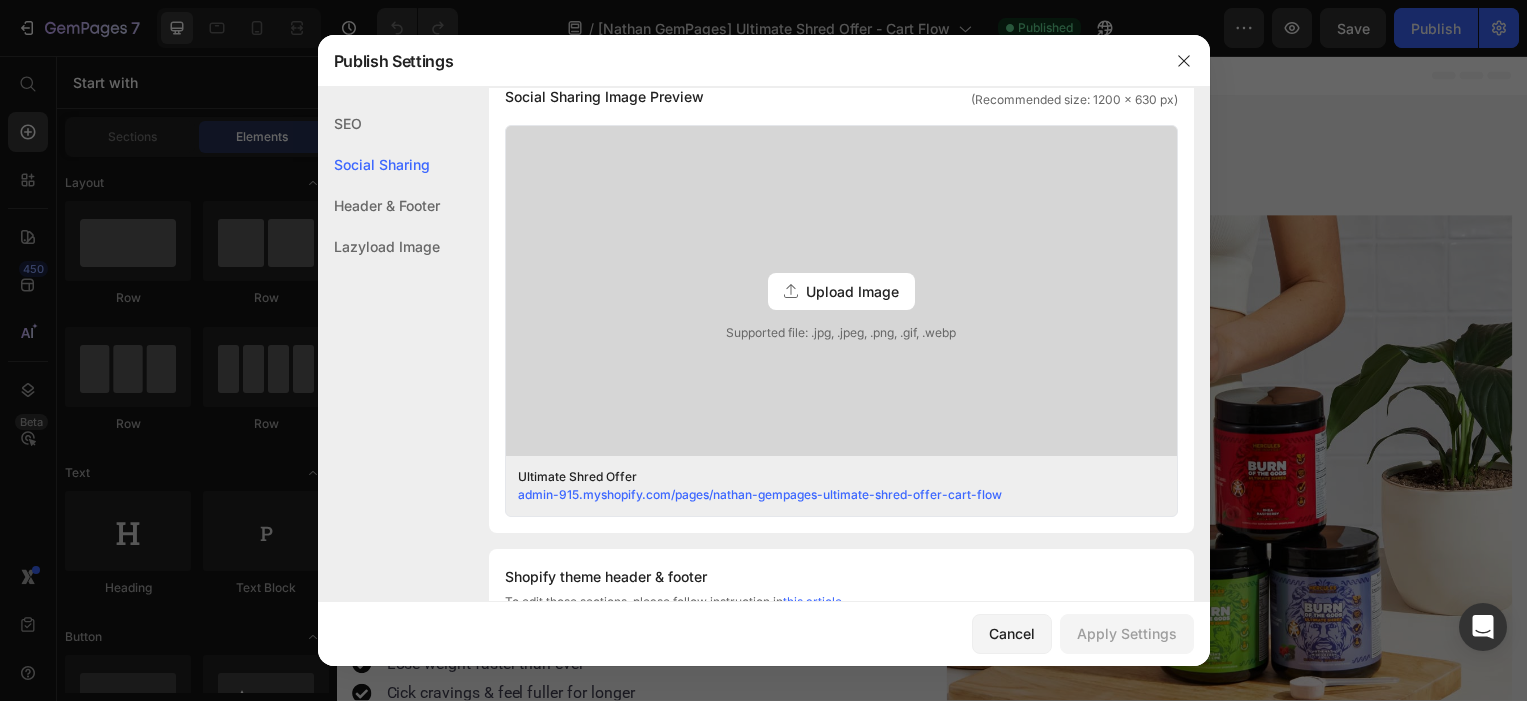 scroll, scrollTop: 728, scrollLeft: 0, axis: vertical 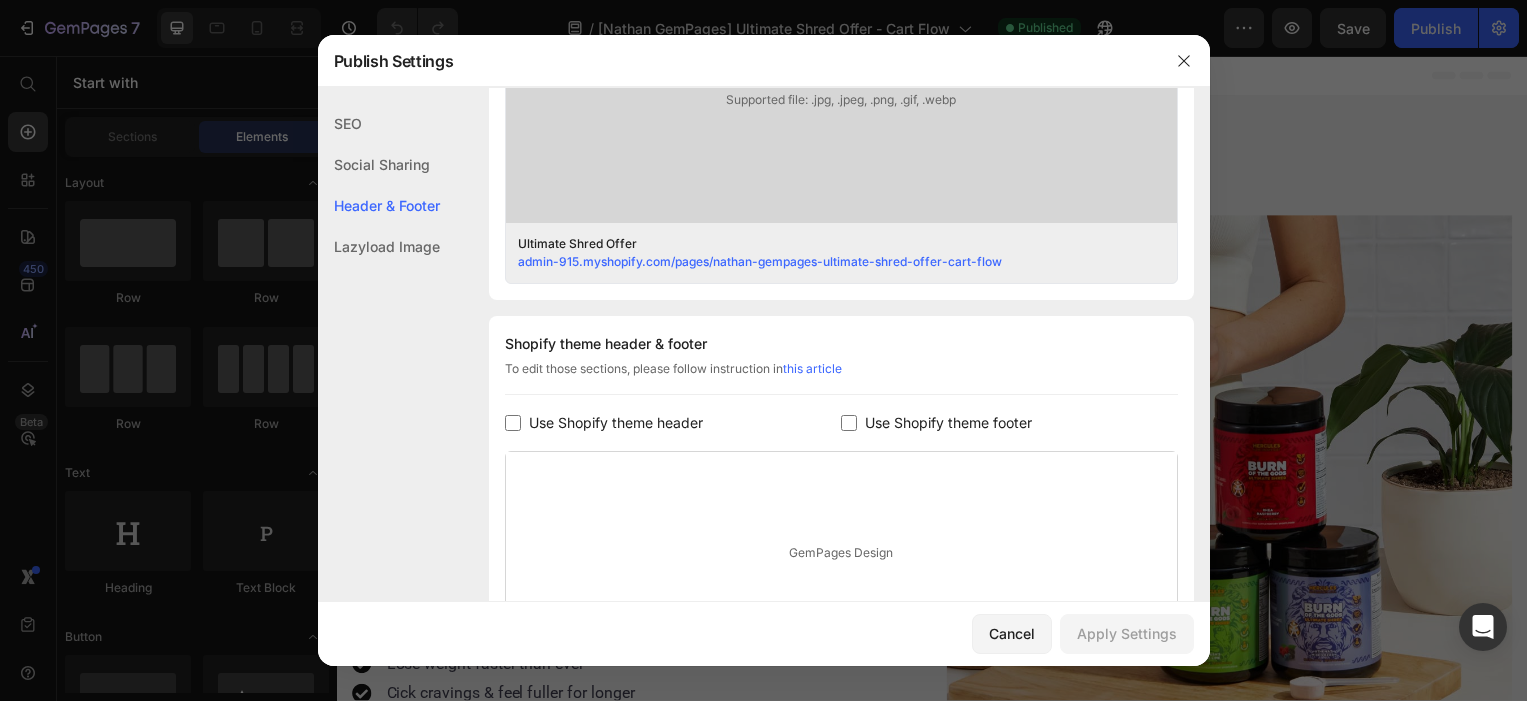 click on "Use Shopify theme footer" at bounding box center [944, 423] 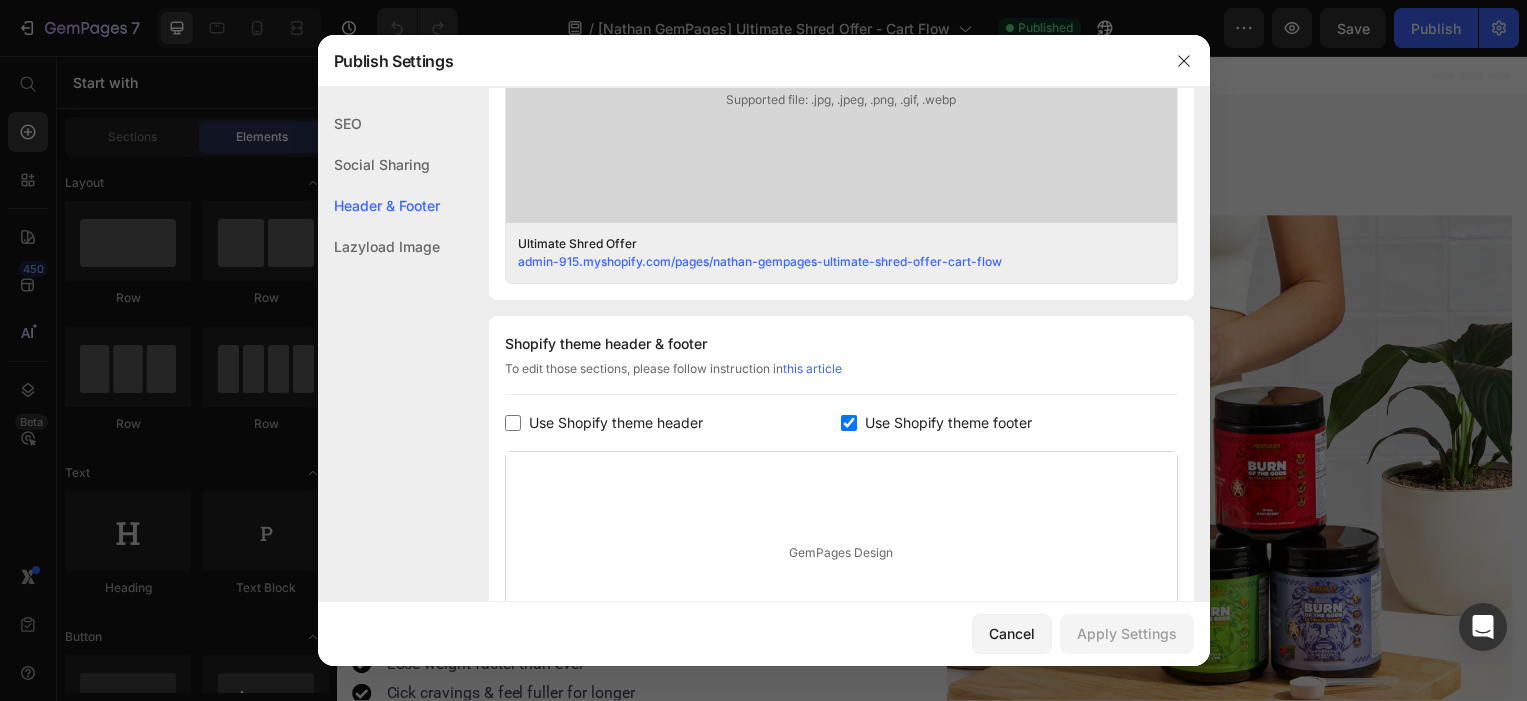 checkbox on "true" 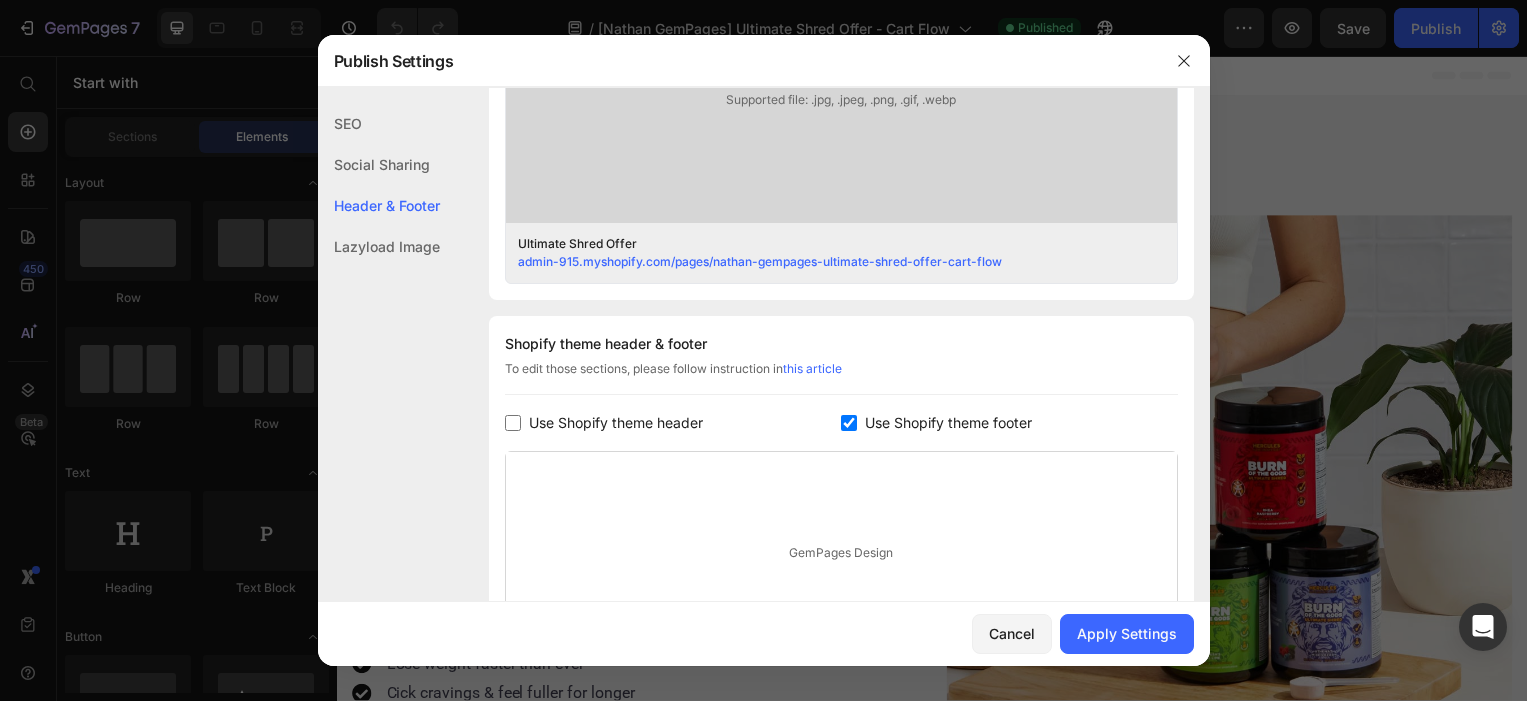 click on "Use Shopify theme header" at bounding box center (616, 423) 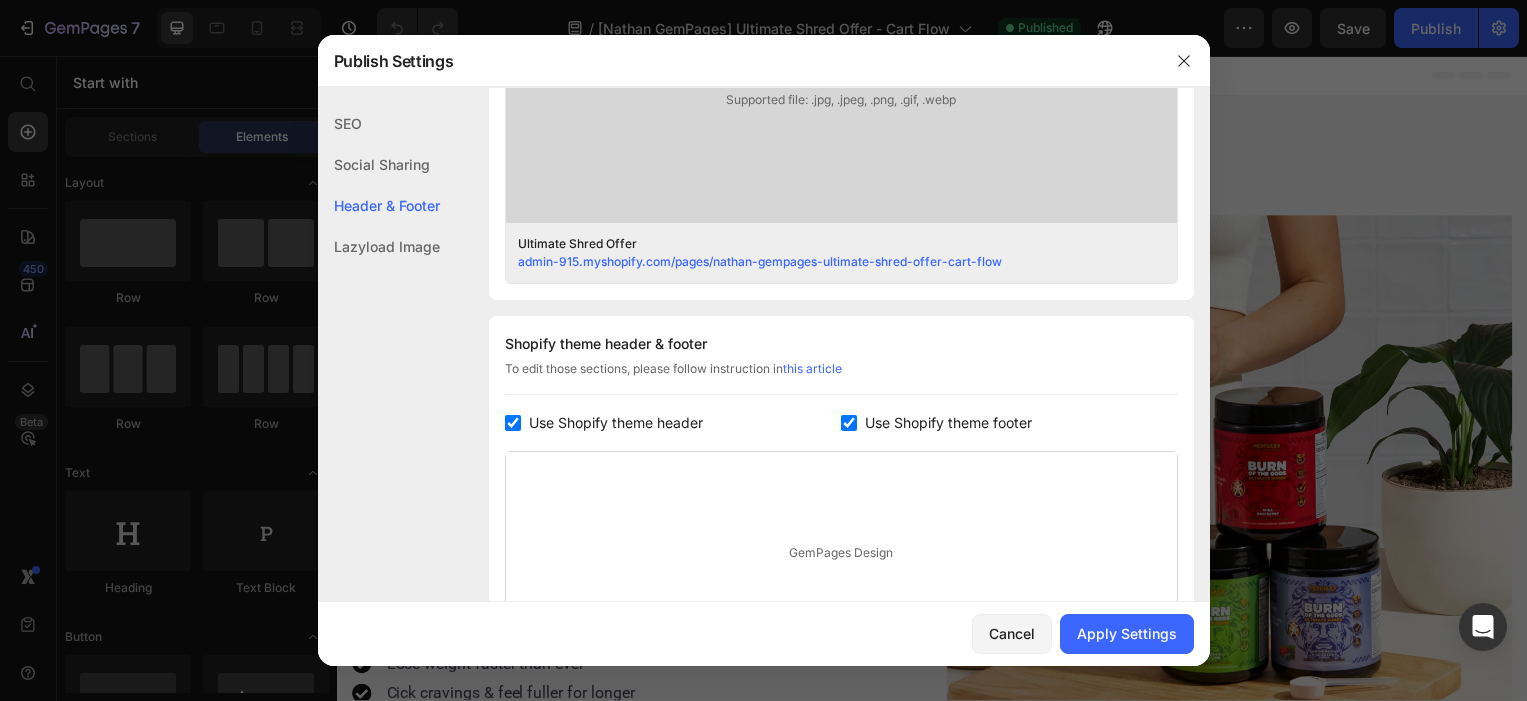 checkbox on "true" 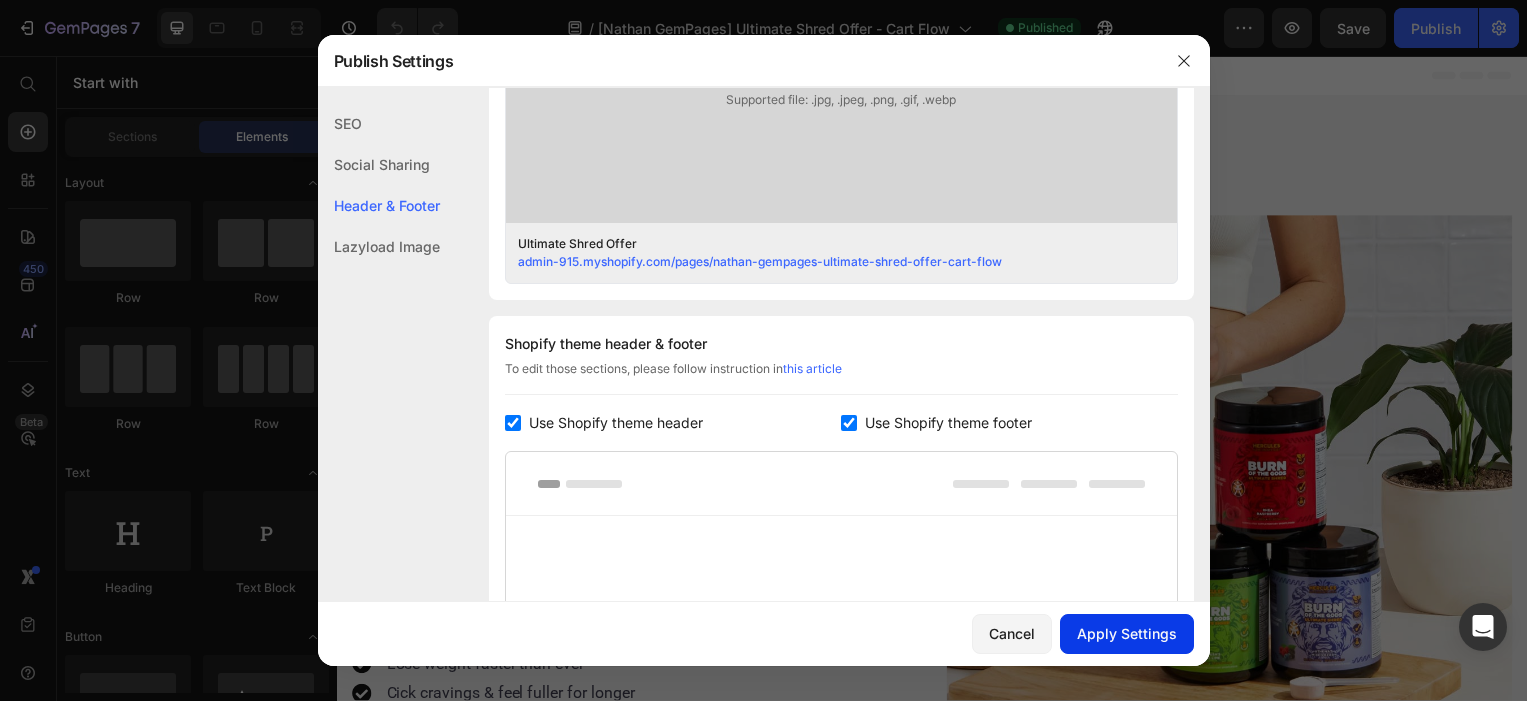 click on "Apply Settings" at bounding box center [1127, 633] 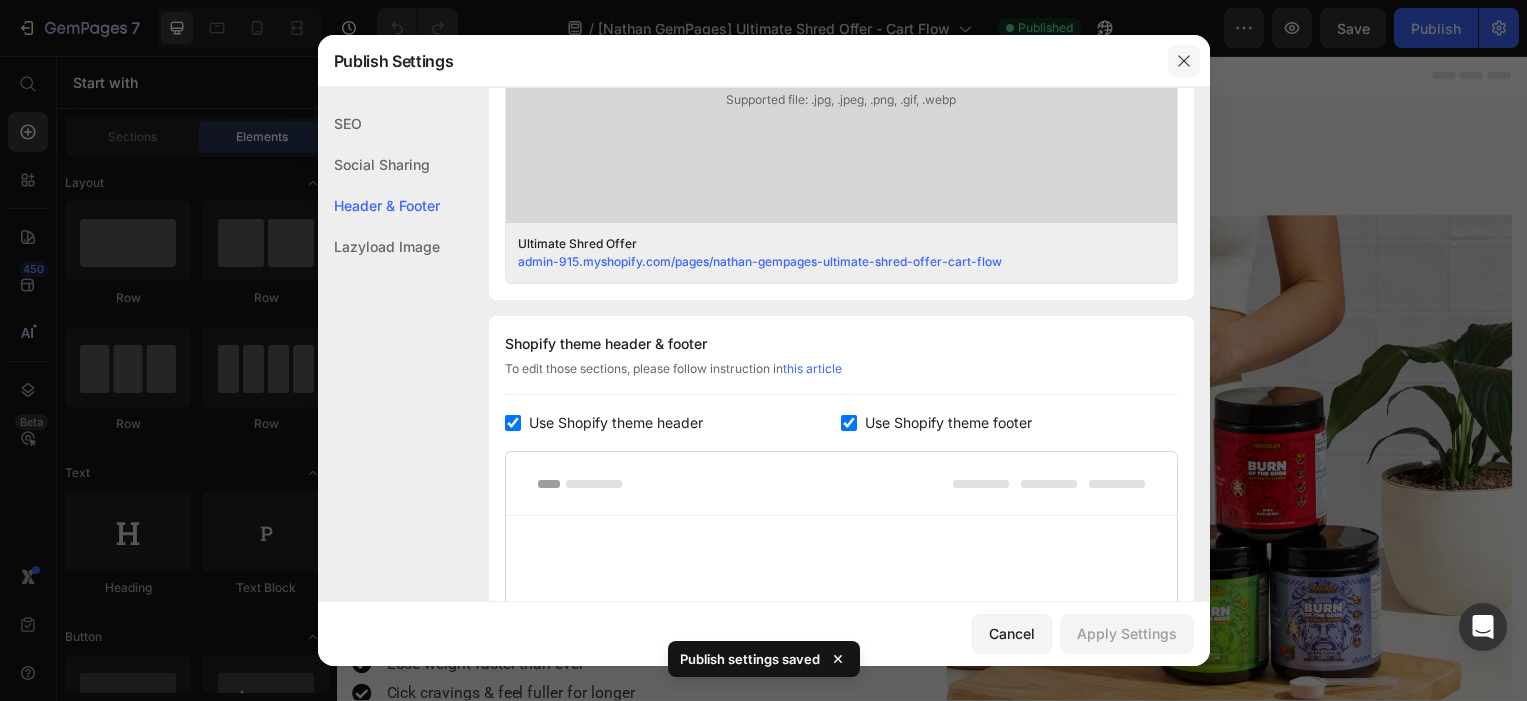 click 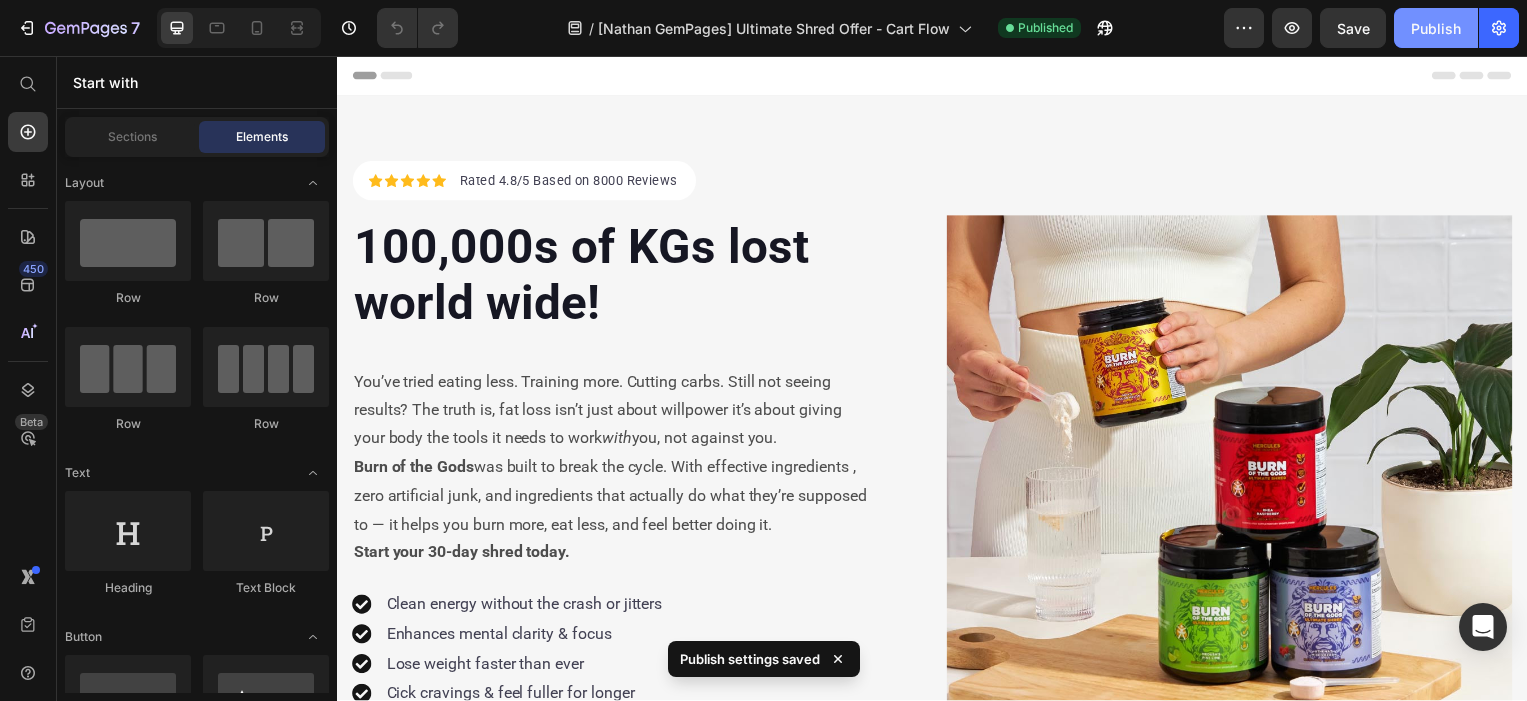 click on "Publish" at bounding box center (1436, 28) 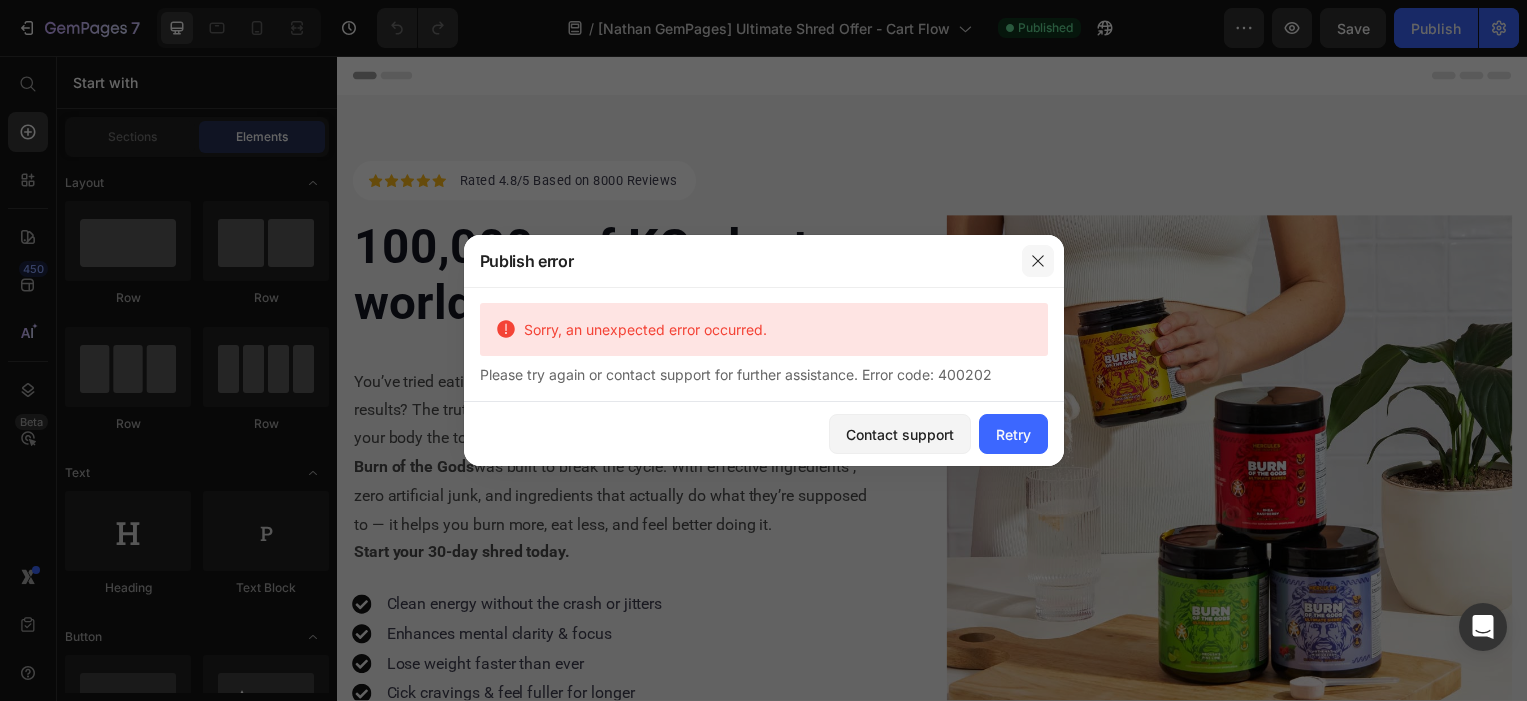 click 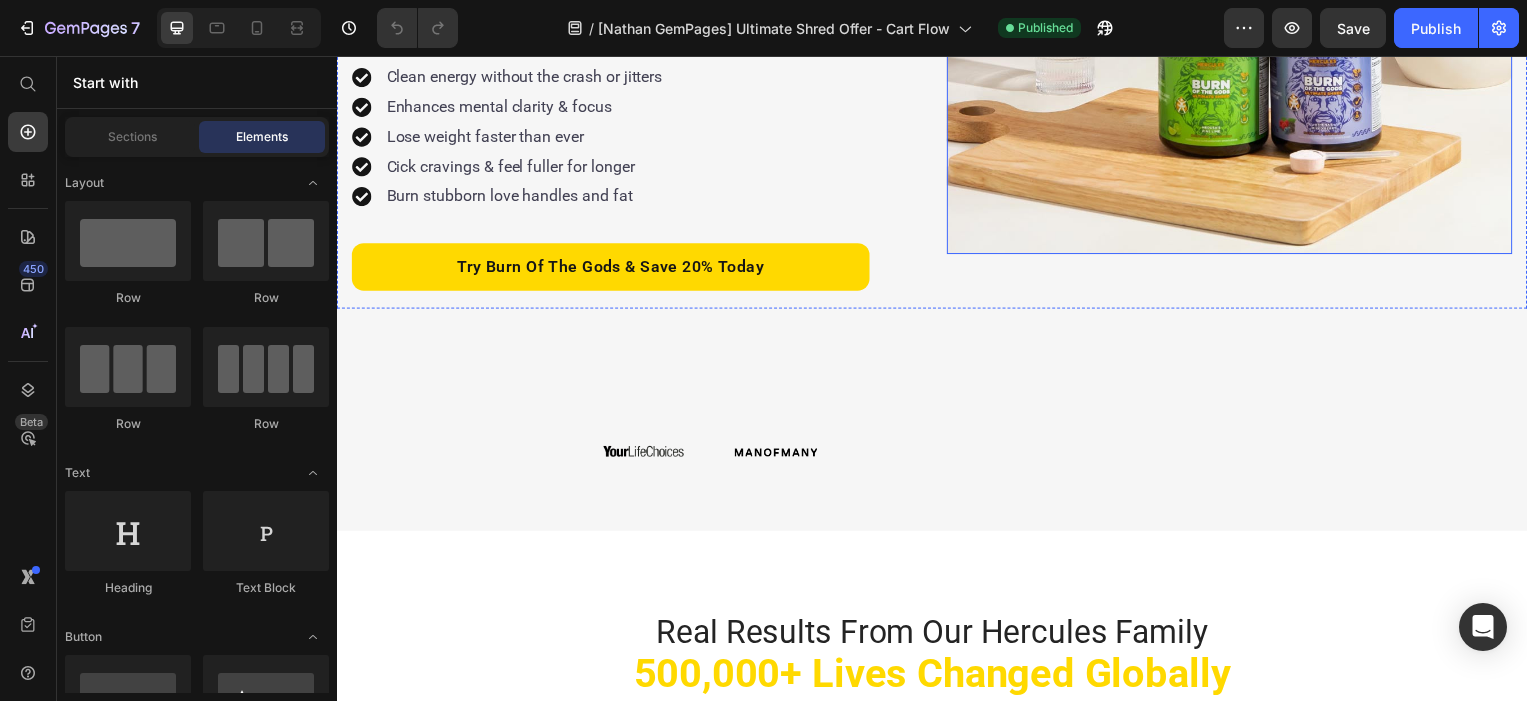 scroll, scrollTop: 0, scrollLeft: 0, axis: both 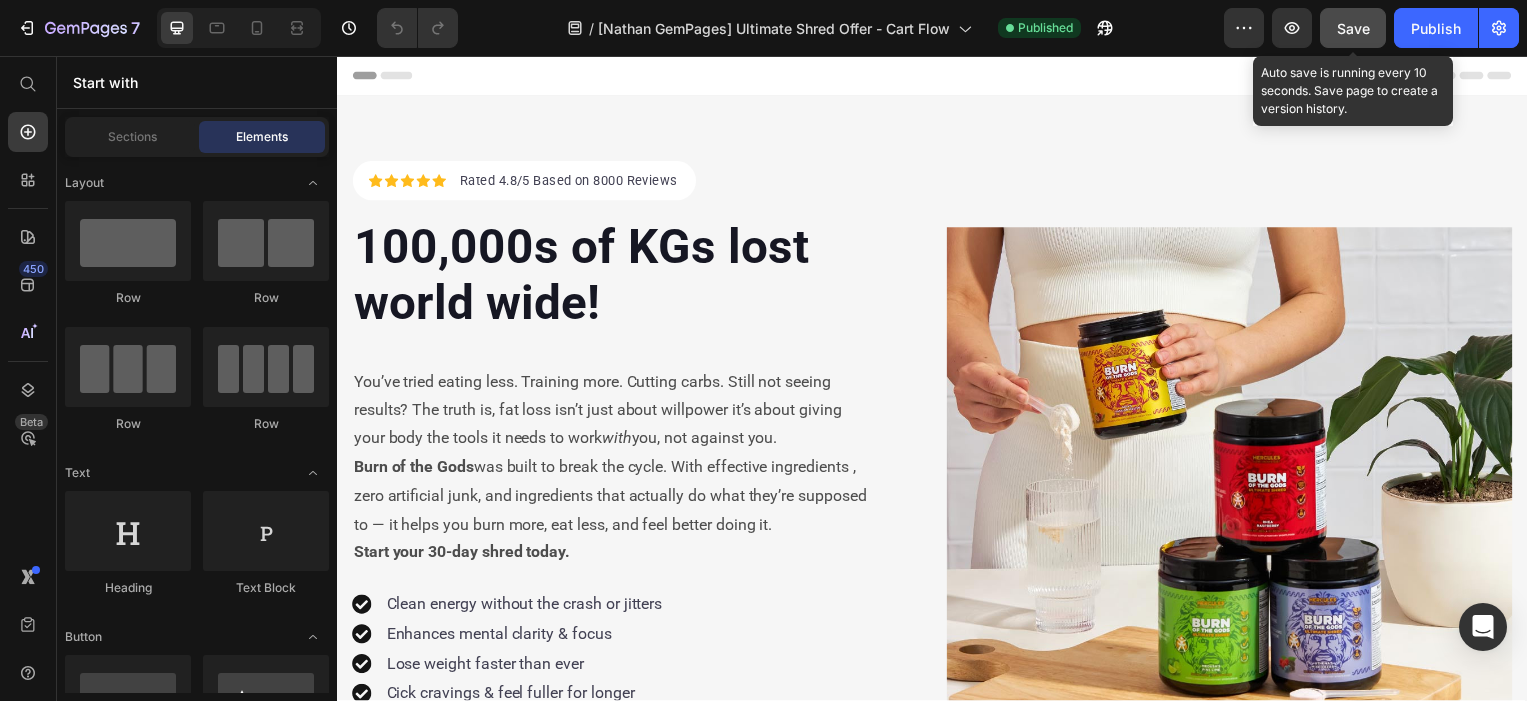 click on "Save" at bounding box center (1353, 28) 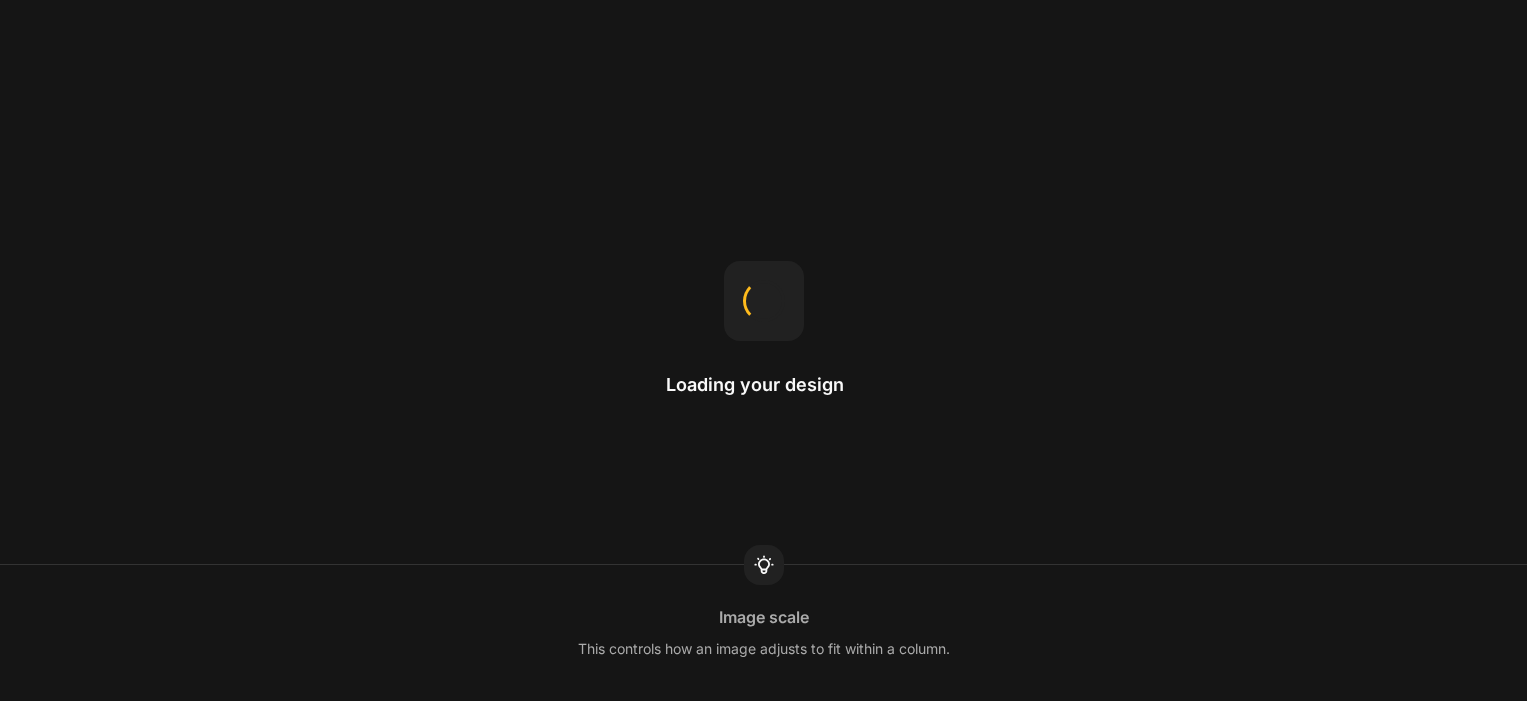 scroll, scrollTop: 0, scrollLeft: 0, axis: both 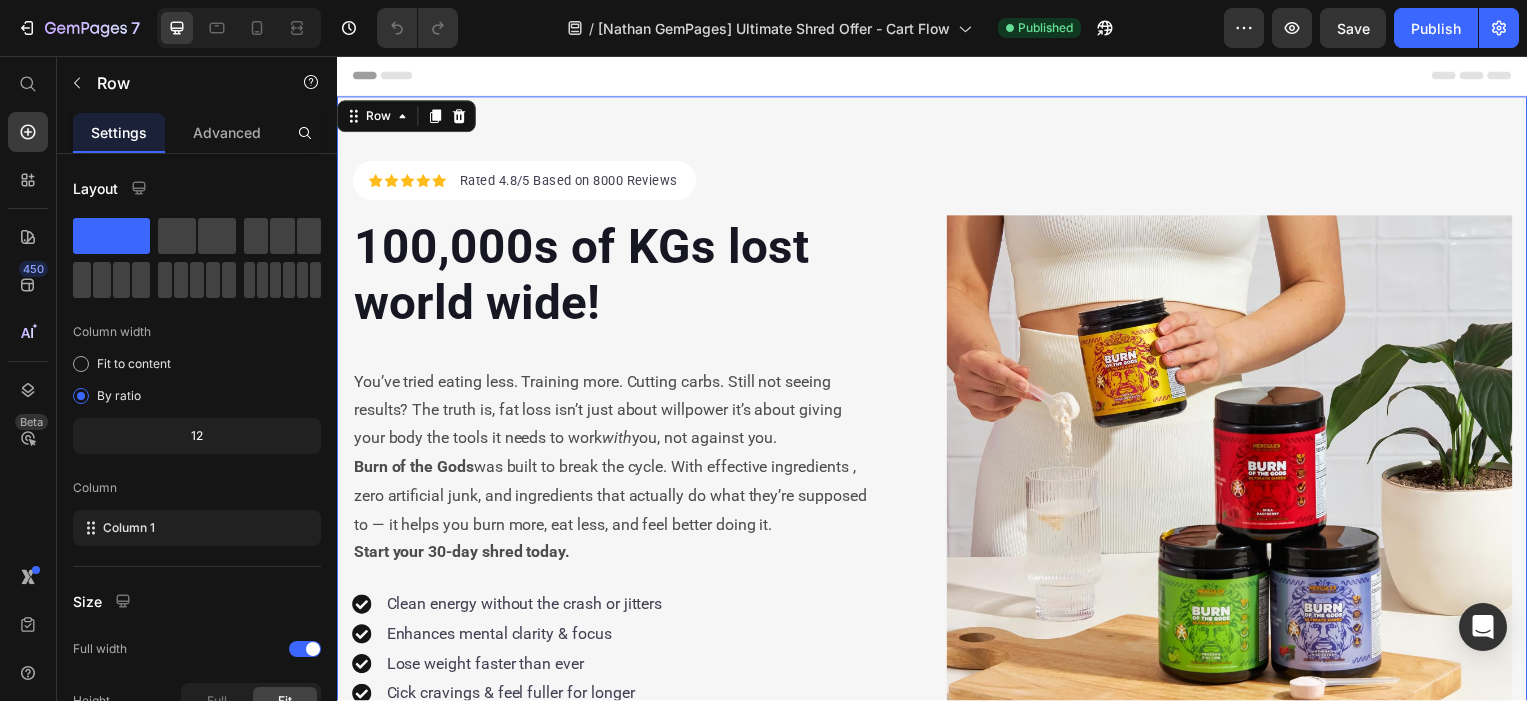 click on "Icon Icon Icon Icon Icon Icon List Hoz Rated 4.8/5 Based on 8000 Reviews Text block Row 100,000s of KGs lost world wide! Heading You’ve tried eating less. Training more. Cutting carbs. Still not seeing results? The truth is, fat loss isn’t just about willpower it’s about giving your body the tools it needs to work  with  you, not against you. Burn of the Gods  was built to break the cycle. With effective ingredients , zero artificial junk, and ingredients that actually do what they’re supposed to — it helps you burn more, eat less, and feel better doing it. Start your 30-day shred today. Text Block Clean energy without the crash or jitters Enhances mental clarity & focus Lose weight faster than ever Cick cravings & feel fuller for longer Burn stubborn love handles and fat Item list Try Burn Of The Gods & Save 20% Today Button Image Row Row Image Row Row   0" at bounding box center [937, 502] 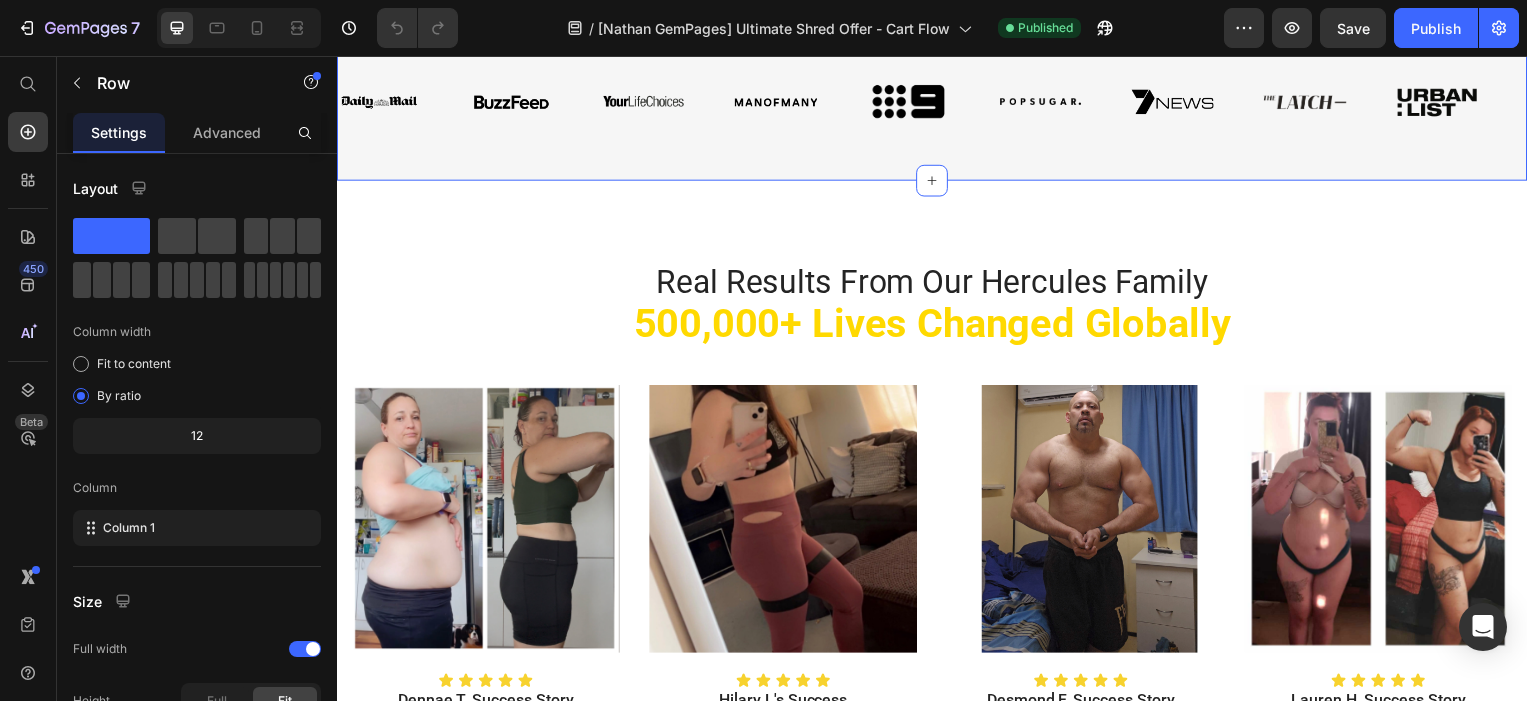 scroll, scrollTop: 885, scrollLeft: 0, axis: vertical 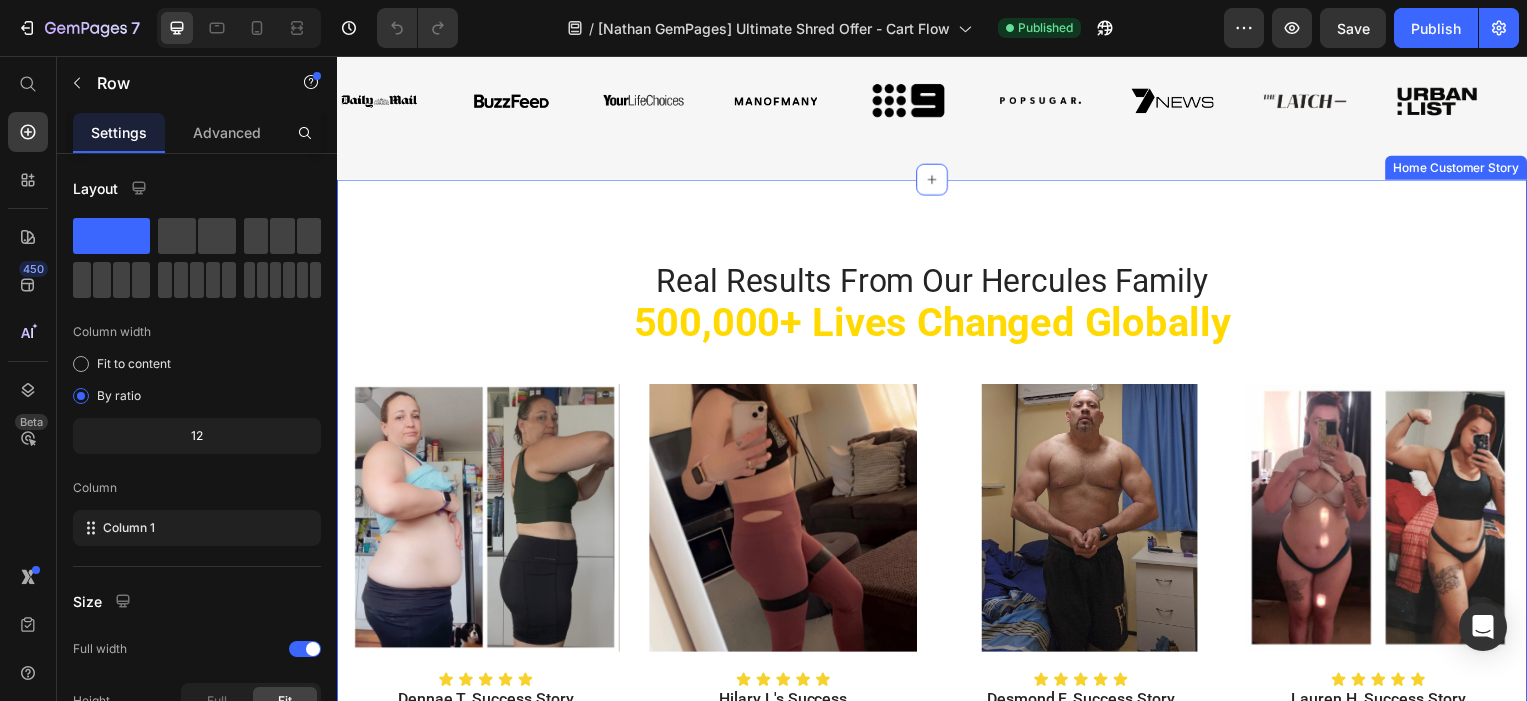 click on "Real Results From Our Hercules Family 500,000+ Lives Changed Globally Heading Image Icon Icon Icon Icon
Icon Icon List Dennae T. Success Story " I’m rather embarrassed but proud at the same time to be sharing this photo. Before I was overweight, depressed and zero energy to maintain a high stress life being a carer to a child with disabilities.  Now, I still have weight to lose, but I’ve been able to maintain energy and motivation to stick with it. It’s the longest I’ve stuck at anything health and fitness related. I use both energy and burn and the changes have been dramatic both physically and mentally. Really appreciate having a product that genuinely helps push me to be the best version of myself on a daily basis" Text Block Image Icon Icon Icon Icon
Icon Icon List Hilary L's Success " I am 17.4kg down - no more bloating - better endurance and performance - improved skin and sleep!  Text Block Image Icon Icon Icon Icon
Icon Icon List "I  Text Block" at bounding box center [937, 623] 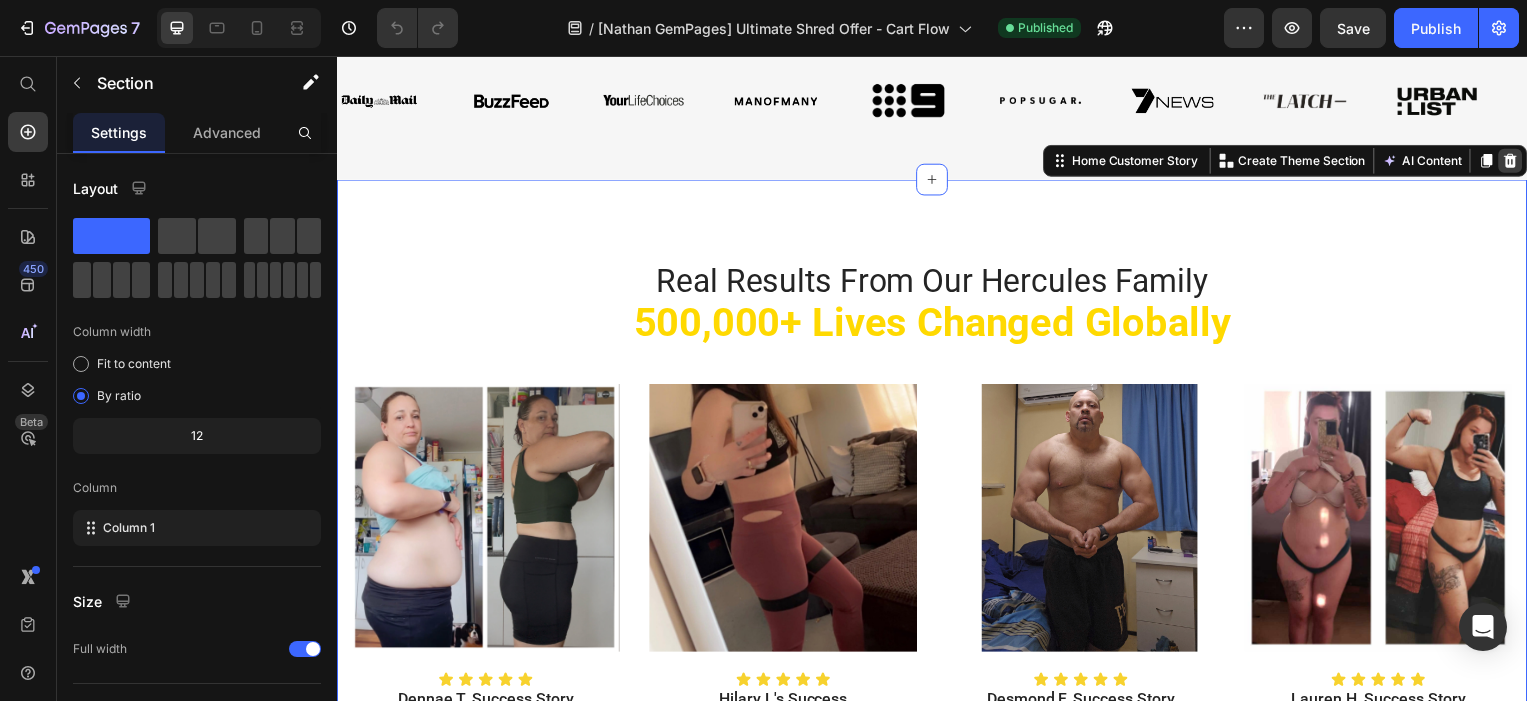click 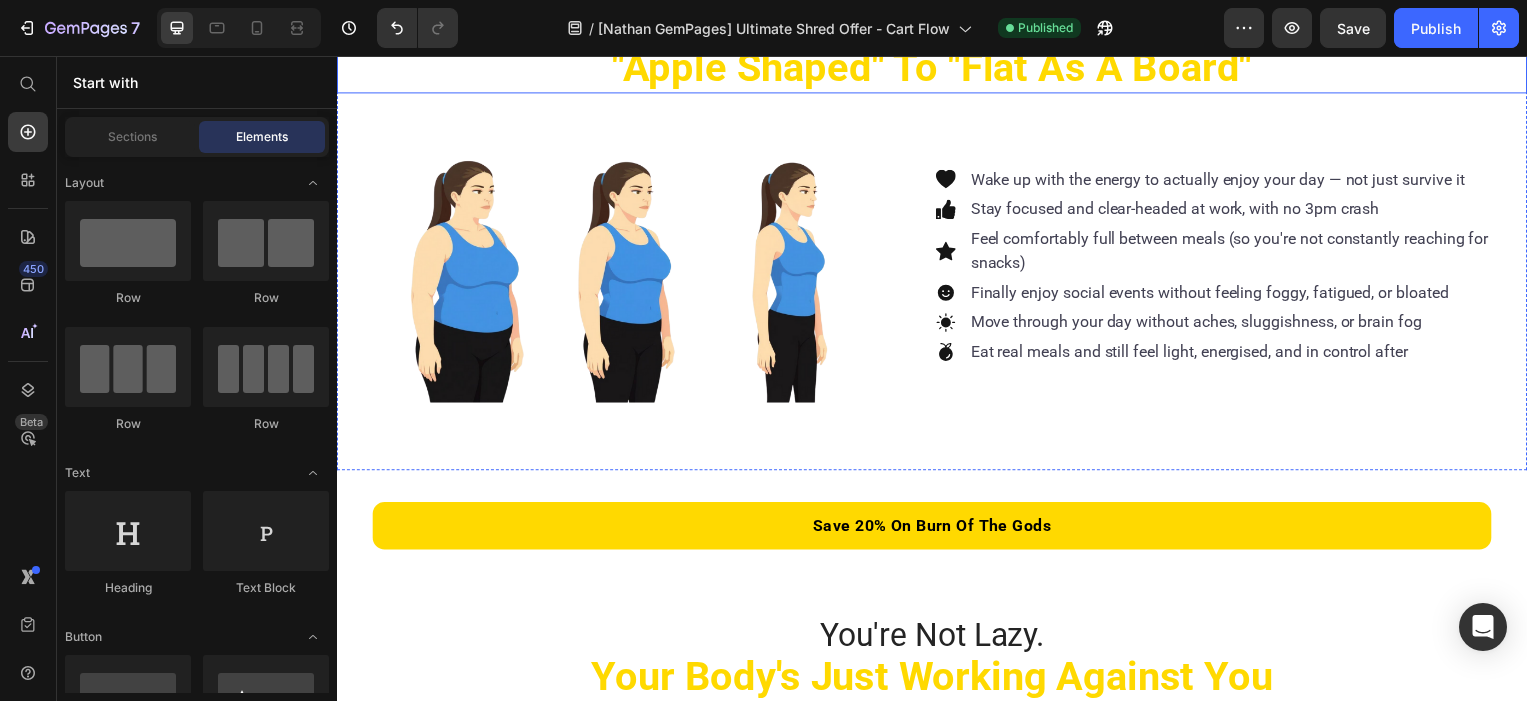 scroll, scrollTop: 938, scrollLeft: 0, axis: vertical 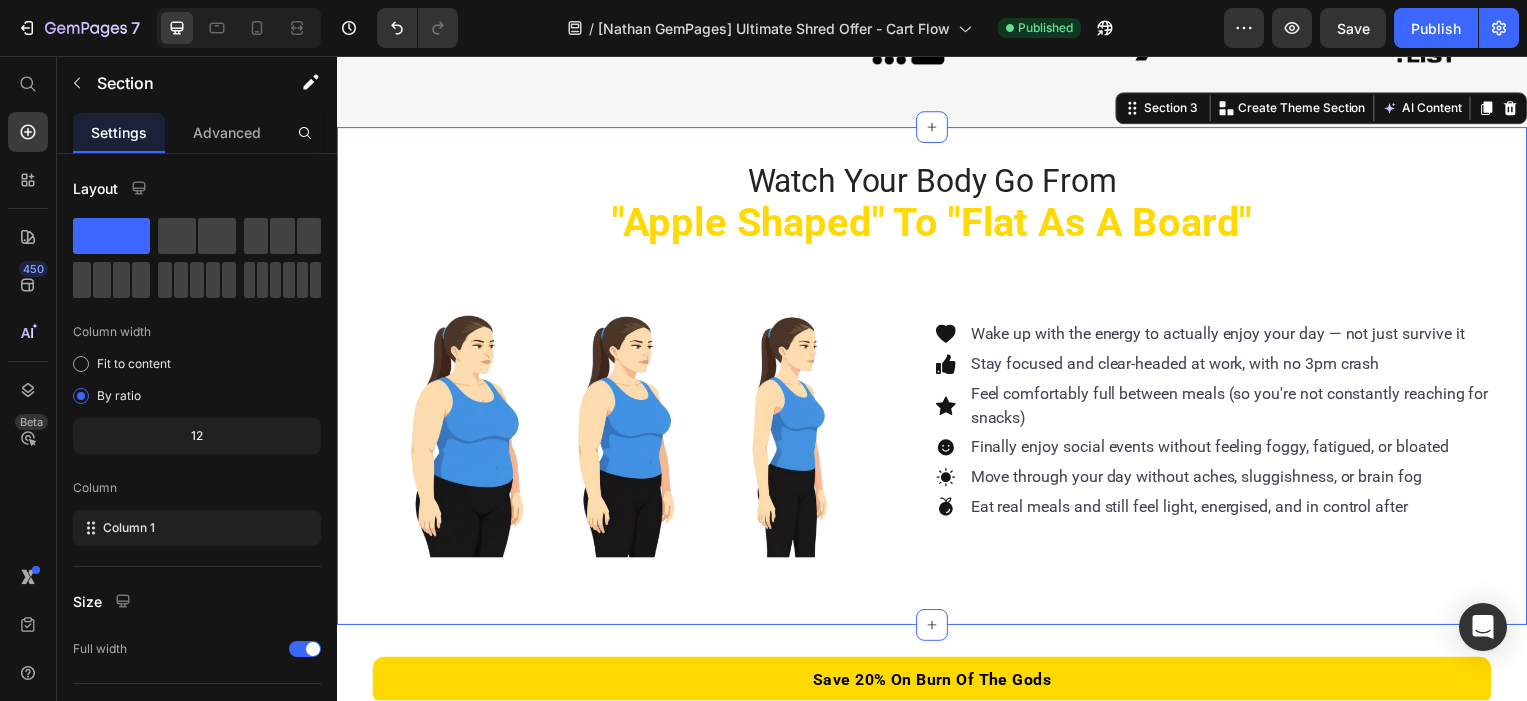 click on "Watch Your Body Go From   "Apple Shaped" To "Flat As A Board" Heading Image Wake up with the energy to actually enjoy your day — not just survive it Stay focused and clear-headed at work, with no 3pm crash Feel comfortably full between meals (so you're not constantly reaching for snacks)
Finally enjoy social events without feeling foggy, fatigued, or bloated
Move through your day without aches, sluggishness, or brain fog
Eat real meals and still feel light, energised, and in control after Item list Row" at bounding box center (937, 379) 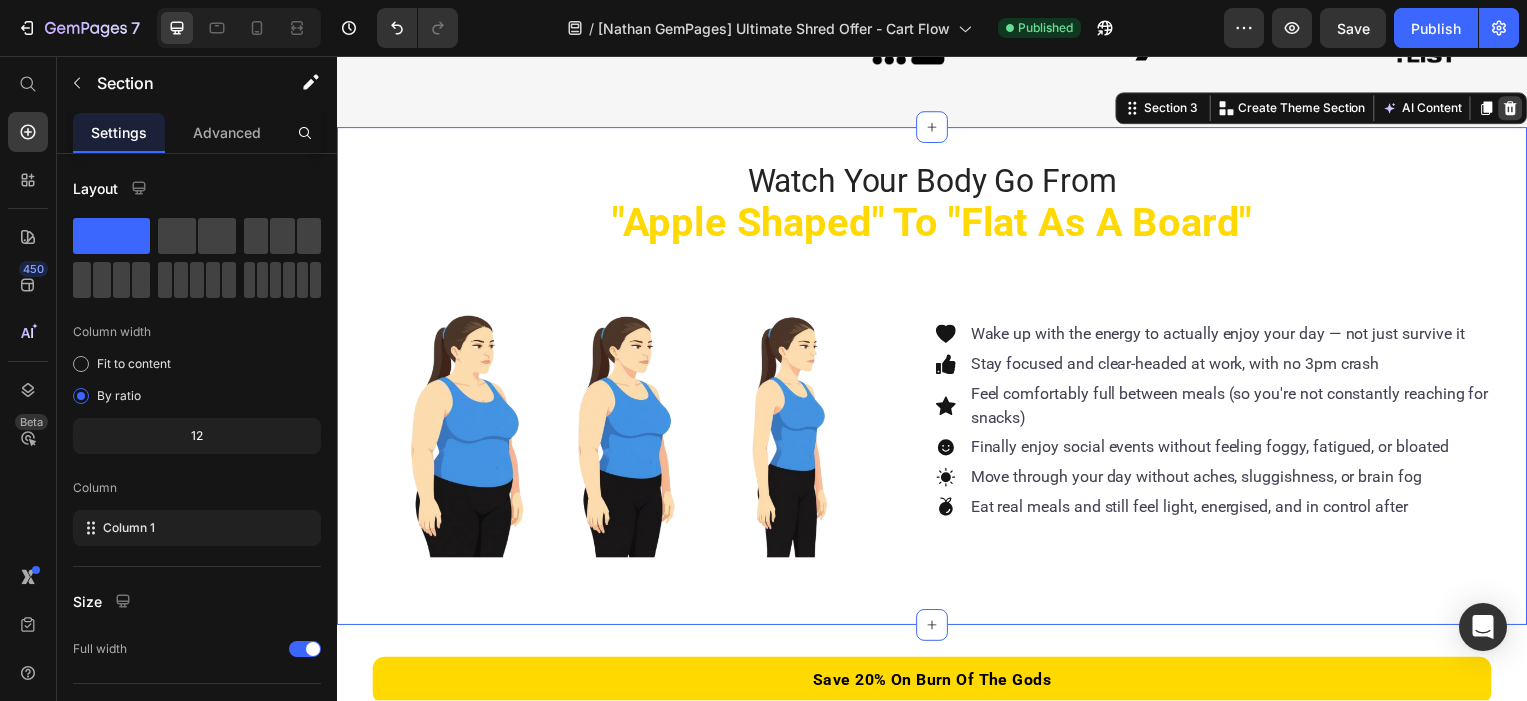 click at bounding box center (1520, 109) 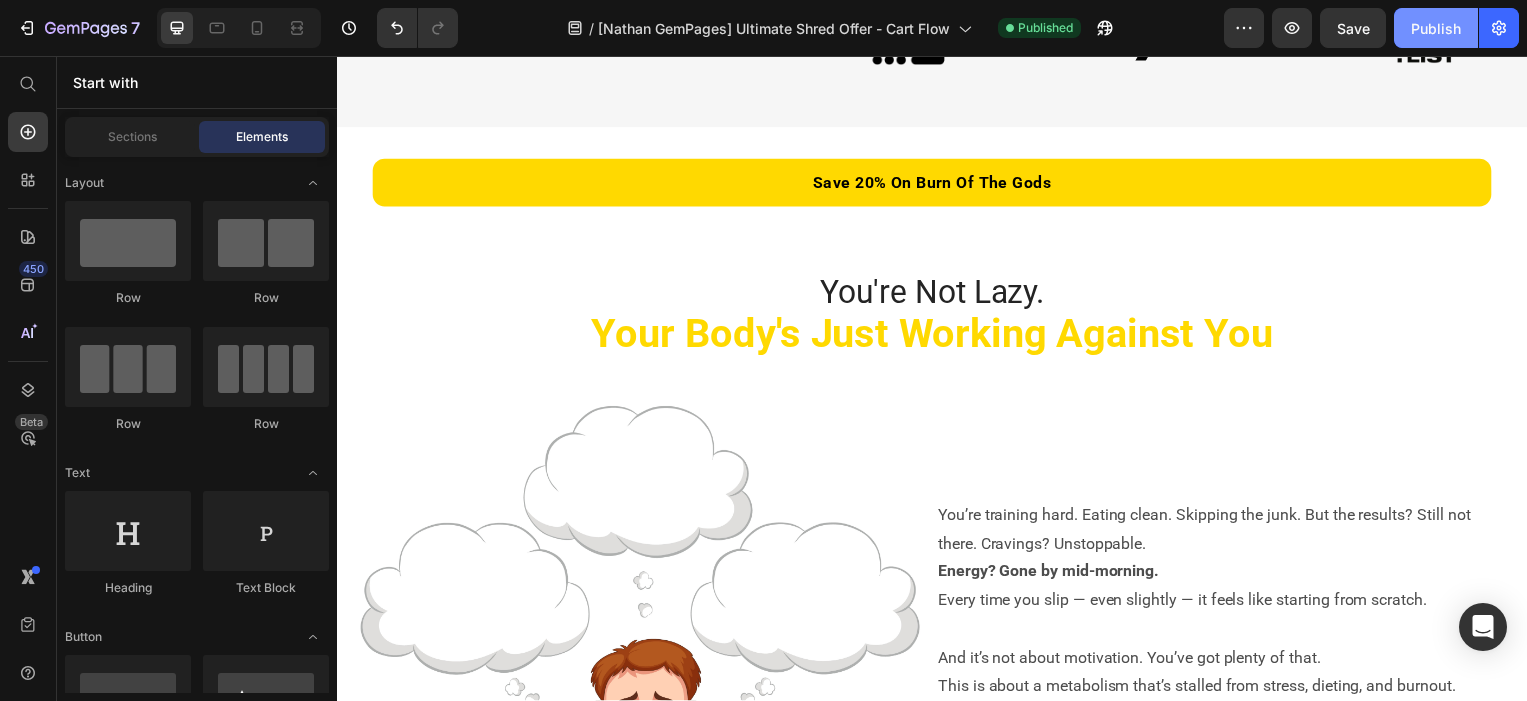 click on "Publish" at bounding box center [1436, 28] 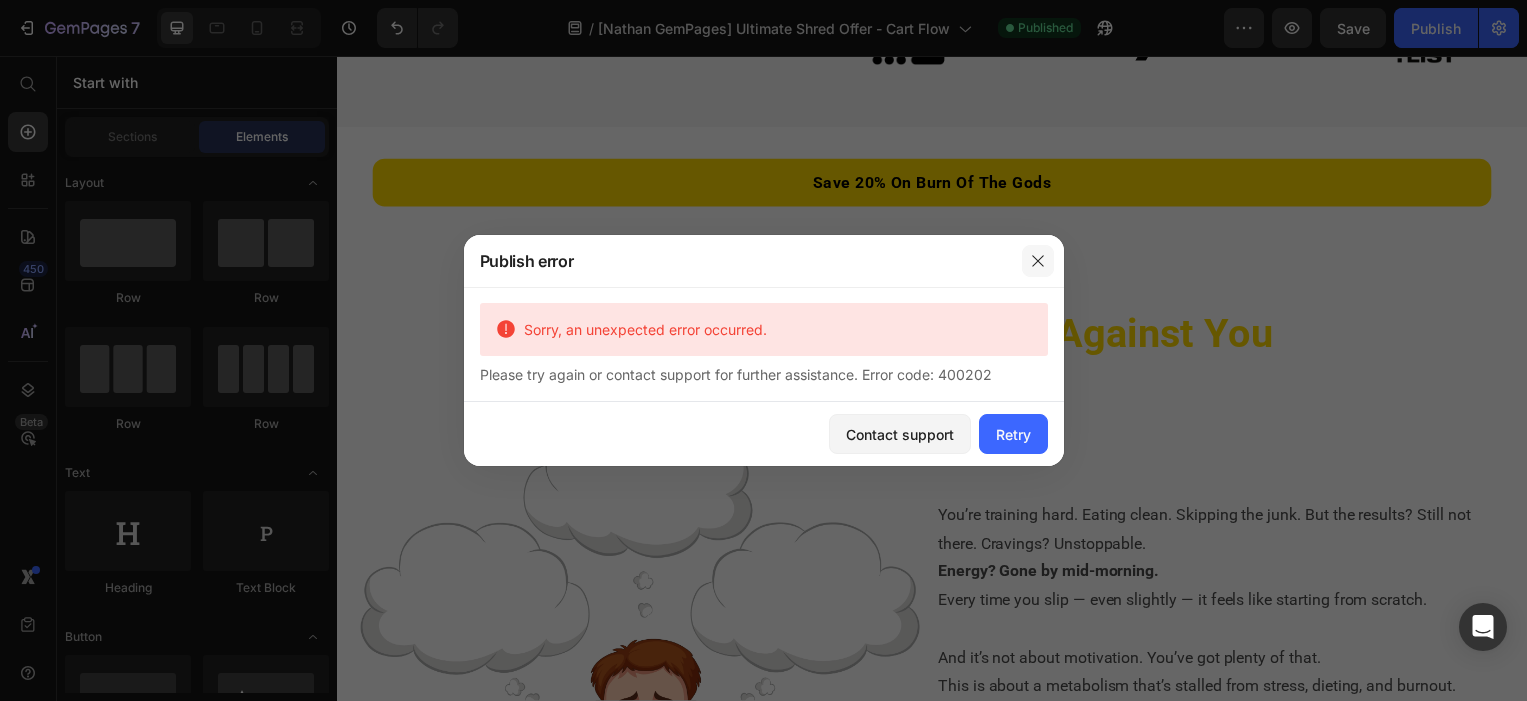 click at bounding box center (1038, 261) 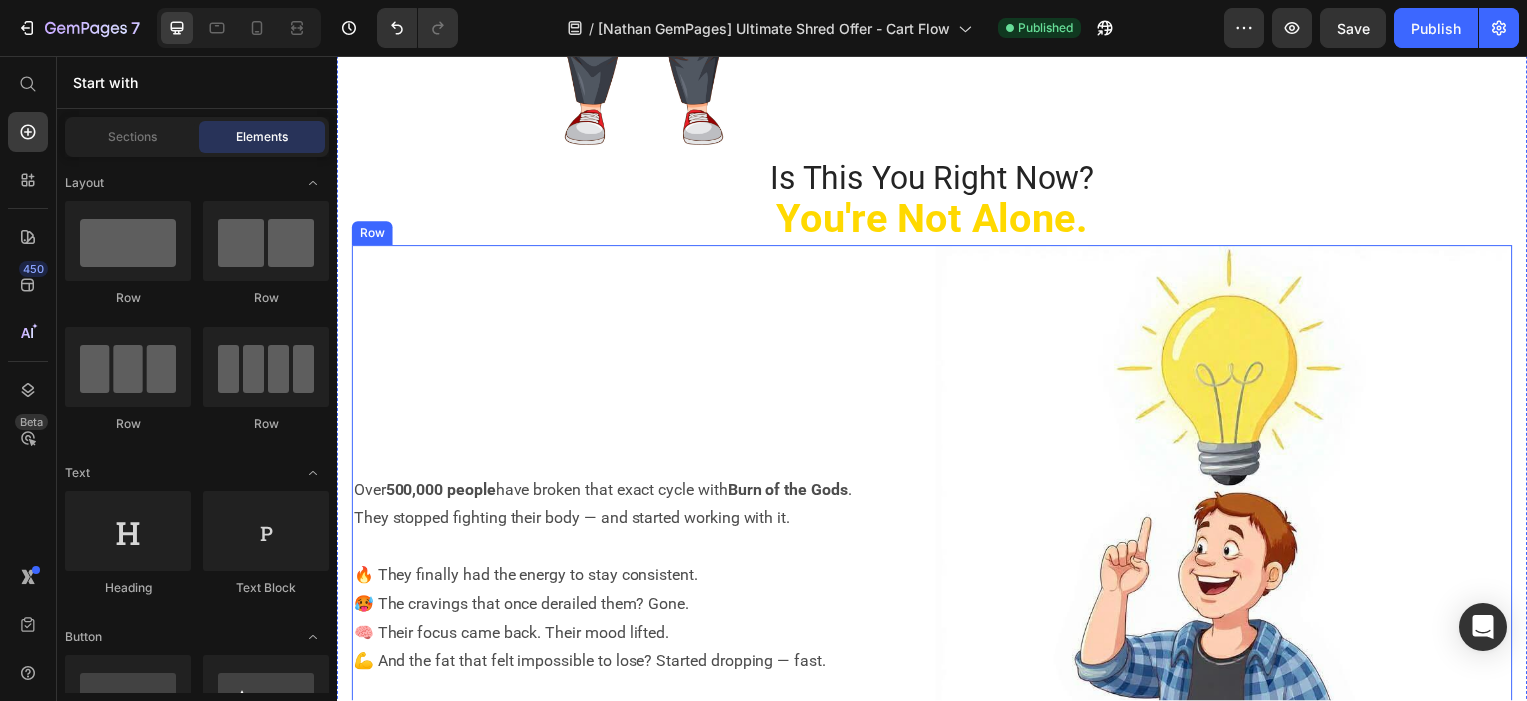 scroll, scrollTop: 1937, scrollLeft: 0, axis: vertical 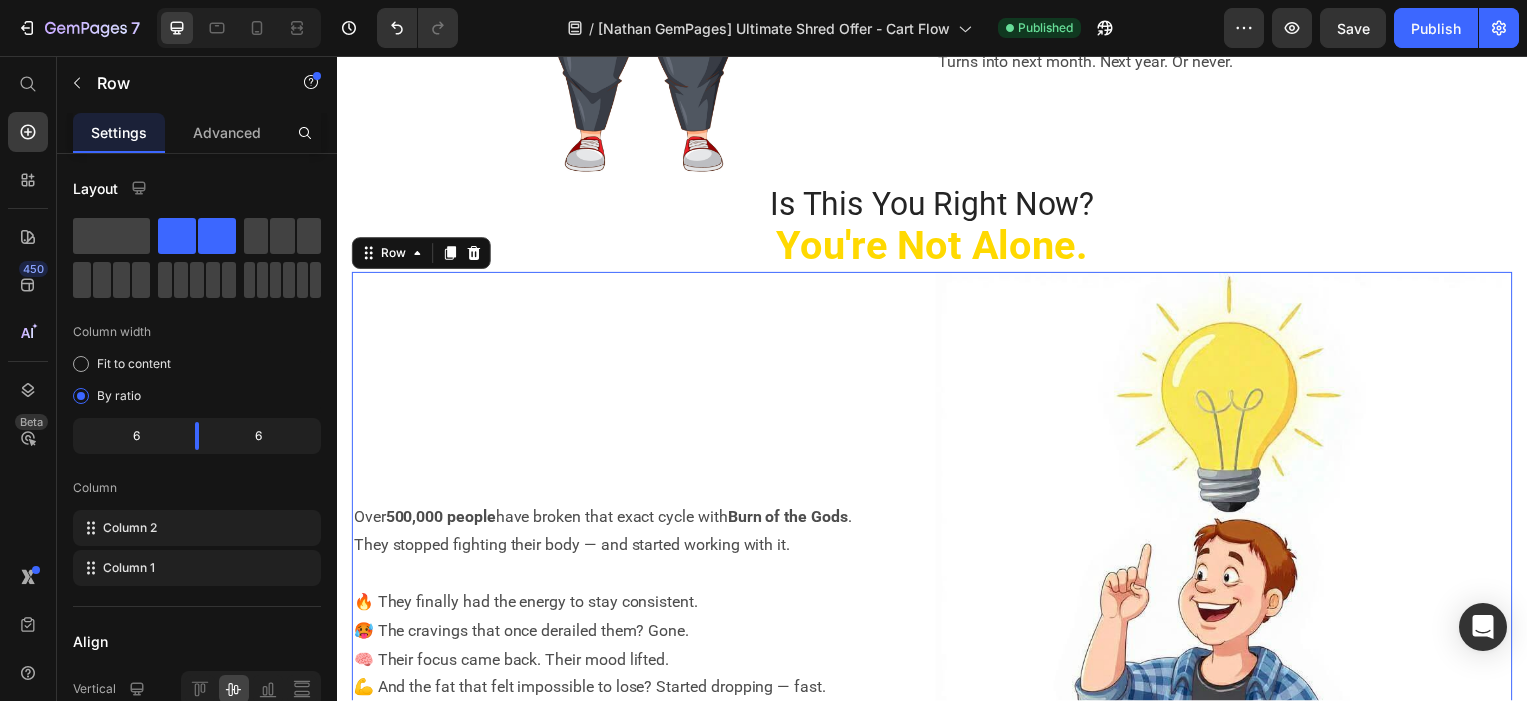 click on "Image Over  500,000 people  have broken that exact cycle with  Burn of the Gods . They stopped fighting their body — and started working with it.   🔥 They finally had the energy to stay consistent. 🥵 The cravings that once derailed them? Gone. 🧠 Their focus came back. Their mood lifted. 💪 And the fat that felt impossible to lose? Started dropping — fast.   This is your turning point. You can keep fighting your metabolism… Or you can finally make it work for you. Text Block Row   0" at bounding box center [937, 665] 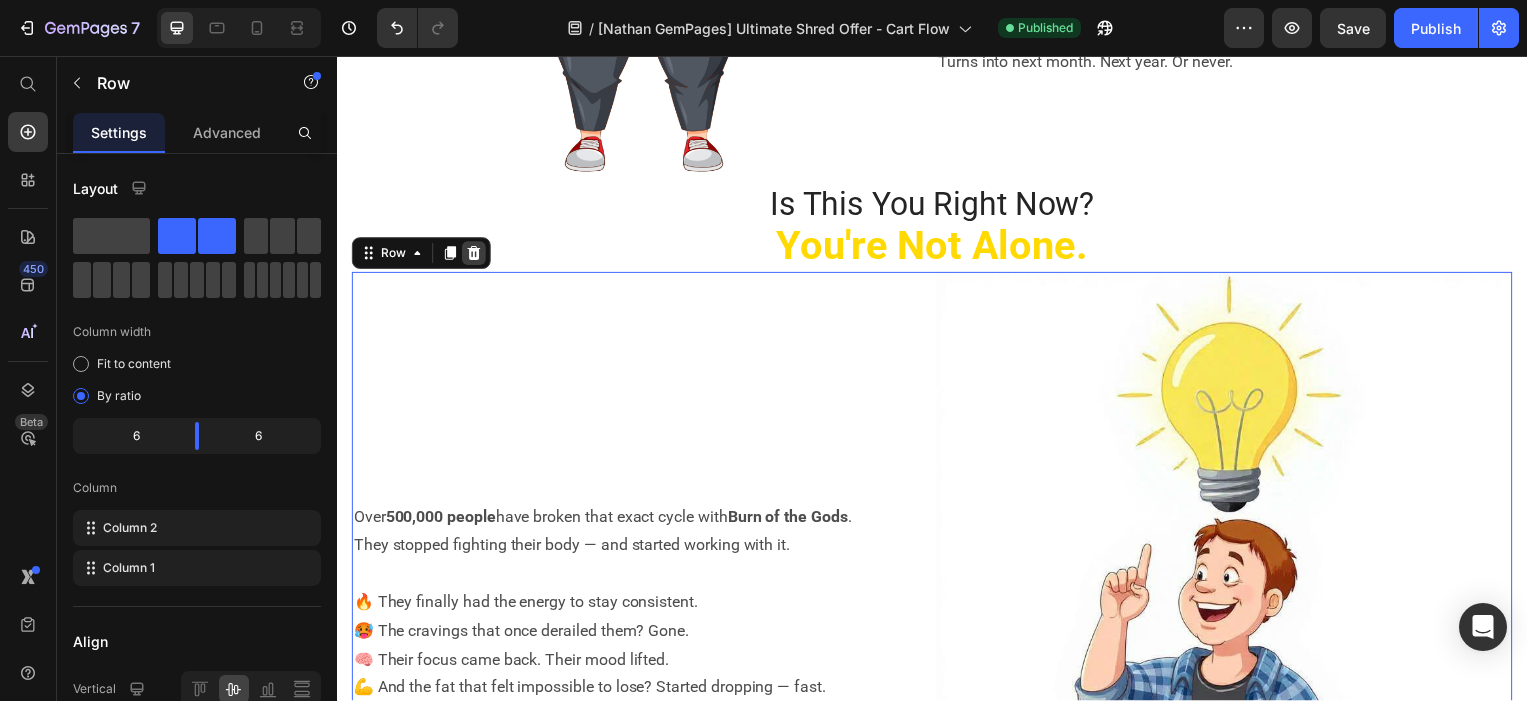 click 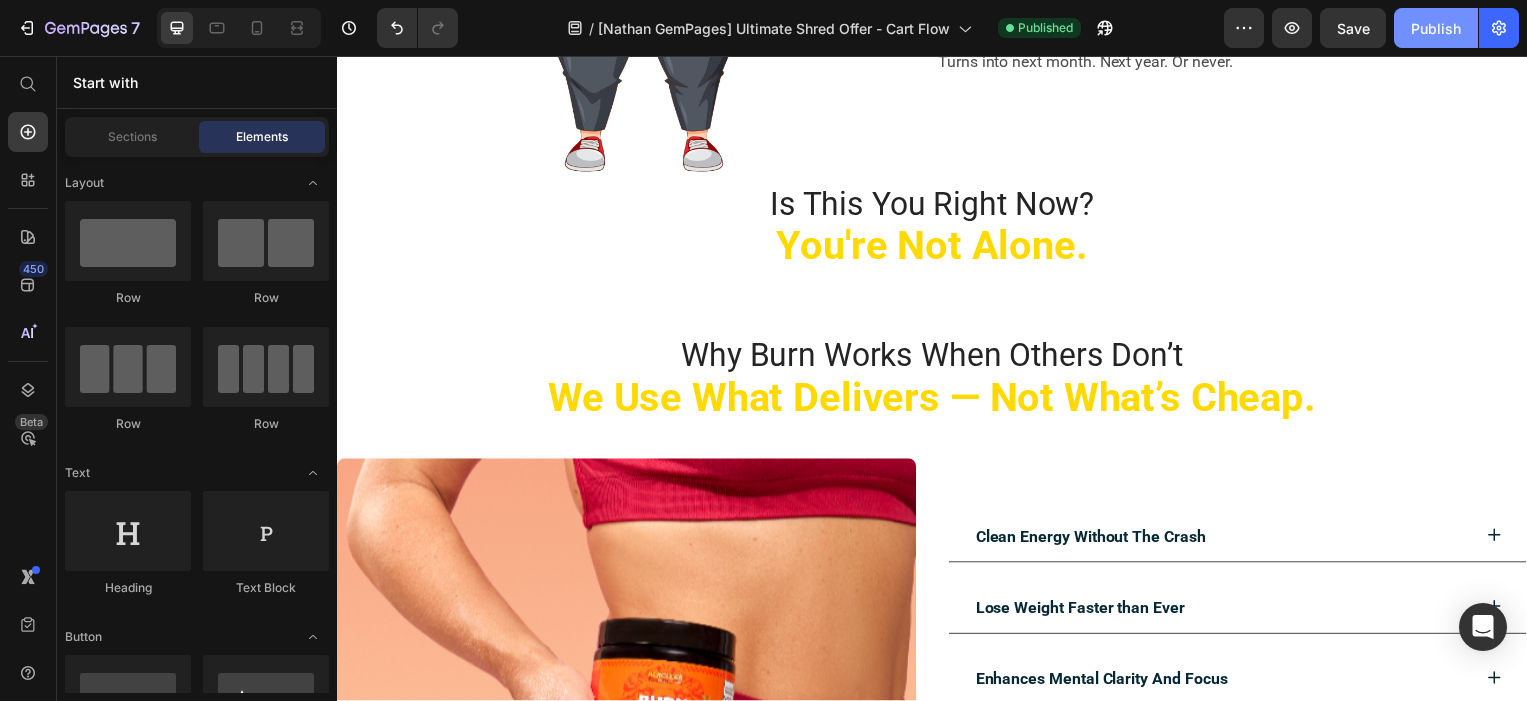 click on "Publish" 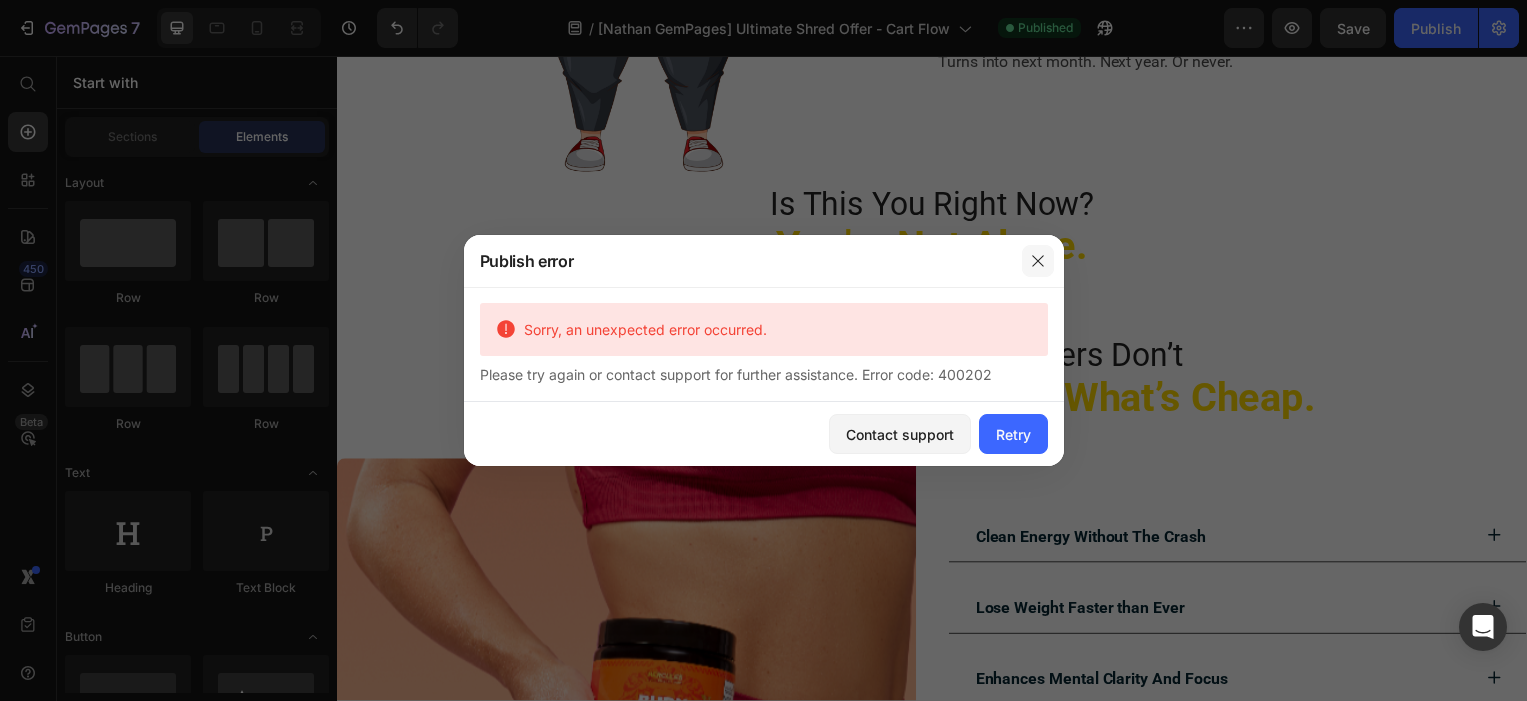 click 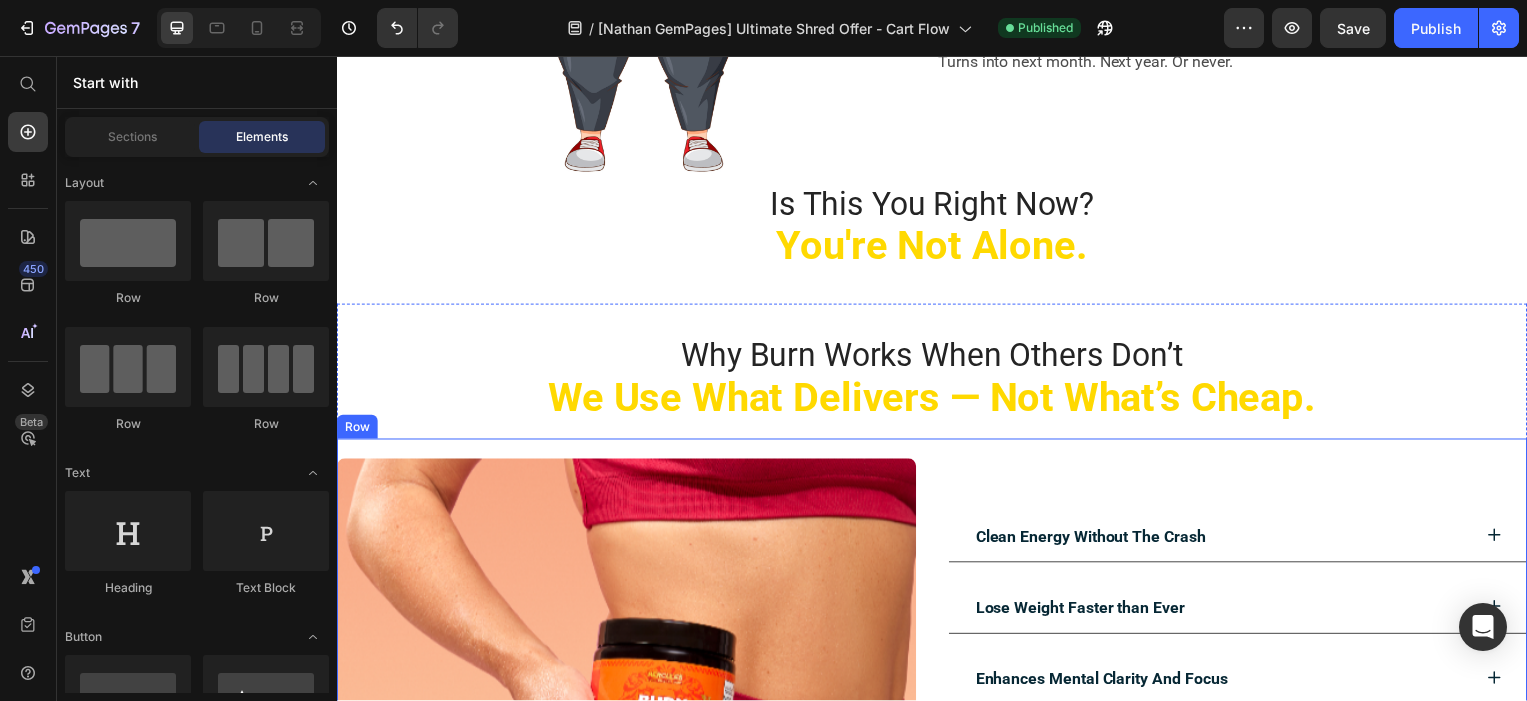 click on "Clean Energy Without The Crash
Lose Weight Faster than Ever
Enhances Mental Clarity And Focus
Supports Daily Performance
Suppress Appetite & Cravings
No Fillers or Artificial Sweeteners
99% Sugar Free & Low Calorie Accordion" at bounding box center [1245, 755] 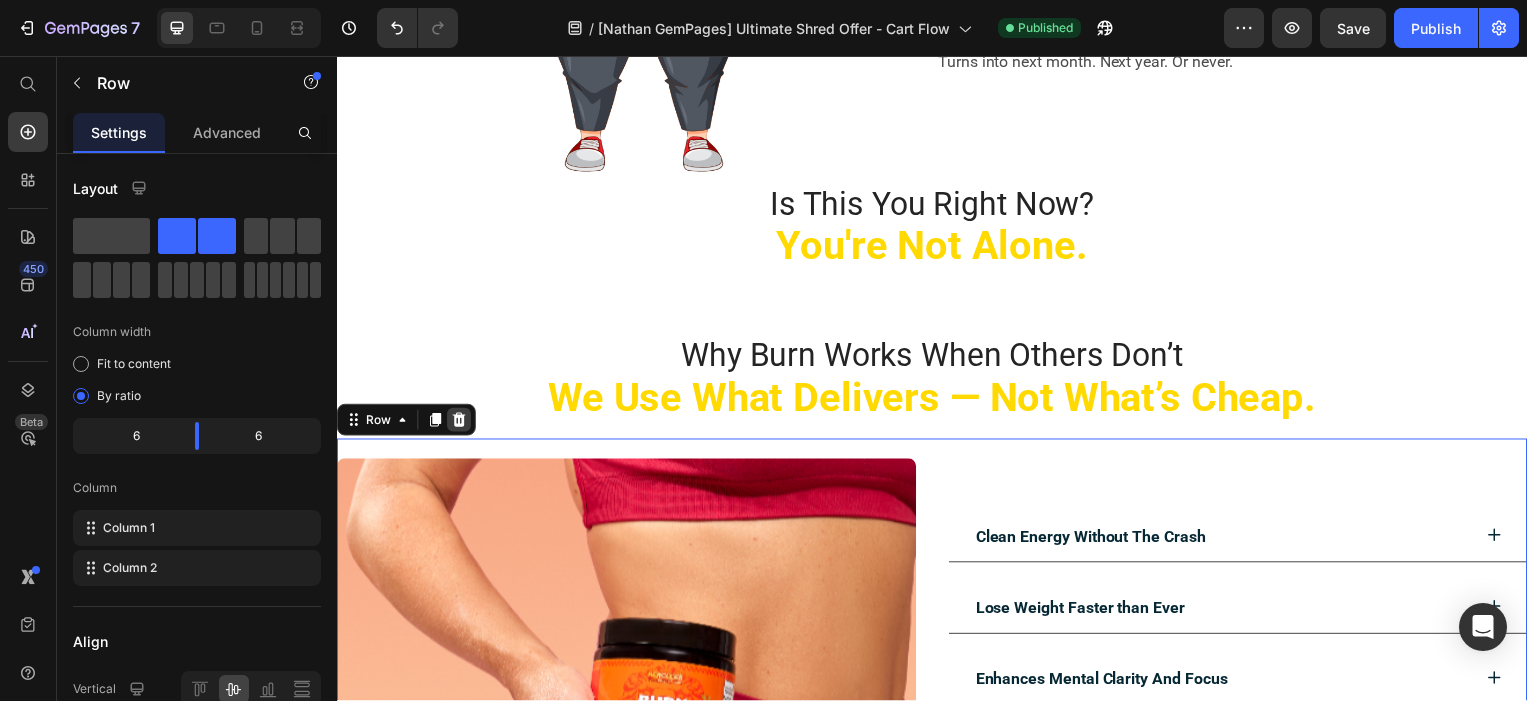 click at bounding box center [460, 423] 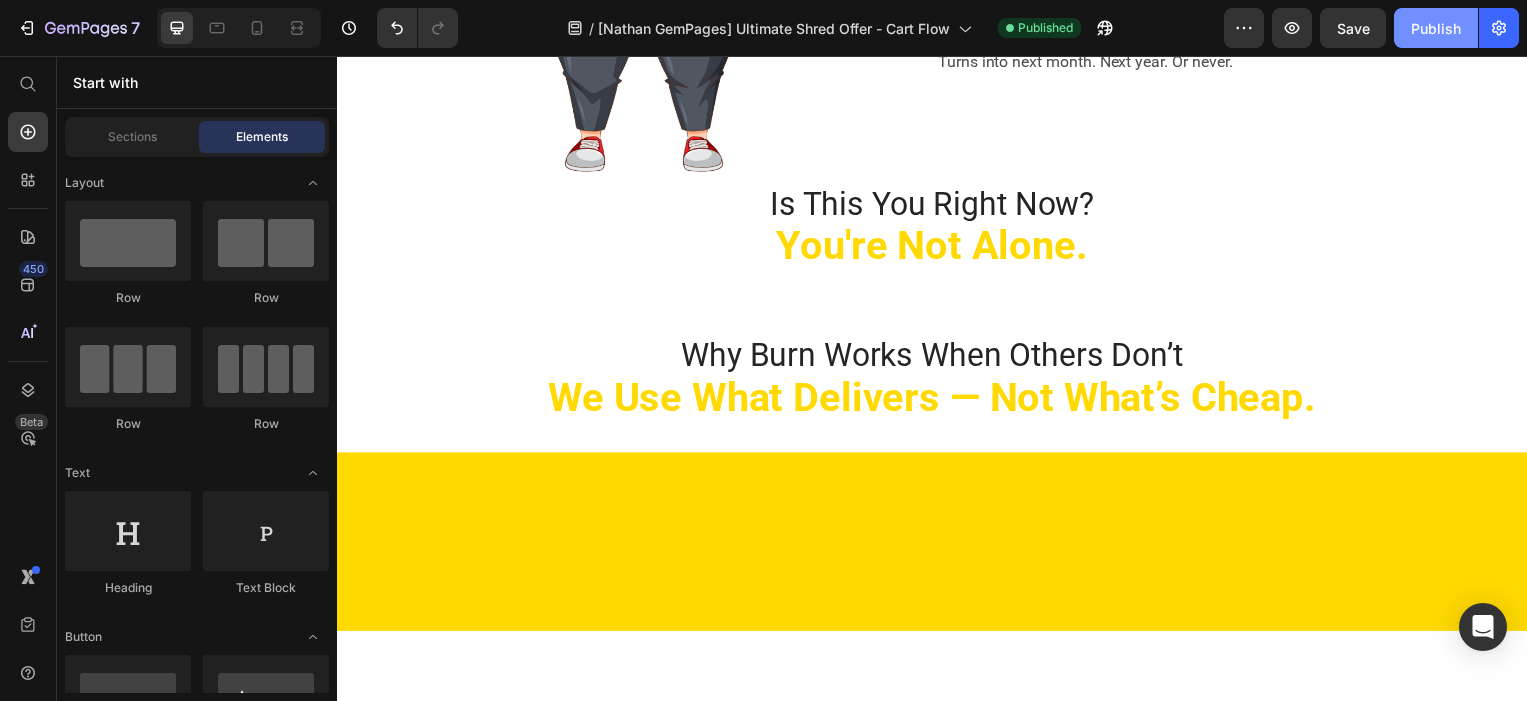 click on "Publish" at bounding box center [1436, 28] 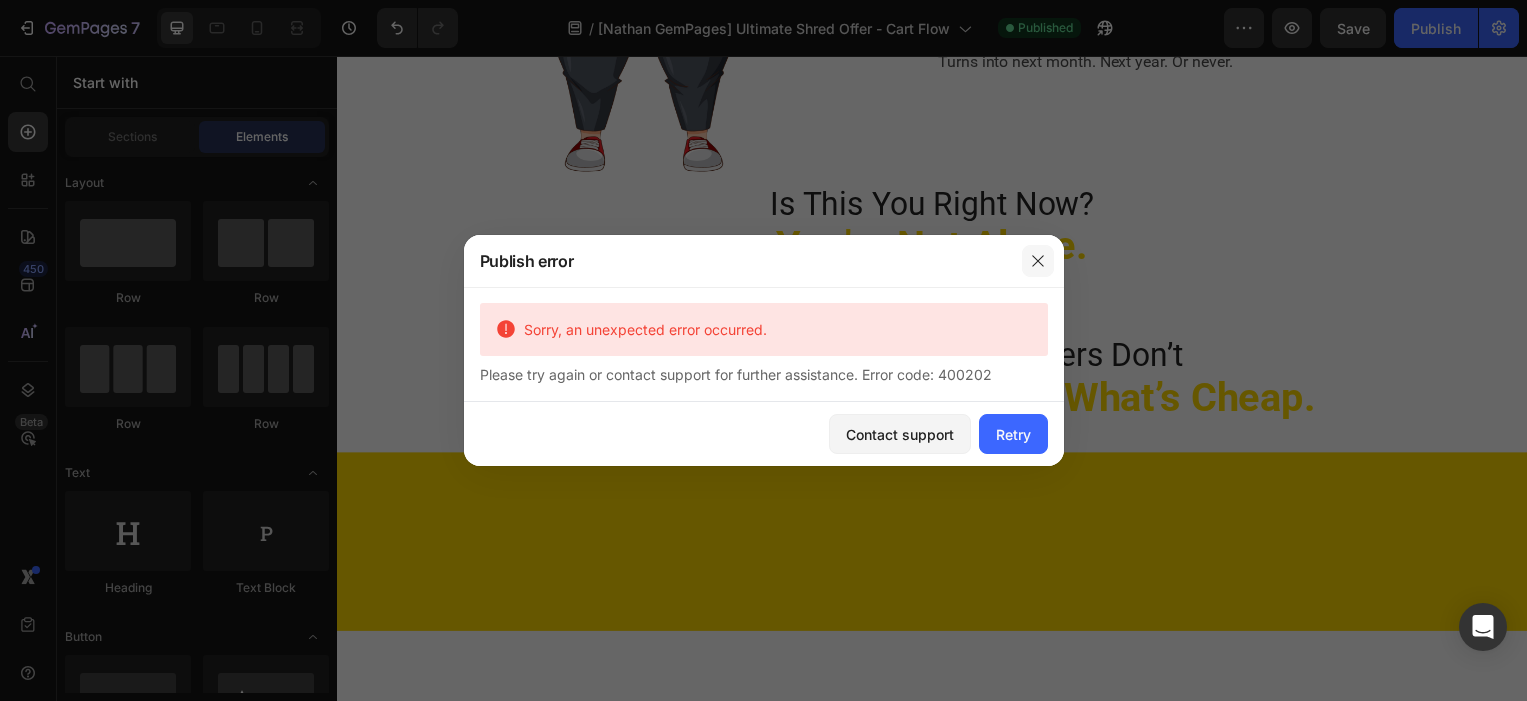 click 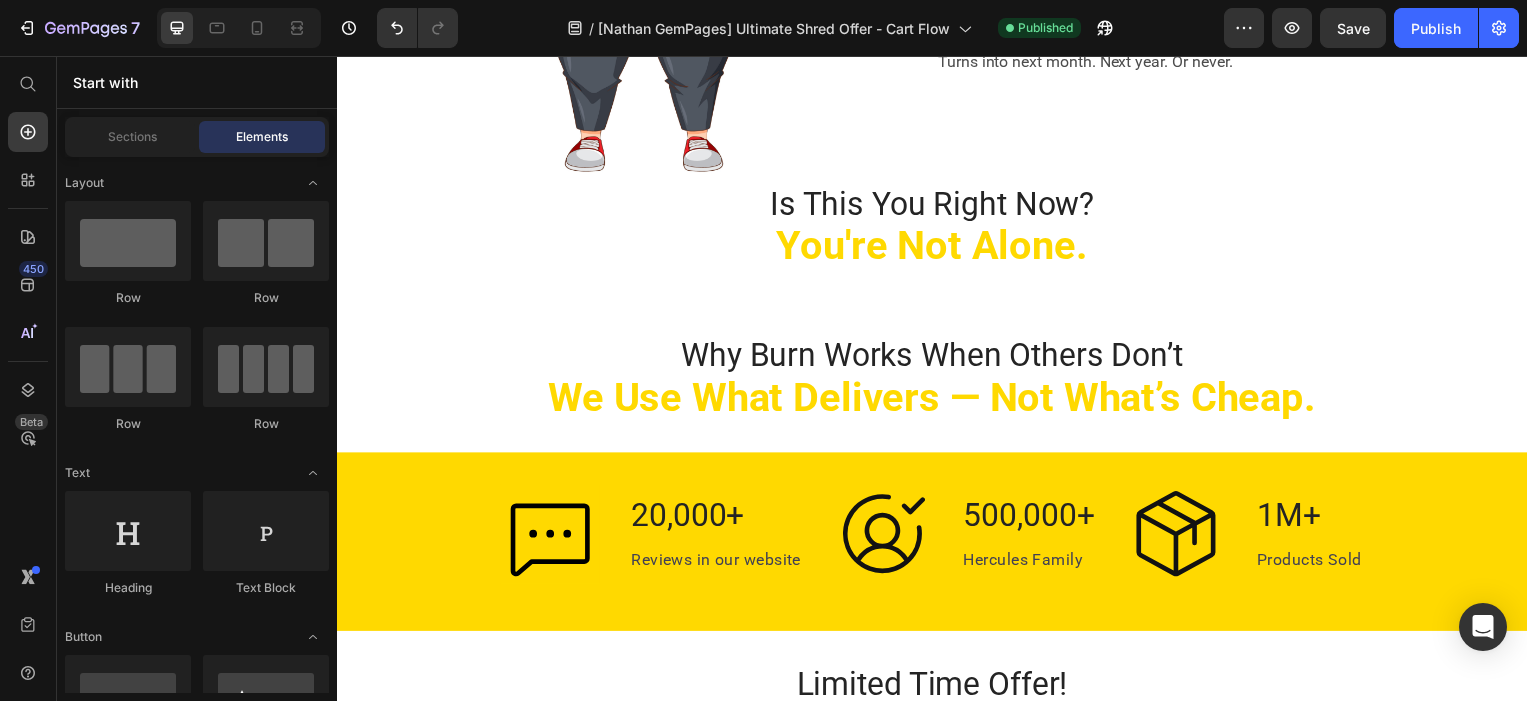 scroll, scrollTop: 2567, scrollLeft: 0, axis: vertical 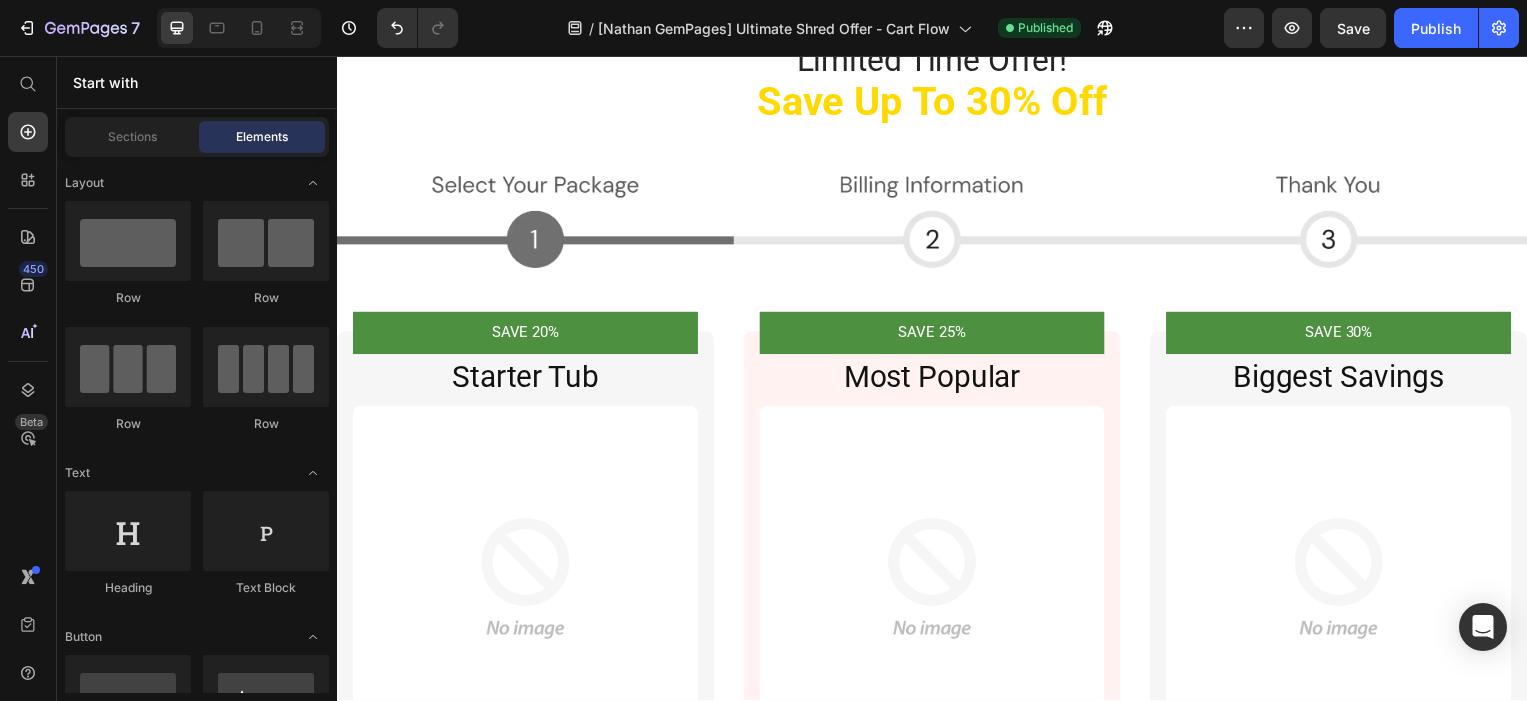 radio on "false" 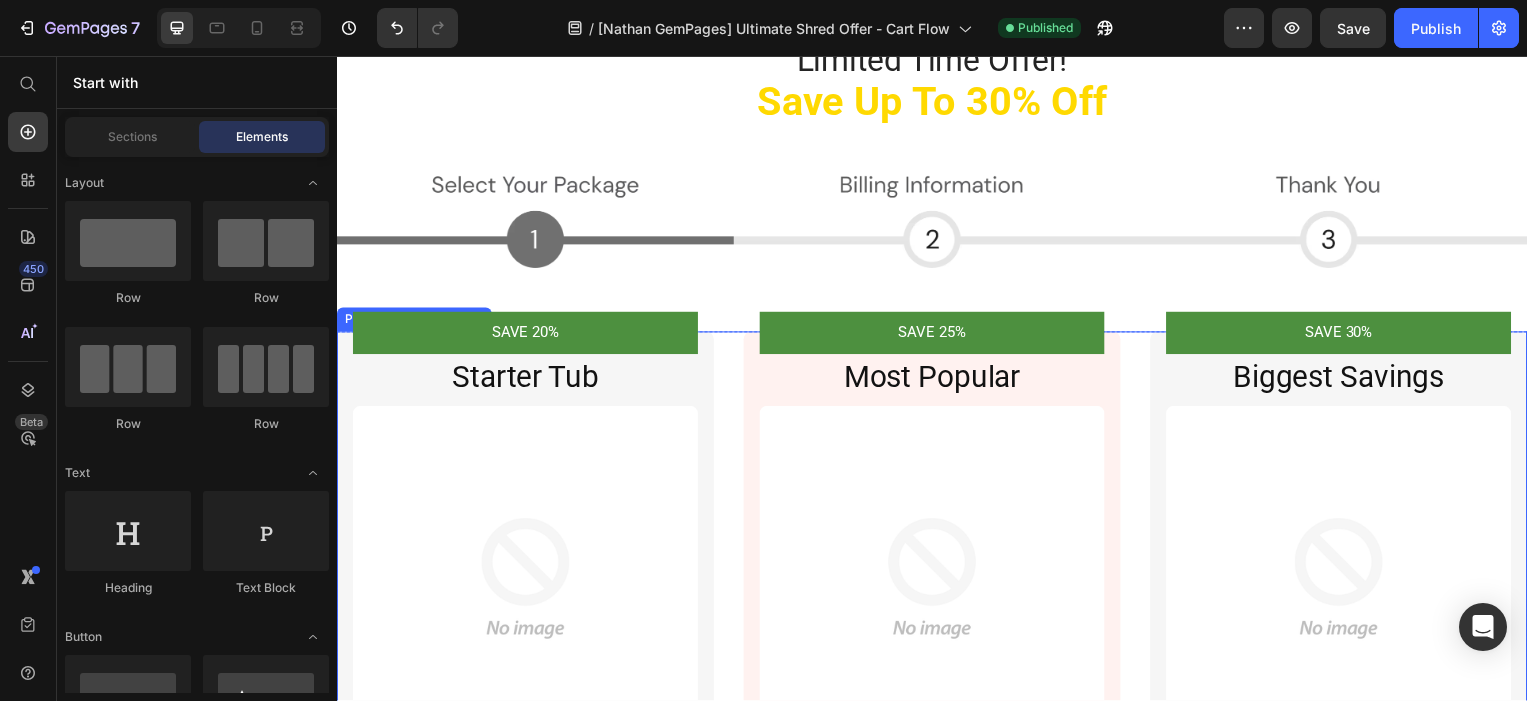 click on "SAVE 20% Product Badge Starter Tub Heading Image Okendo: Reviews & Loyalty Okendo: Reviews & Loyalty $0.00 Product Price $67.96 Product Price Row Shopify App Shopify App Flavour: Medusa's Lime Medusa's Lime Medusa's Lime Medusa's Lime Rhea Raspberry Rhea Raspberry Rhea Raspberry Athena's Mixed Berry Athena's Mixed Berry Athena's Mixed Berry Atlas Apple Atlas Apple Atlas Apple Zeus's Orange Zeus's Orange Zeus's Orange Gaia's Passion Melon Gaia's Passion Melon Gaia's Passion Melon Gryphons's Grape Gryphons's Grape Gryphons's Grape Atis' Dragon Fruit Lychee Atis' Dragon Fruit Lychee Atis' Dragon Fruit Lychee Product Variants & Swatches 1 Tub (30 Days) Free Fat Burning Guide 5 Free Recipes Item List Shop Now Add to Cart Image Row SAVE 25% Product Badge Most Popular Heading Image Okendo: Reviews & Loyalty Okendo: Reviews & Loyalty $0.00 Product Price $191.14 Product Price Row Shopify App Shopify App Flavour: Medusa's Lime Medusa's Lime Medusa's Lime Medusa's Lime Rhea Raspberry Rhea Raspberry Rhea Raspberry Image" at bounding box center [937, 935] 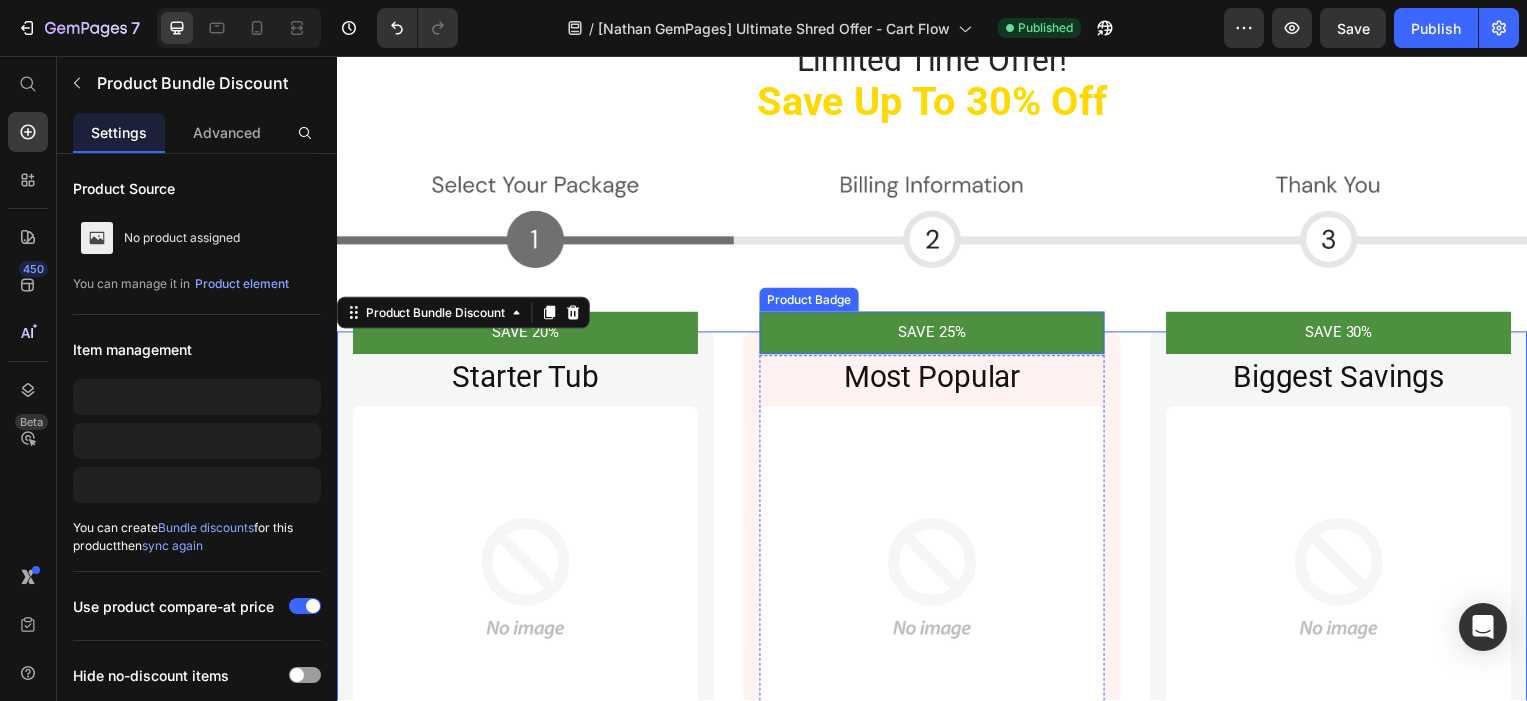radio on "false" 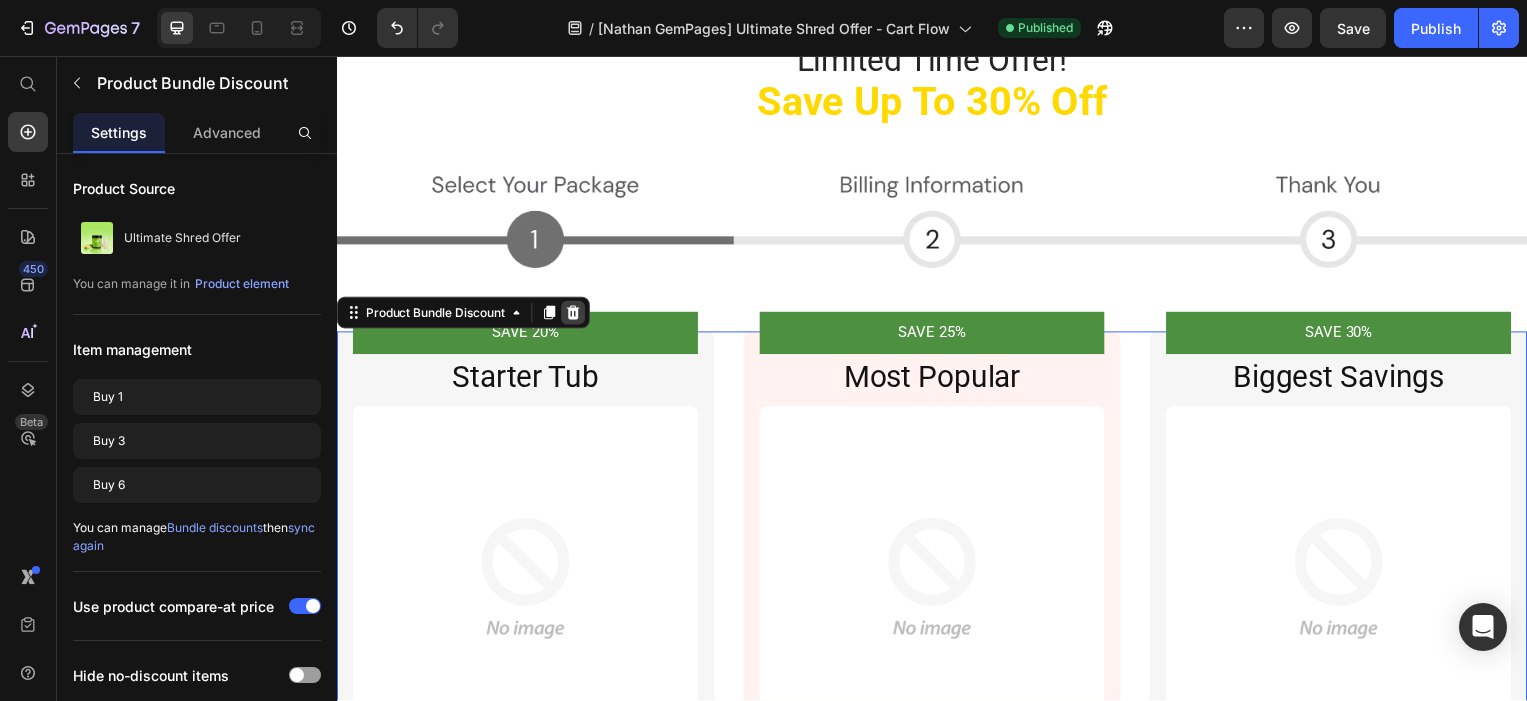 click 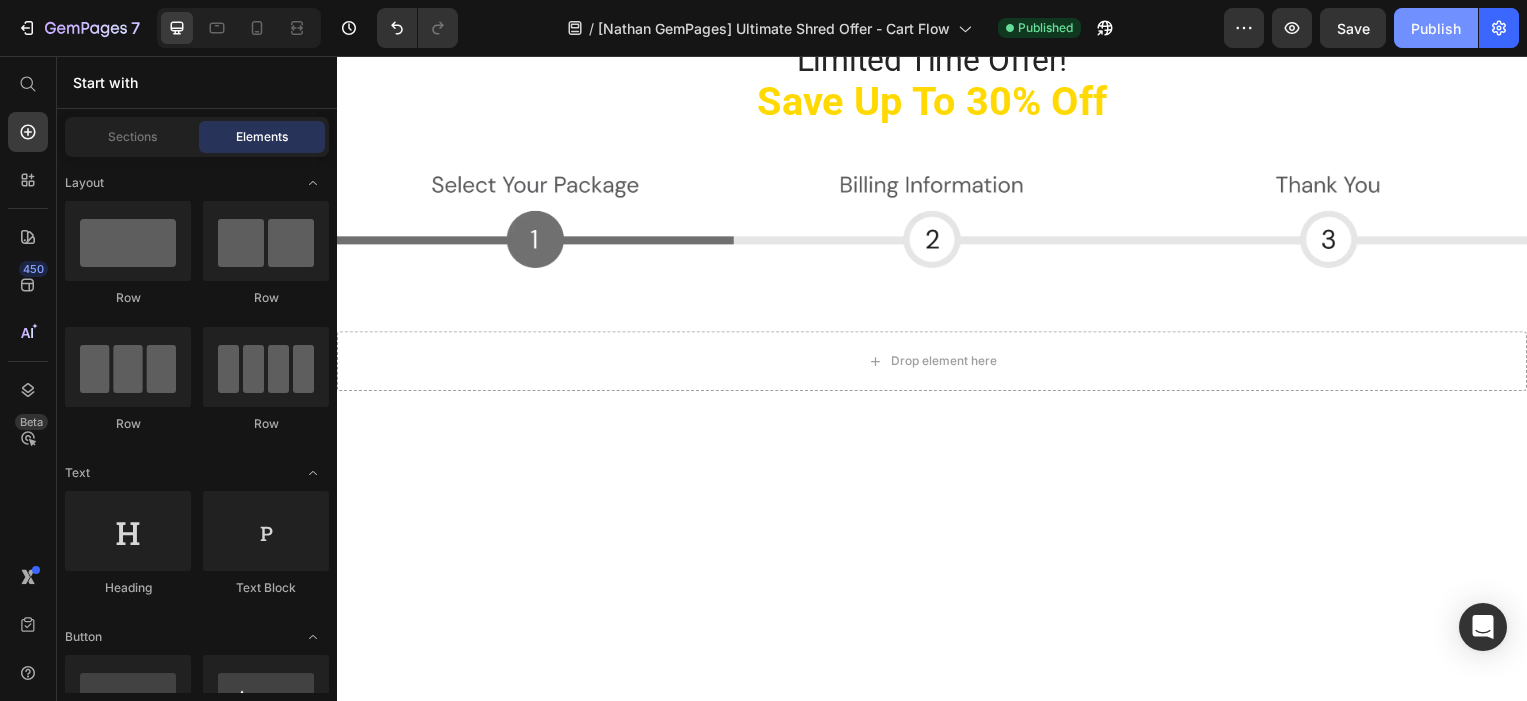 click on "Publish" at bounding box center (1436, 28) 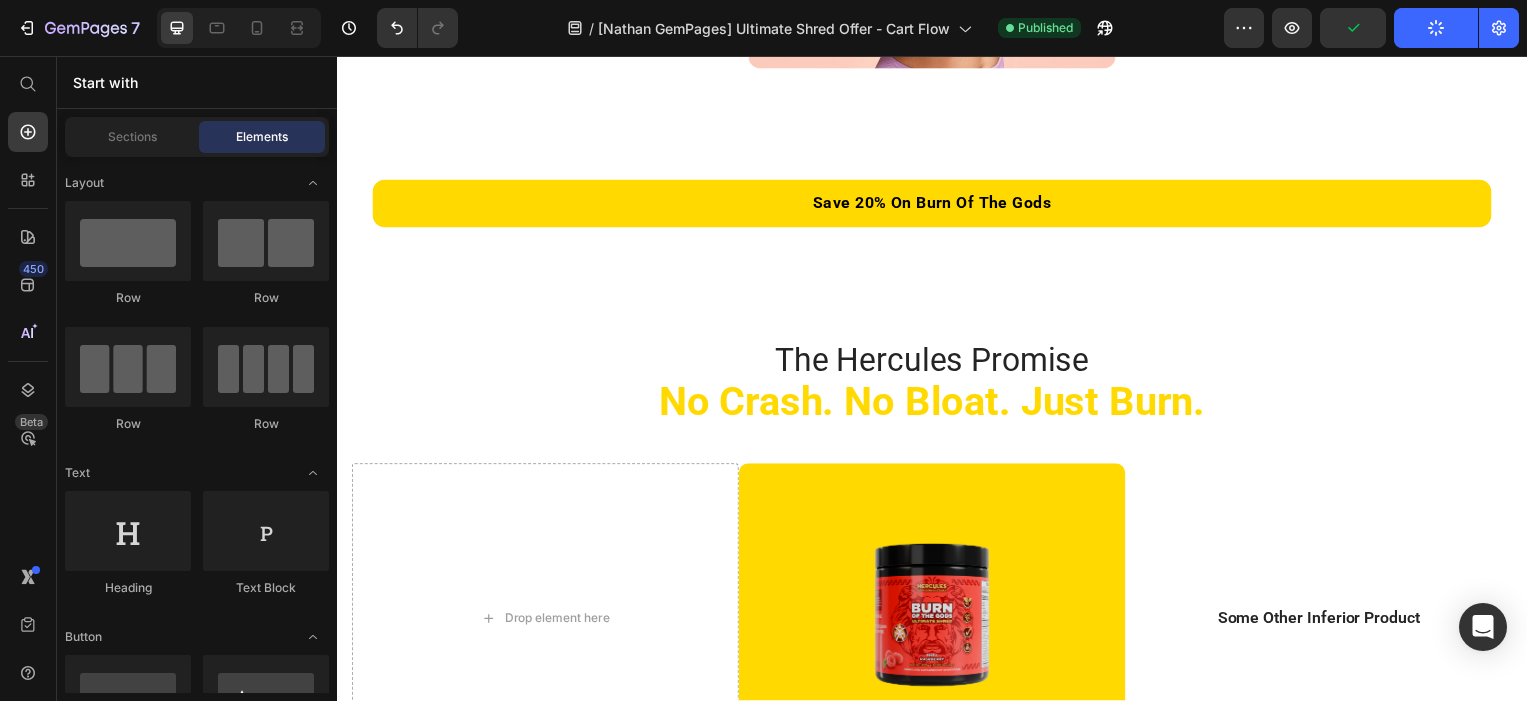 scroll, scrollTop: 3798, scrollLeft: 0, axis: vertical 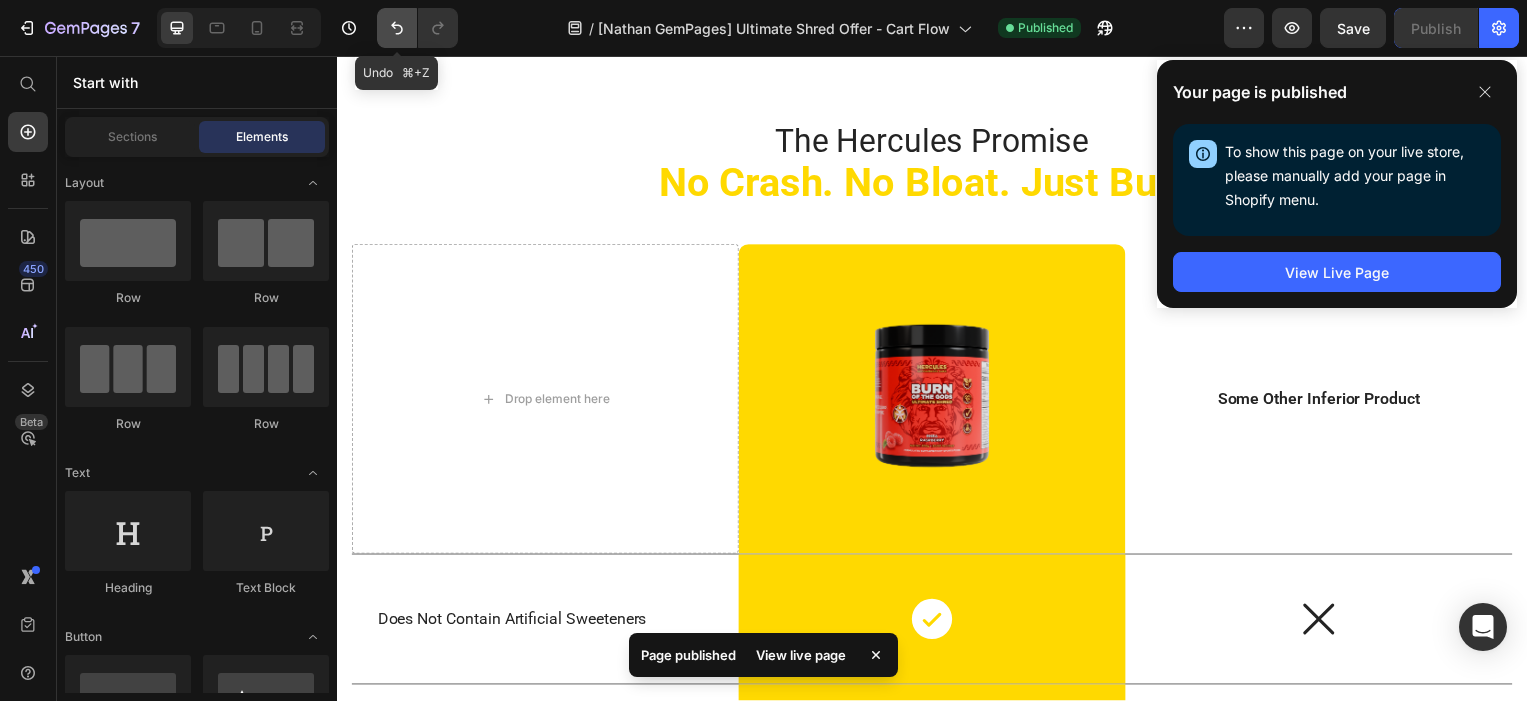 click 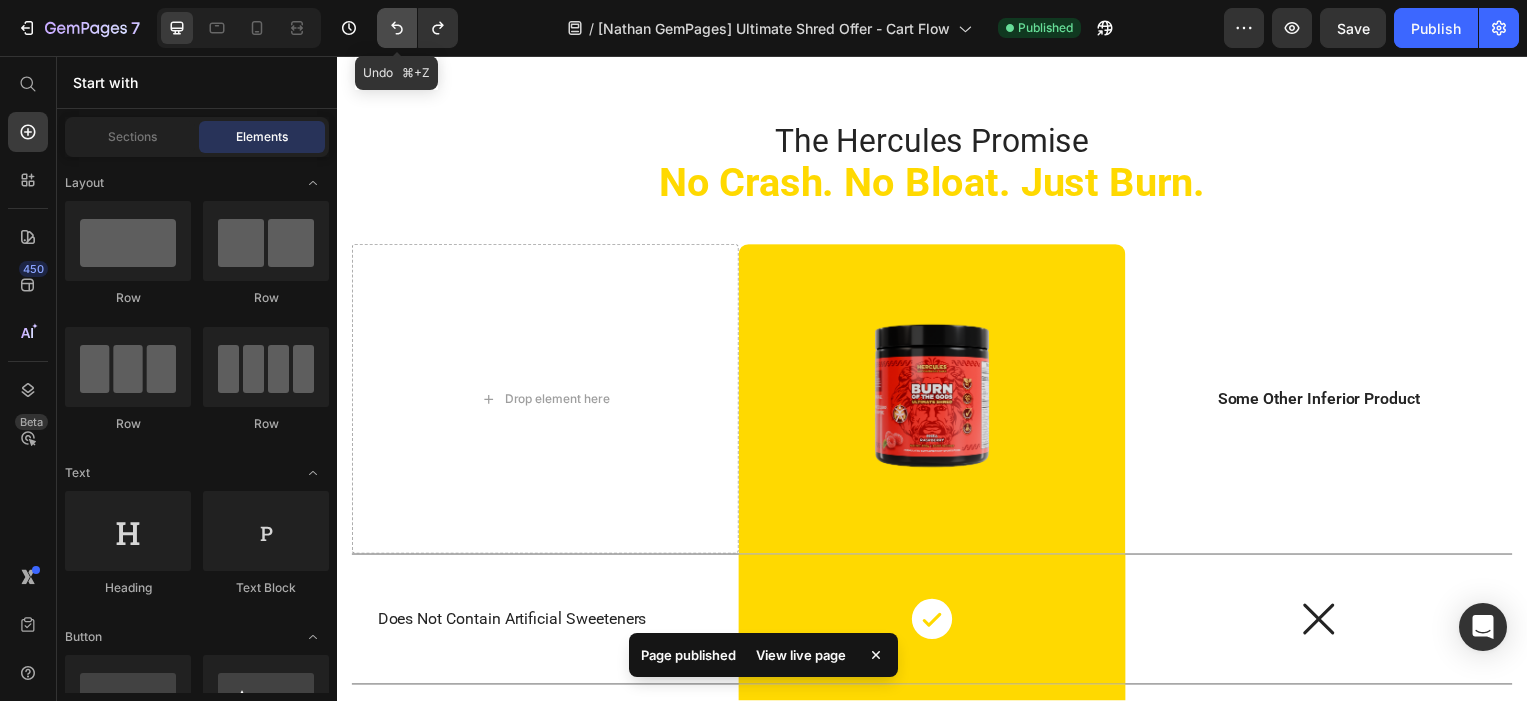 click 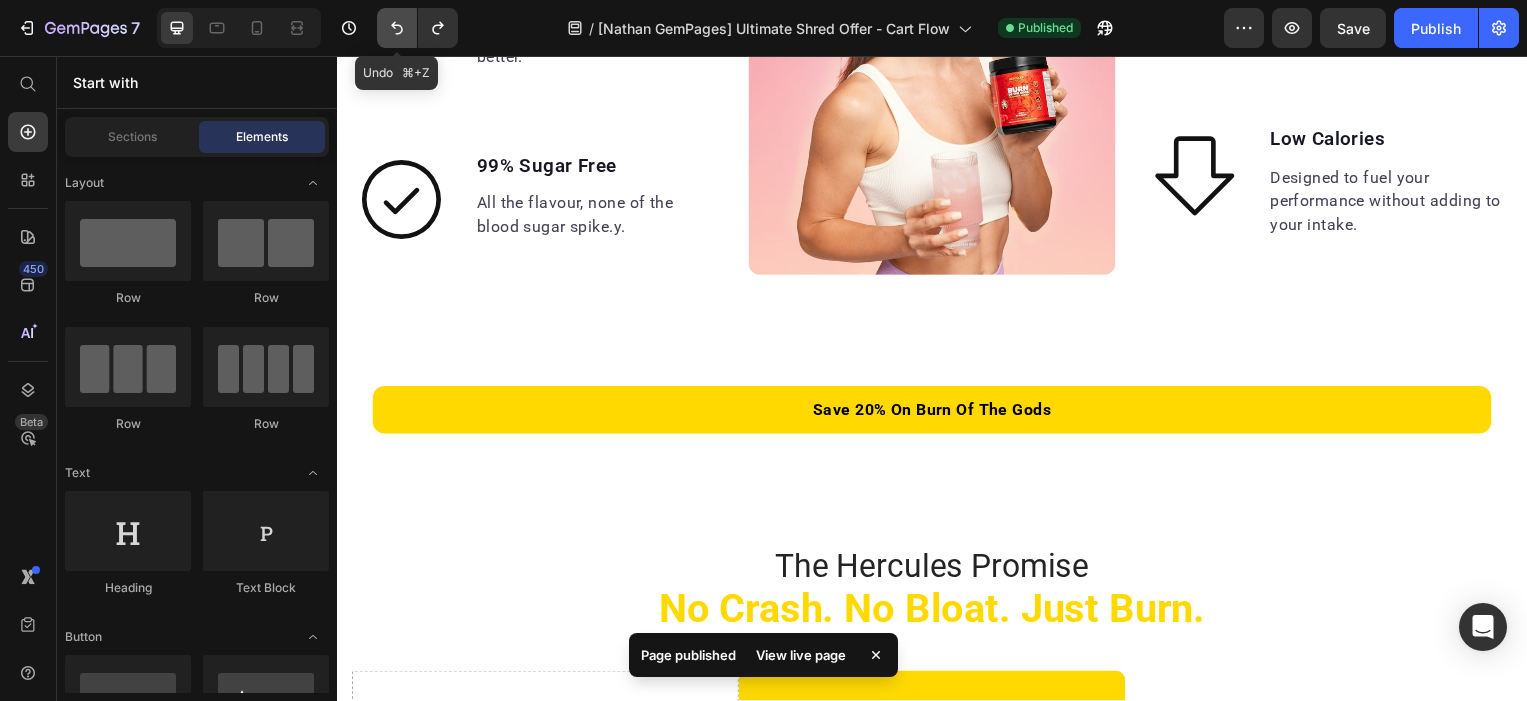 click 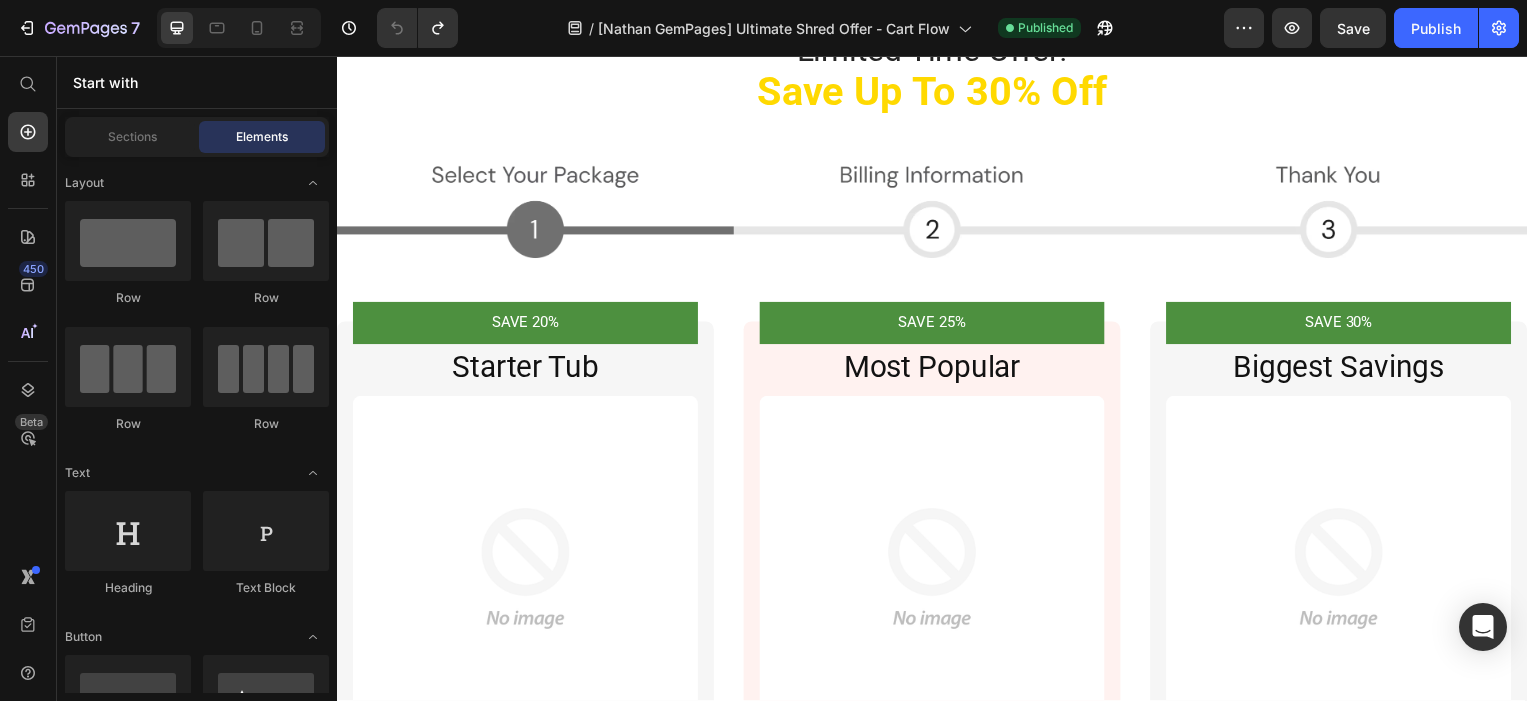 scroll, scrollTop: 4489, scrollLeft: 0, axis: vertical 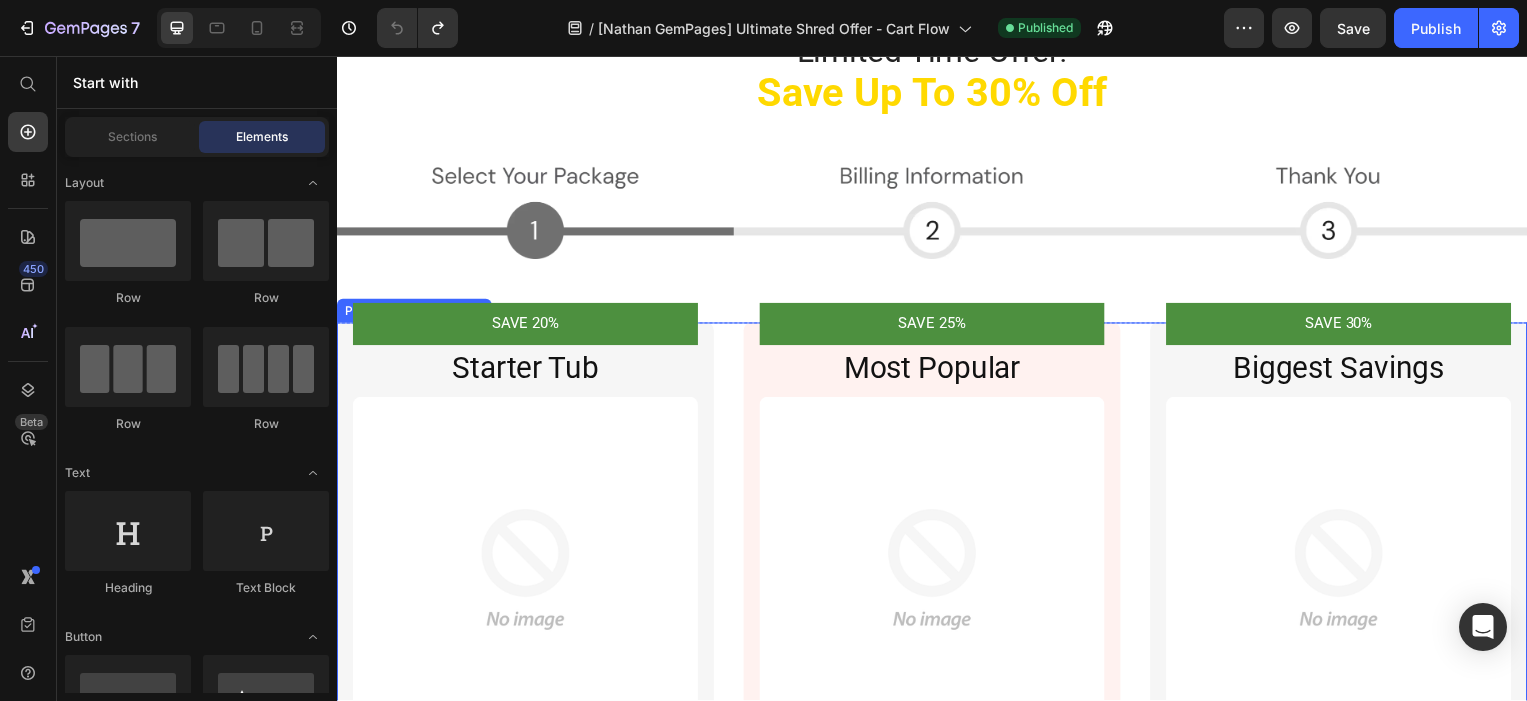 click on "SAVE 20% Product Badge Starter Tub Heading Image Okendo: Reviews & Loyalty Okendo: Reviews & Loyalty $0.00 Product Price $67.96 Product Price Row Shopify App Shopify App Flavour: Medusa's Lime Medusa's Lime Medusa's Lime Medusa's Lime Rhea Raspberry Rhea Raspberry Rhea Raspberry Athena's Mixed Berry Athena's Mixed Berry Athena's Mixed Berry Atlas Apple Atlas Apple Atlas Apple Zeus's Orange Zeus's Orange Zeus's Orange Gaia's Passion Melon Gaia's Passion Melon Gaia's Passion Melon Gryphons's Grape Gryphons's Grape Gryphons's Grape Atis' Dragon Fruit Lychee Atis' Dragon Fruit Lychee Atis' Dragon Fruit Lychee Product Variants & Swatches 1 Tub (30 Days) Free Fat Burning Guide 5 Free Recipes Item List Shop Now Add to Cart Image Row SAVE 25% Product Badge Most Popular Heading Image Okendo: Reviews & Loyalty Okendo: Reviews & Loyalty $0.00 Product Price $191.14 Product Price Row Shopify App Shopify App Flavour: Medusa's Lime Medusa's Lime Medusa's Lime Medusa's Lime Rhea Raspberry Rhea Raspberry Rhea Raspberry Image" at bounding box center [937, 926] 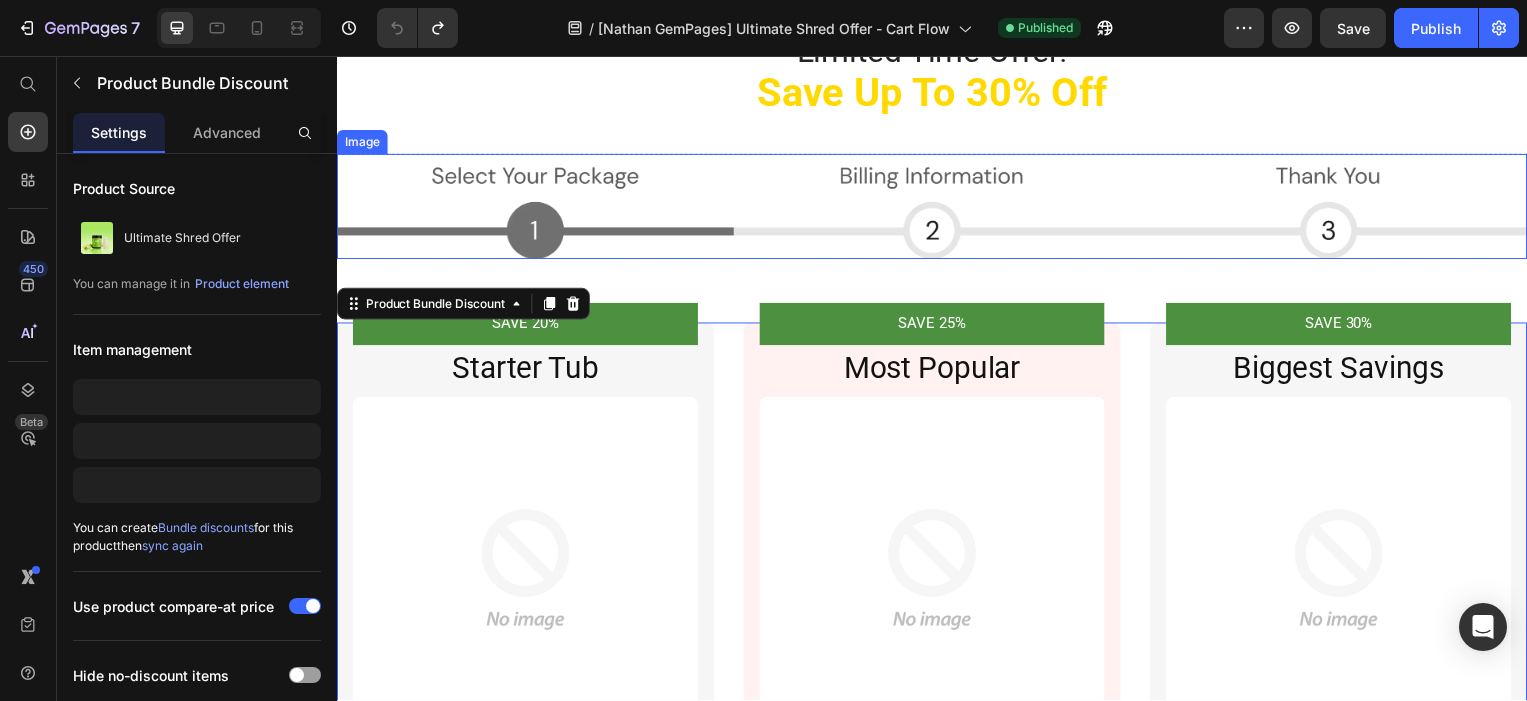 radio on "false" 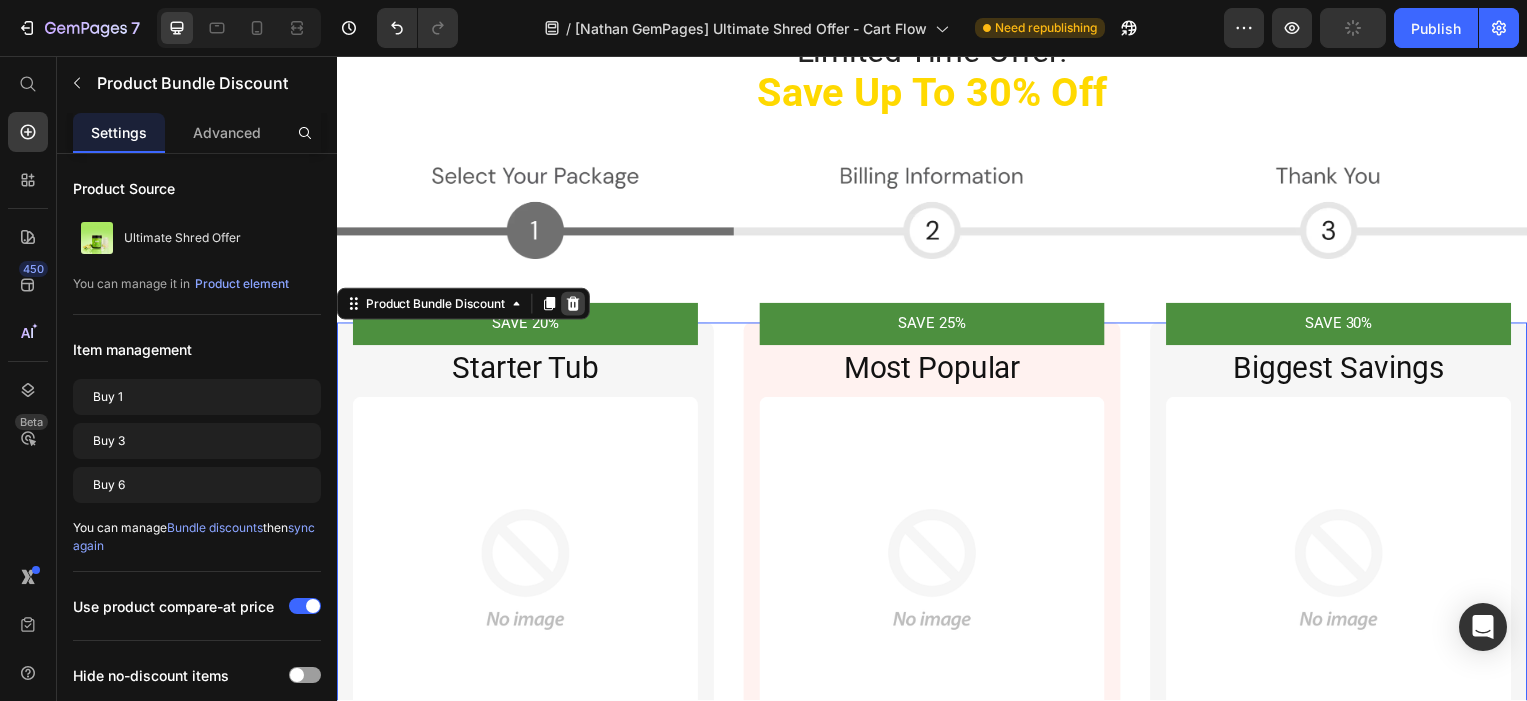 click 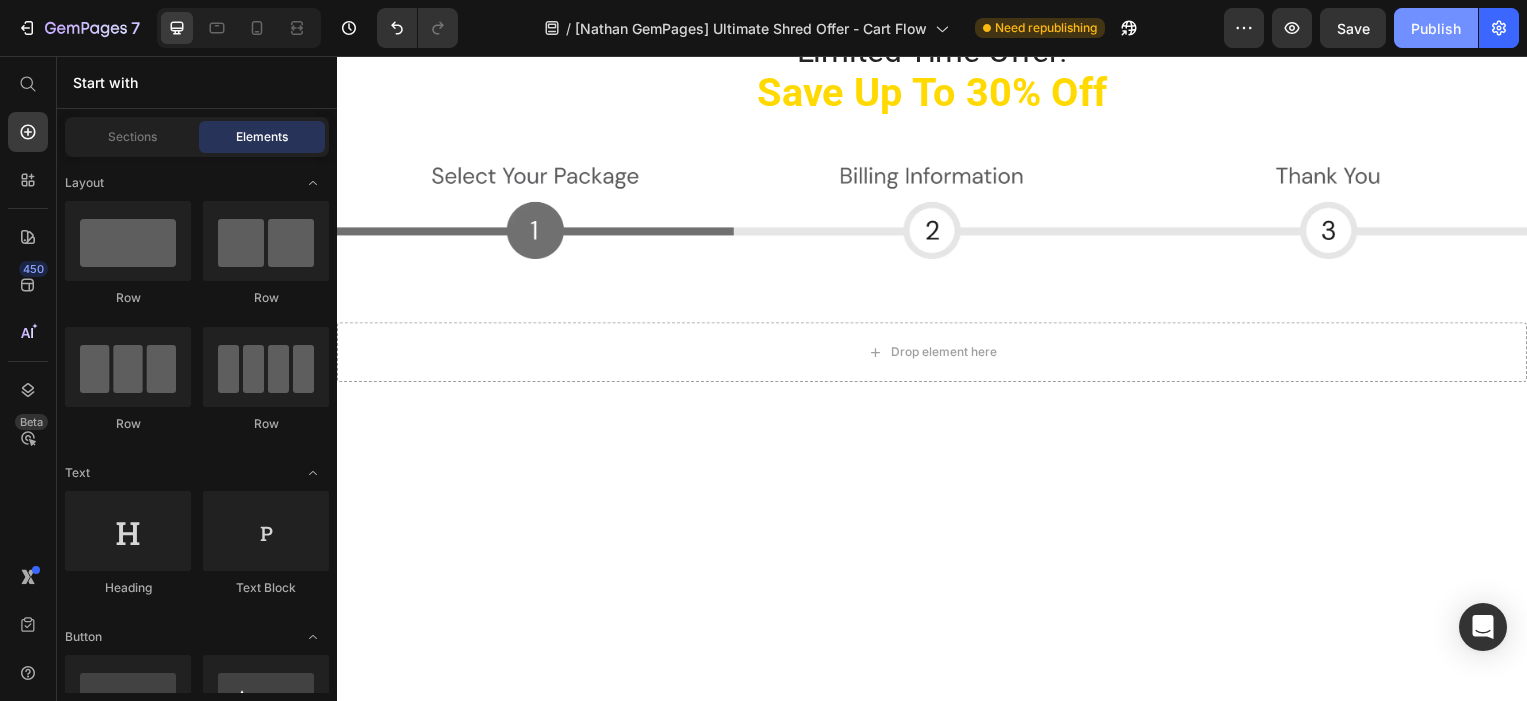 click on "Publish" at bounding box center [1436, 28] 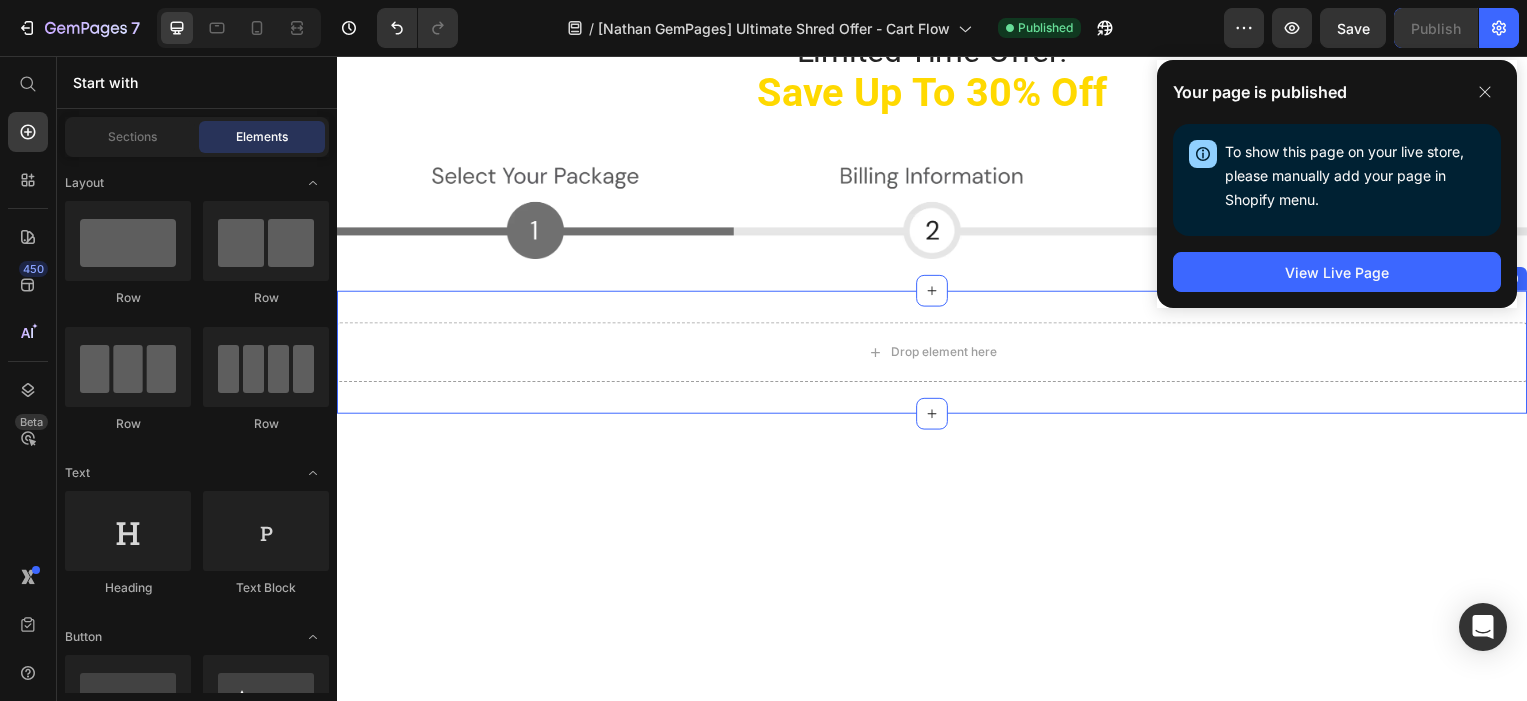 click on "Drop element here Product Section 10" at bounding box center [937, 355] 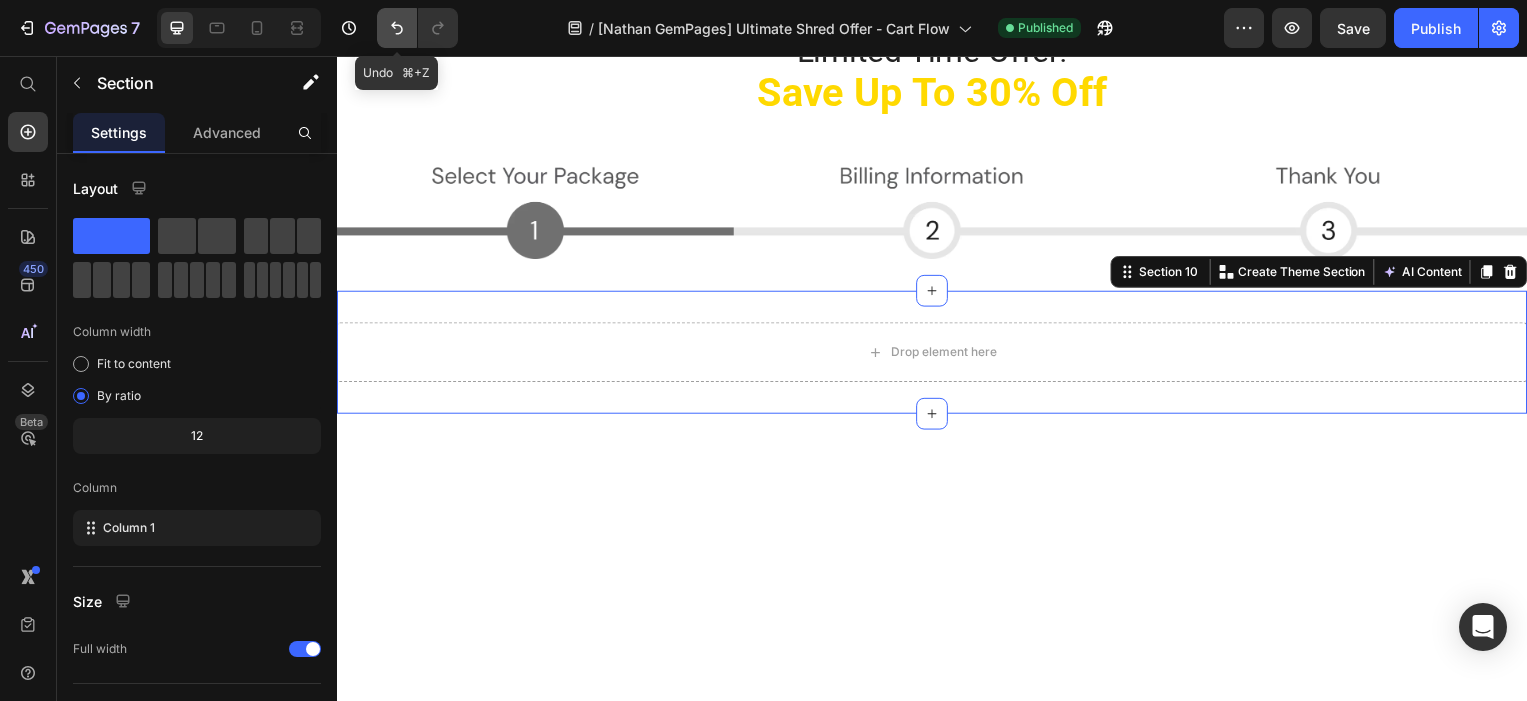 click 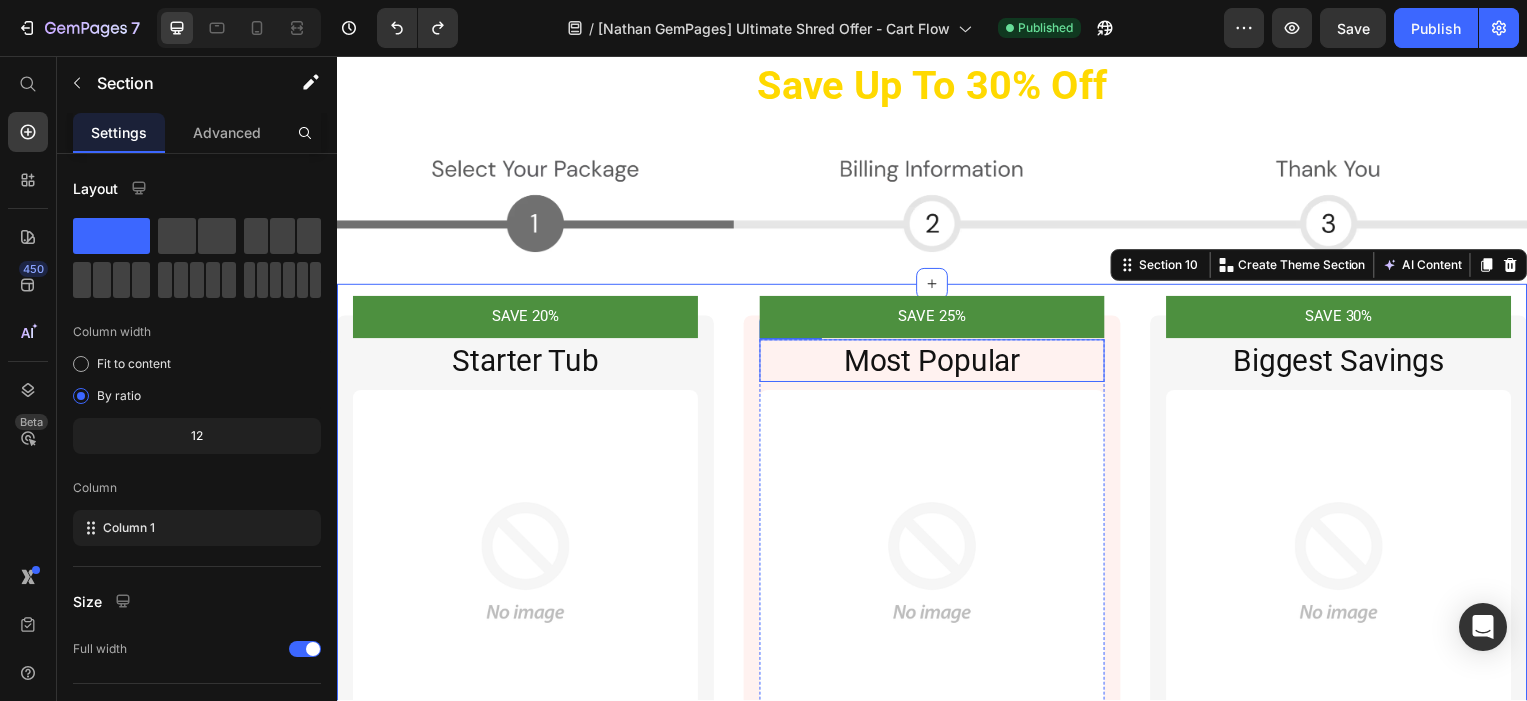 scroll, scrollTop: 4456, scrollLeft: 0, axis: vertical 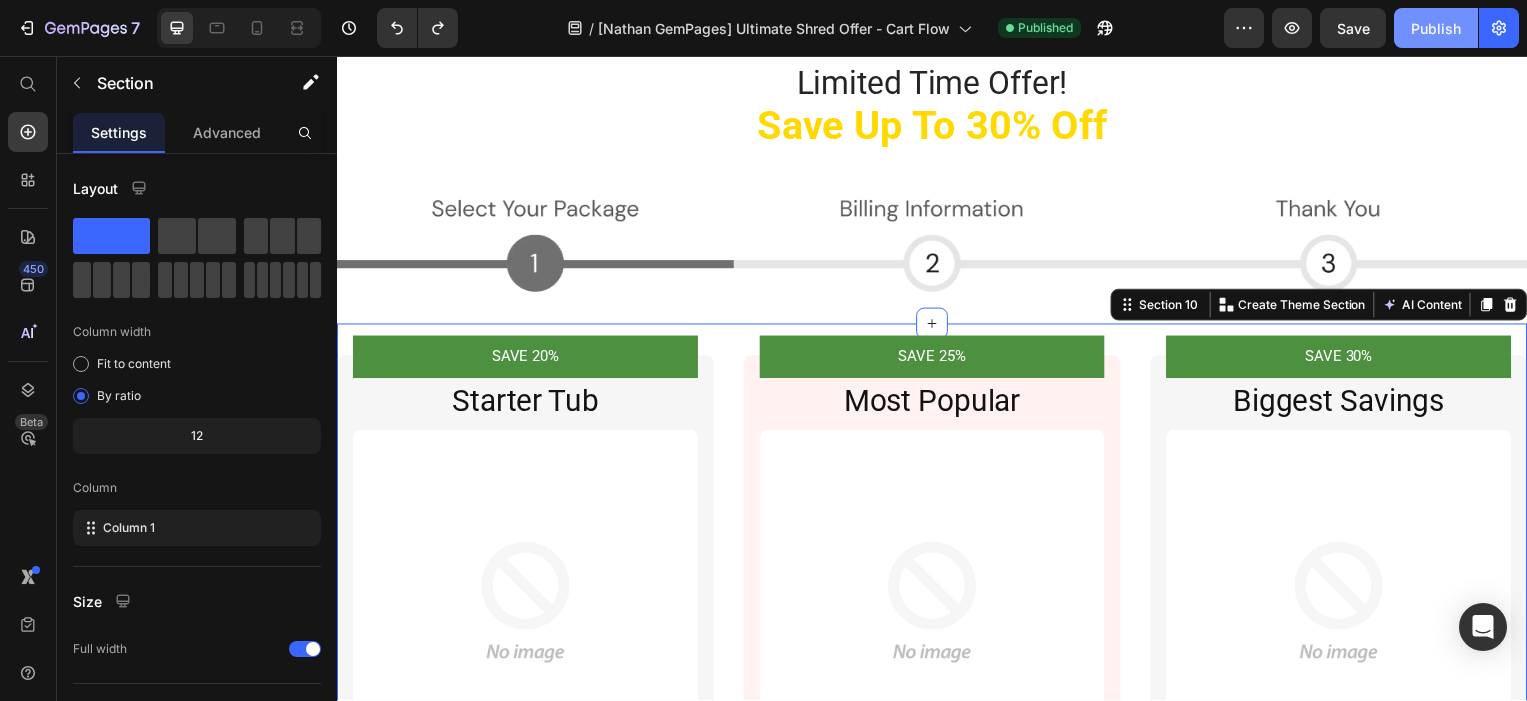 click on "Publish" 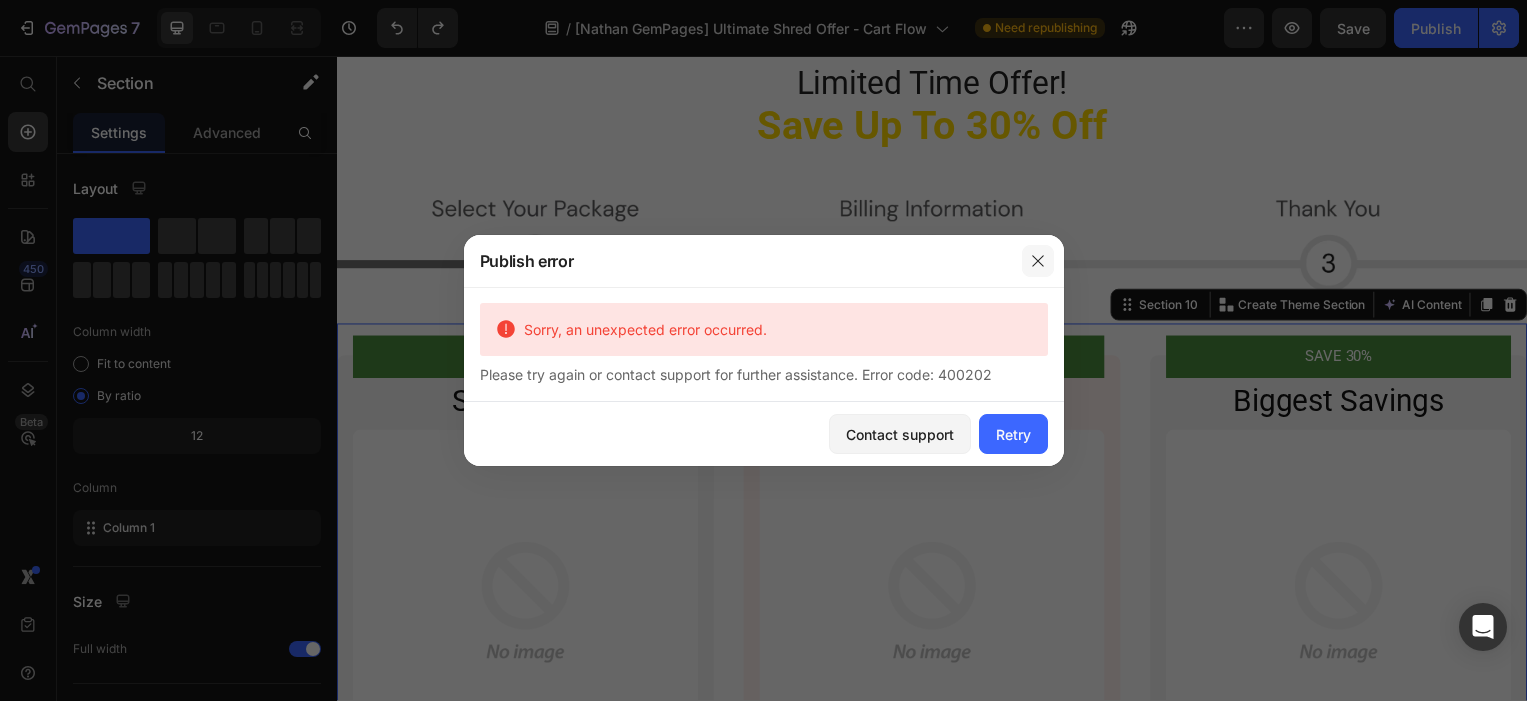 click 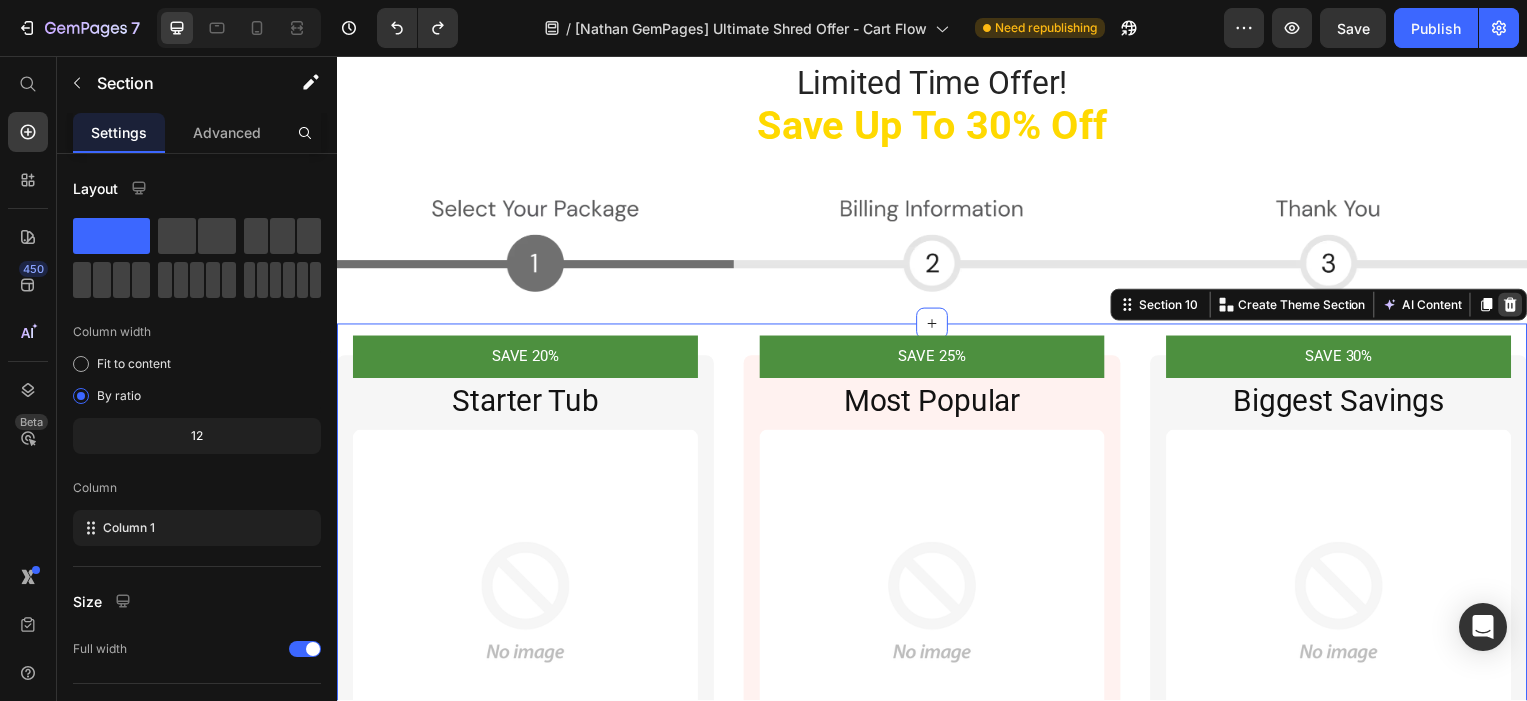click 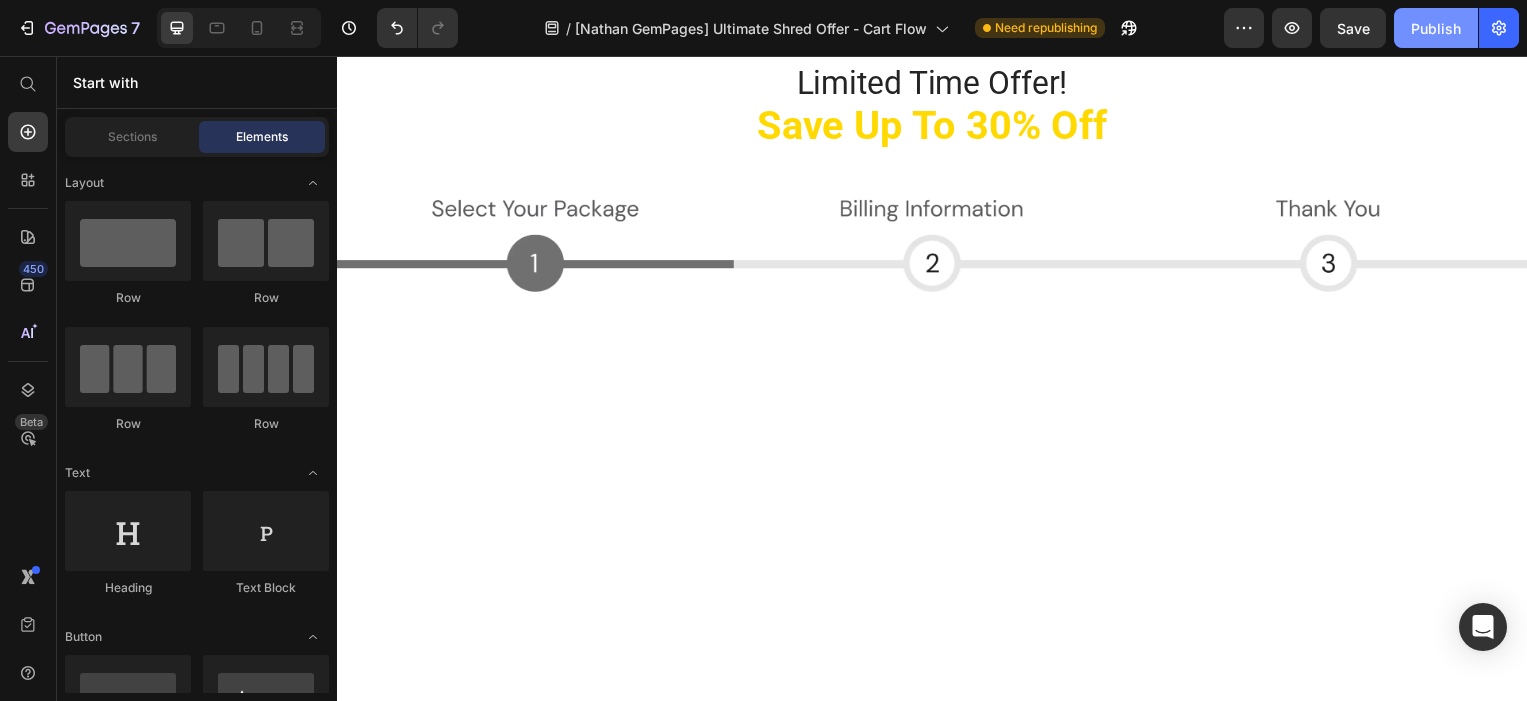 click on "Publish" 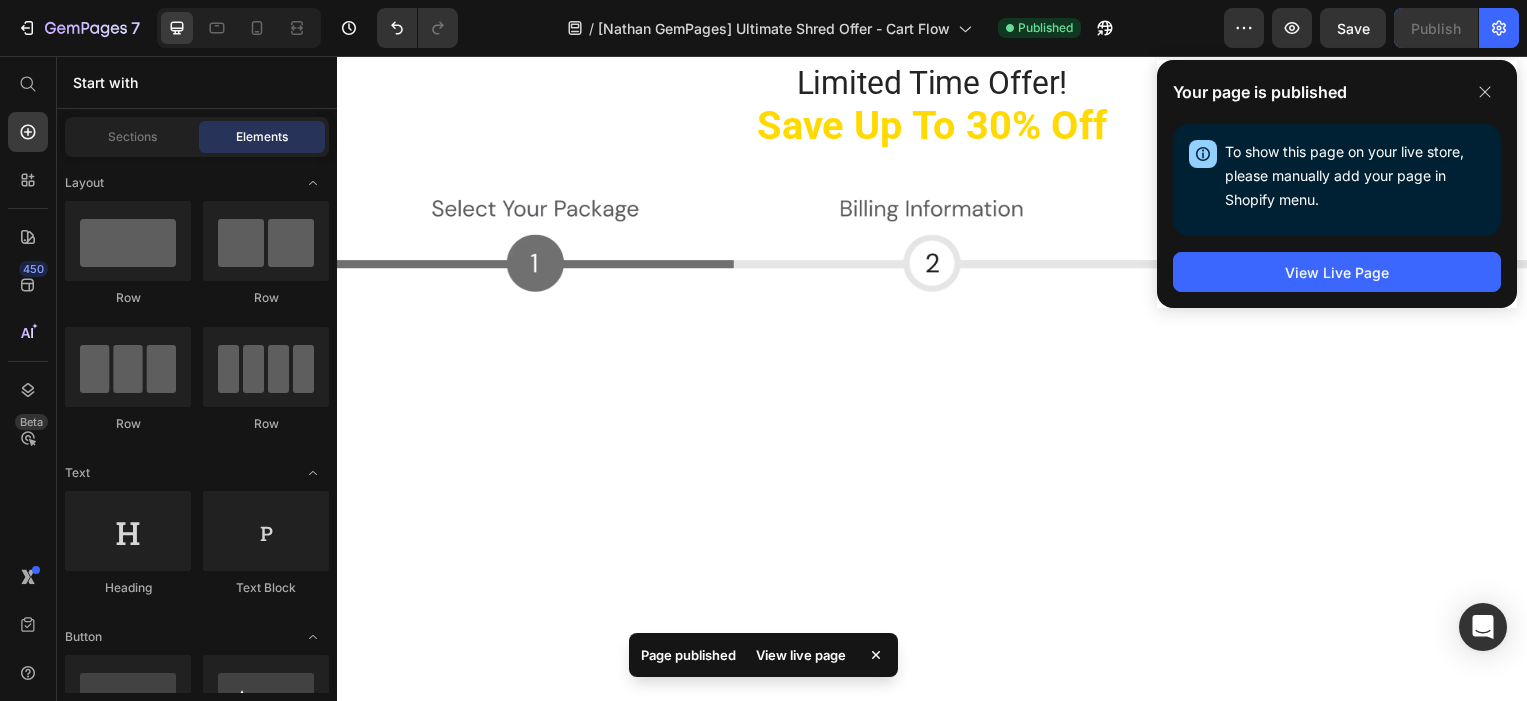 click on "View Live Page" at bounding box center [1337, 272] 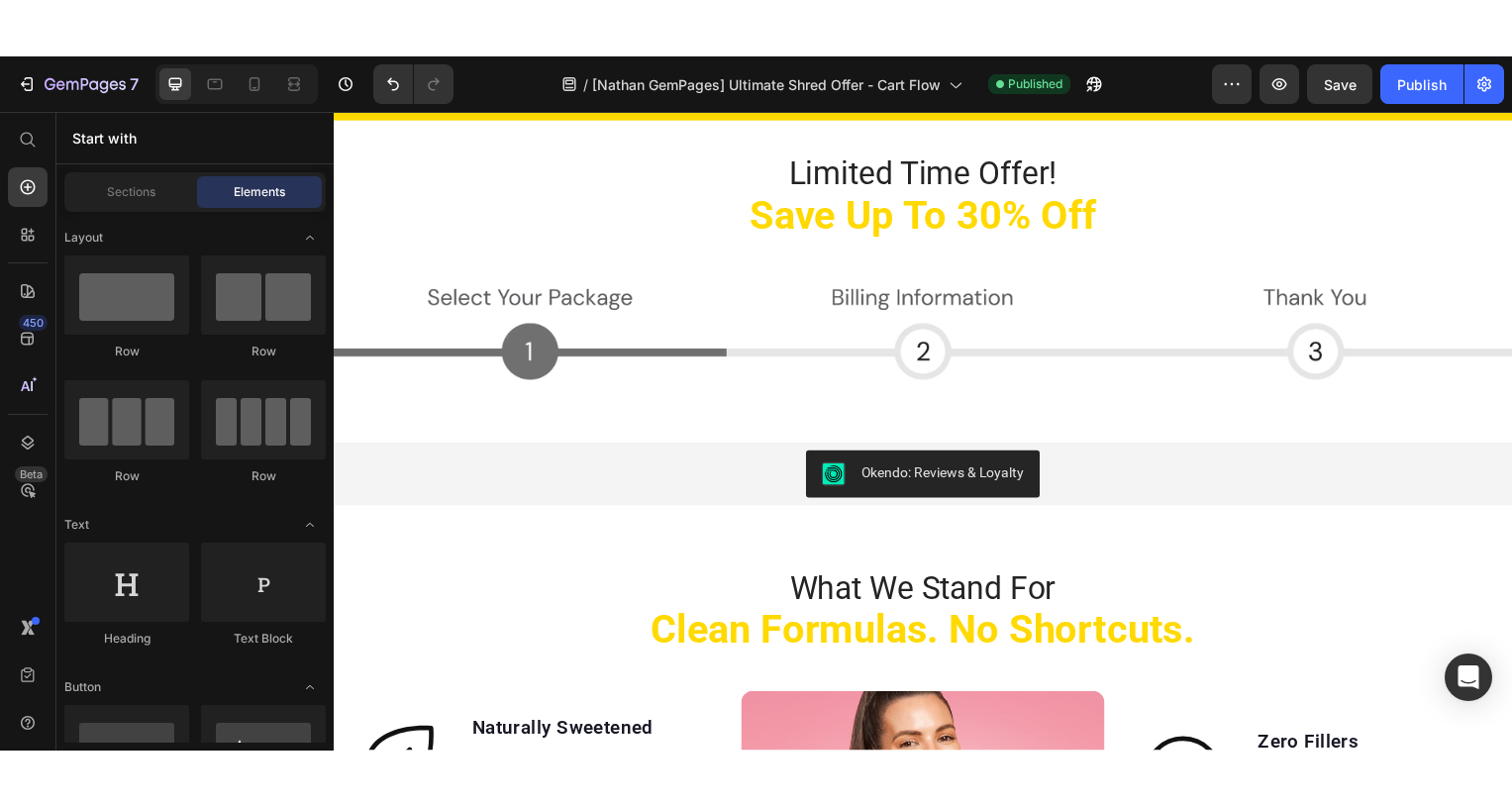 scroll, scrollTop: 4380, scrollLeft: 0, axis: vertical 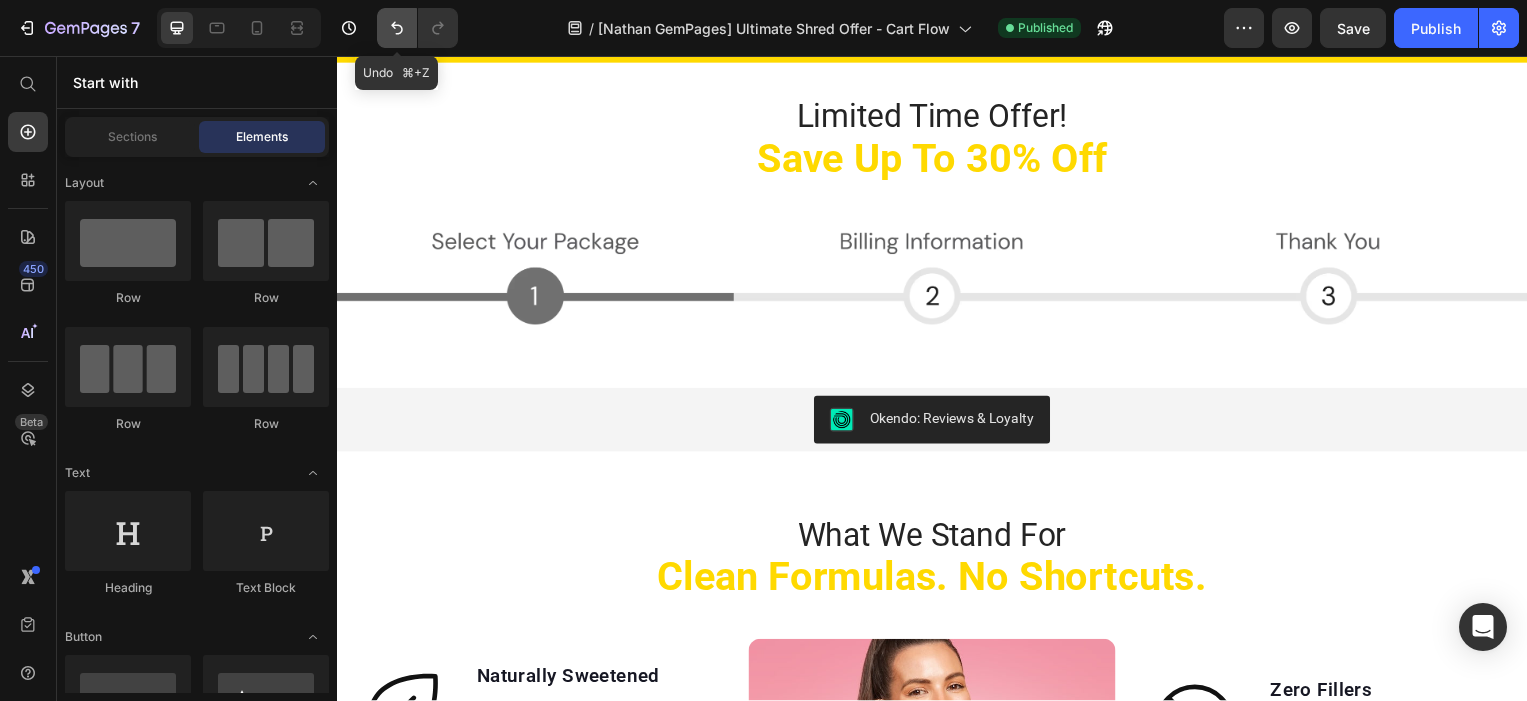 drag, startPoint x: 402, startPoint y: 24, endPoint x: 306, endPoint y: 36, distance: 96.74709 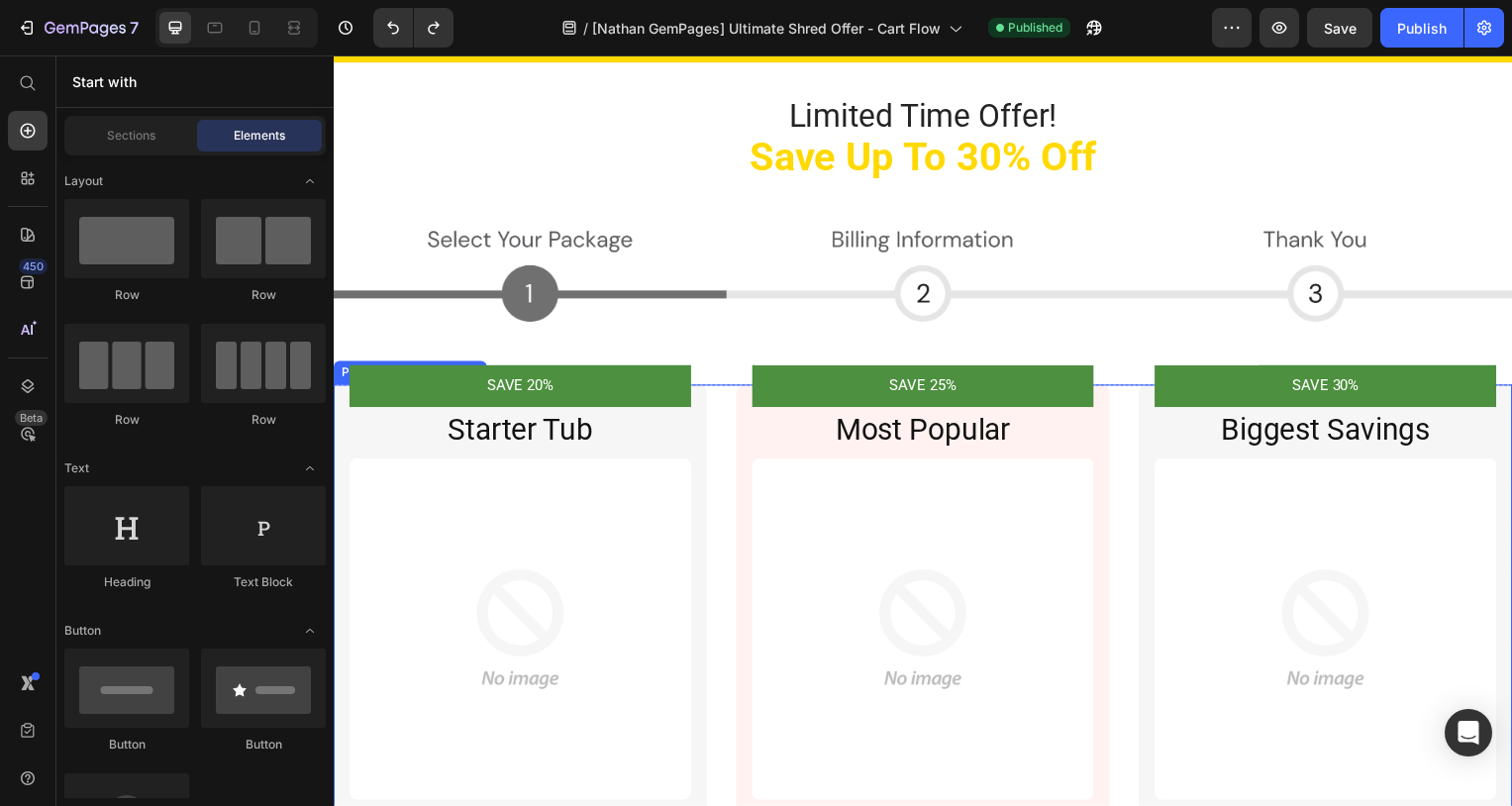 click on "SAVE 20% Product Badge Starter Tub Heading Image Okendo: Reviews & Loyalty Okendo: Reviews & Loyalty $0.00 Product Price $67.96 Product Price Row Shopify App Shopify App Flavour: Medusa's Lime Medusa's Lime Medusa's Lime Medusa's Lime Rhea Raspberry Rhea Raspberry Rhea Raspberry Athena's Mixed Berry Athena's Mixed Berry Athena's Mixed Berry Atlas Apple Atlas Apple Atlas Apple Zeus's Orange Zeus's Orange Zeus's Orange Gaia's Passion Melon Gaia's Passion Melon Gaia's Passion Melon Gryphons's Grape Gryphons's Grape Gryphons's Grape Atis' Dragon Fruit Lychee Atis' Dragon Fruit Lychee Atis' Dragon Fruit Lychee Product Variants & Swatches 1 Tub (30 Days) Free Fat Burning Guide 5 Free Recipes Item List Shop Now Add to Cart Image Row SAVE 25% Product Badge Most Popular Heading Image Okendo: Reviews & Loyalty Okendo: Reviews & Loyalty $0.00 Product Price $191.14 Product Price Row Shopify App Shopify App Flavour: Medusa's Lime Medusa's Lime Medusa's Lime Medusa's Lime Rhea Raspberry Rhea Raspberry Rhea Raspberry Image" at bounding box center (928, 982) 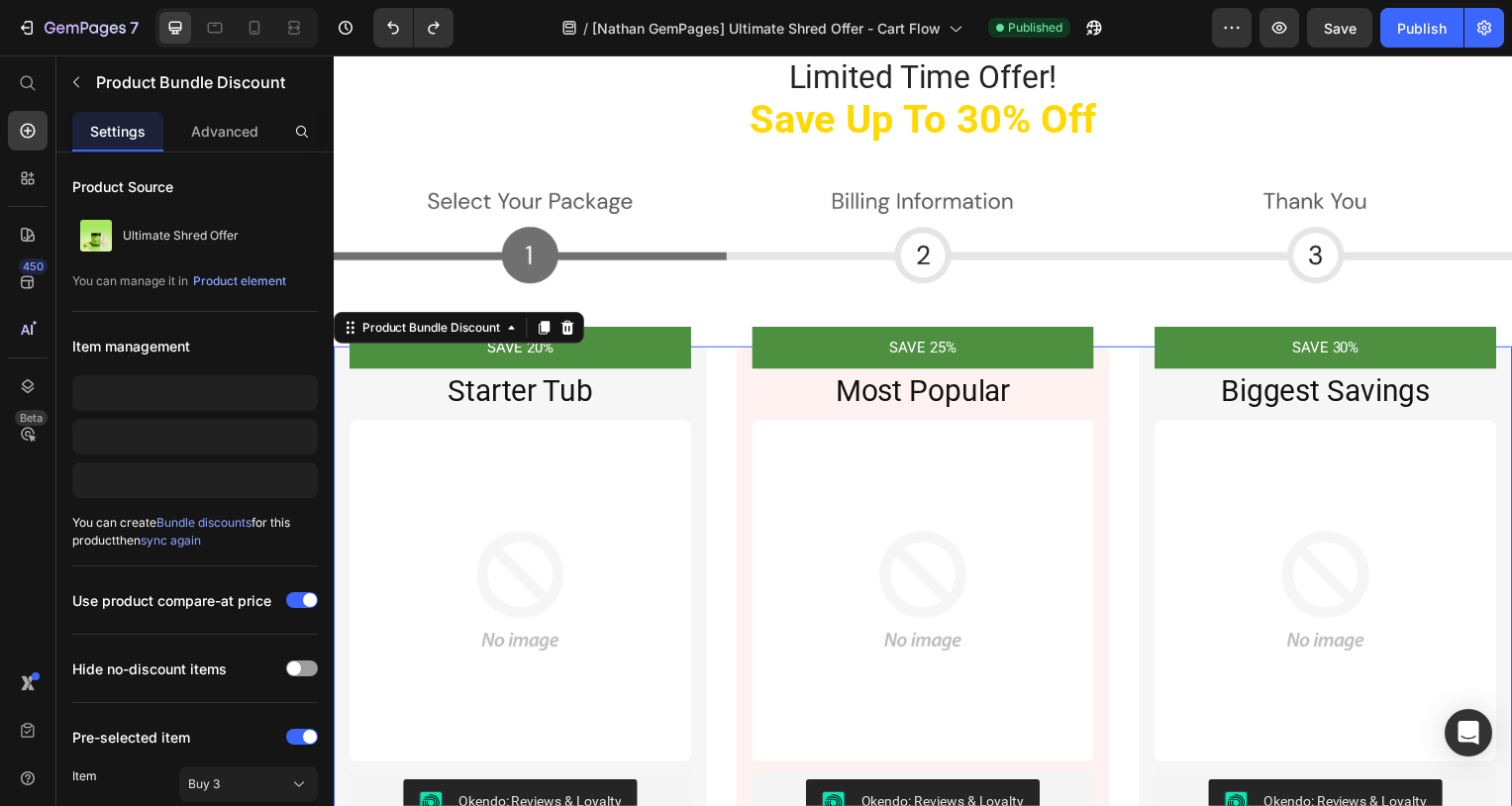 radio on "false" 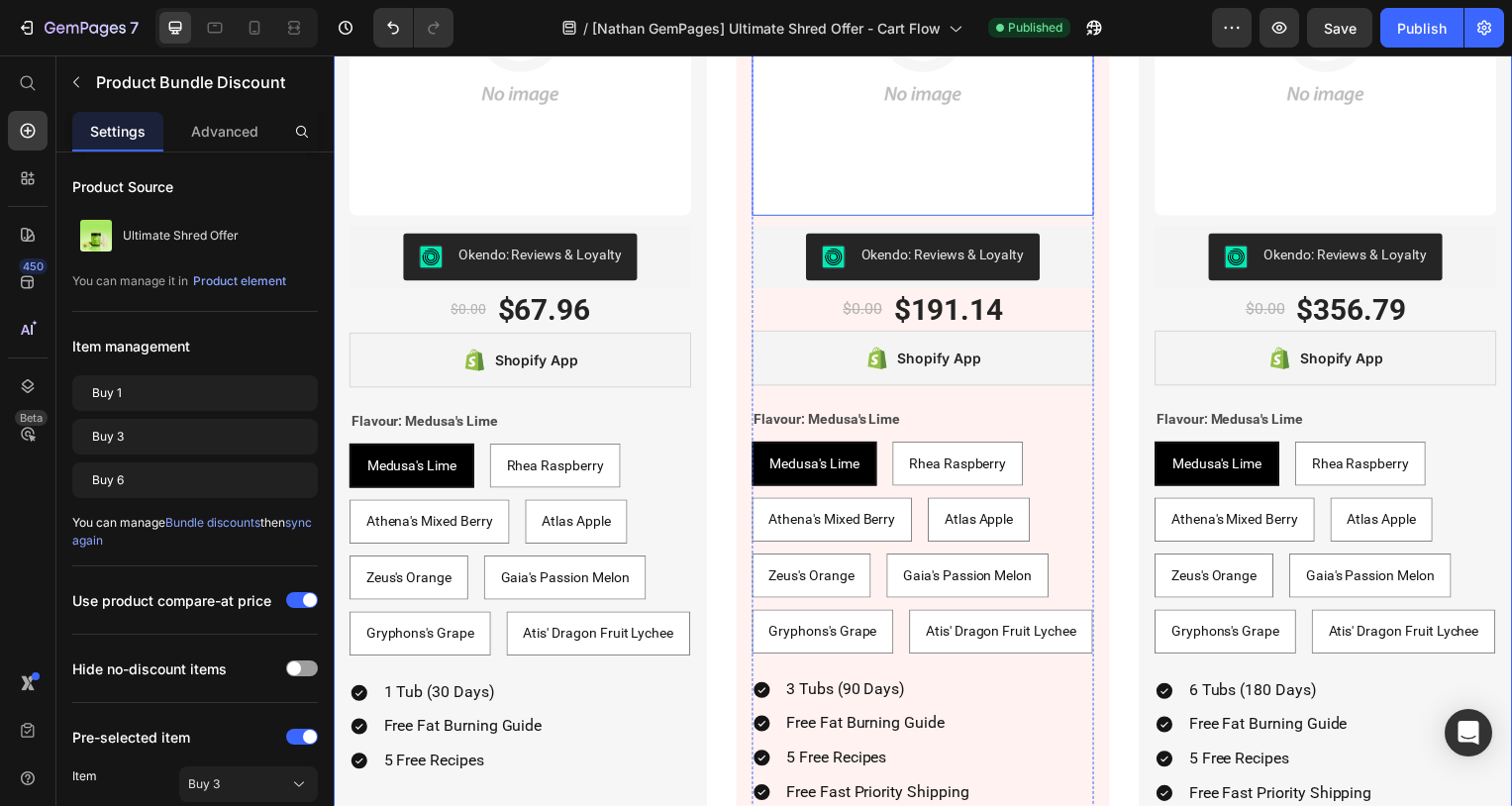 scroll, scrollTop: 4970, scrollLeft: 0, axis: vertical 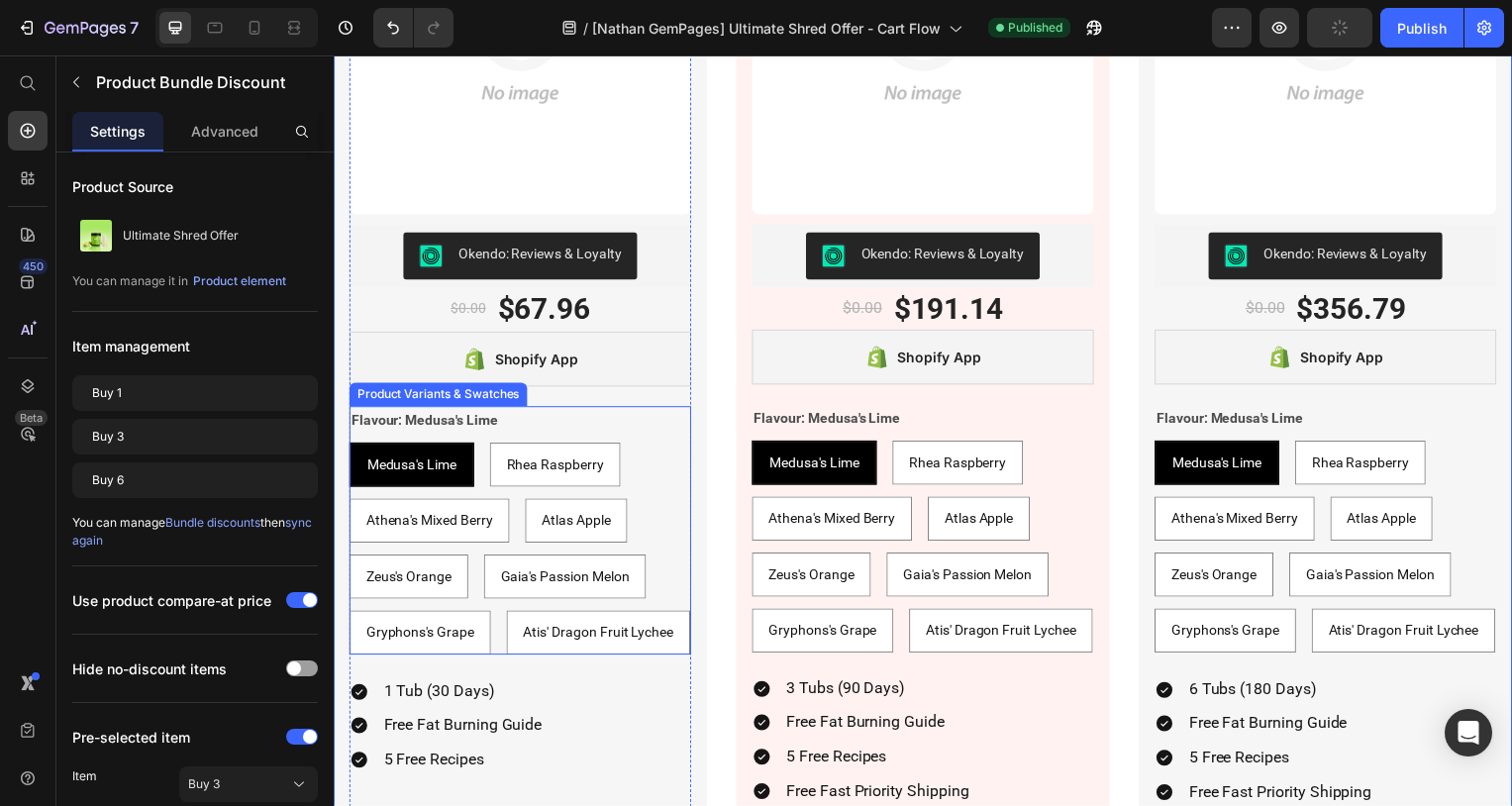 click on "Medusa's Lime Medusa's Lime Medusa's Lime Rhea Raspberry Rhea Raspberry Rhea Raspberry Athena's Mixed Berry Athena's Mixed Berry Athena's Mixed Berry Atlas Apple Atlas Apple Atlas Apple Zeus's Orange Zeus's Orange Zeus's Orange Gaia's Passion Melon Gaia's Passion Melon Gaia's Passion Melon Gryphons's Grape Gryphons's Grape Gryphons's Grape Atis' Dragon Fruit Lychee Atis' Dragon Fruit Lychee Atis' Dragon Fruit Lychee" at bounding box center [522, 553] 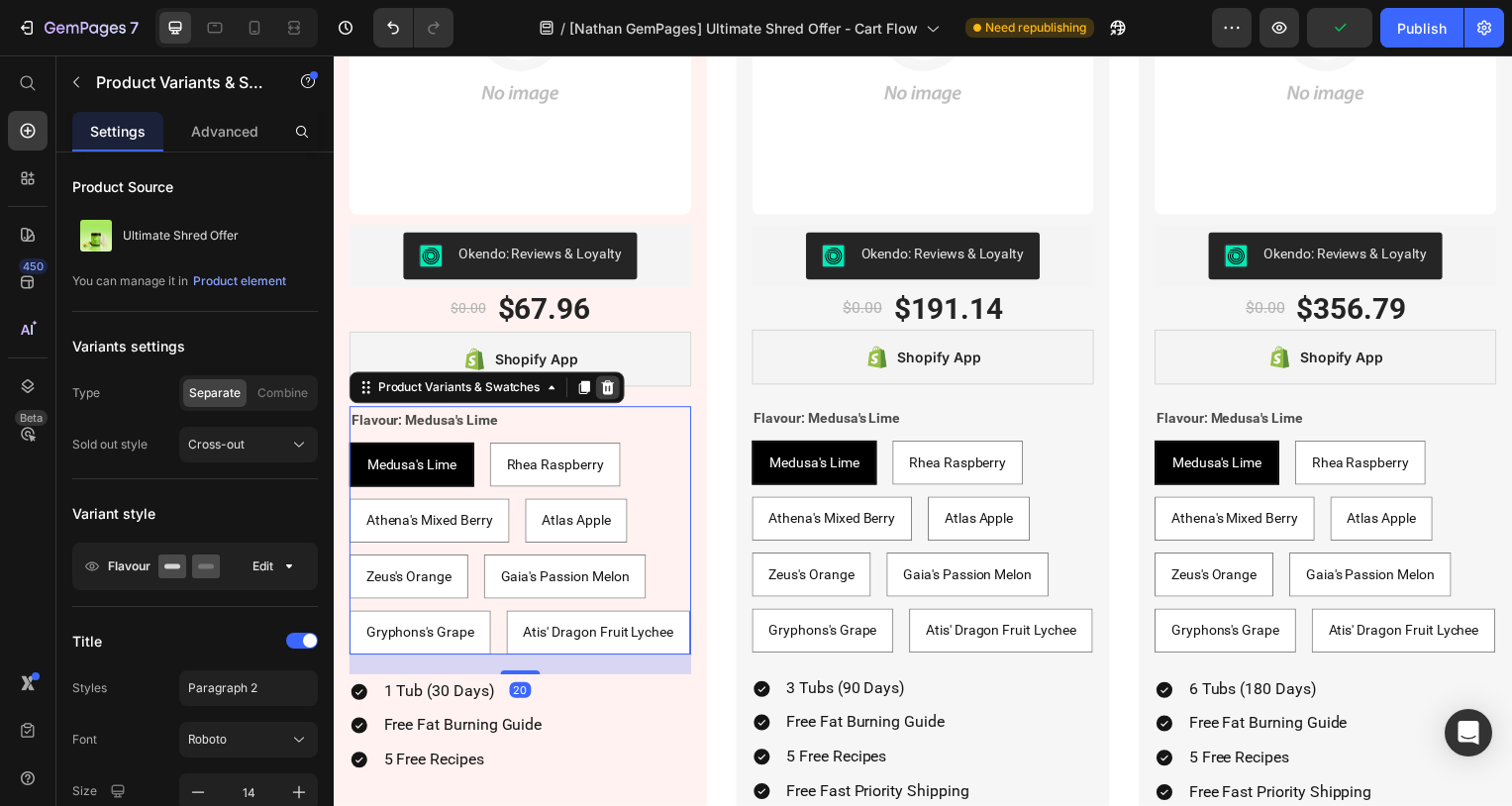 click 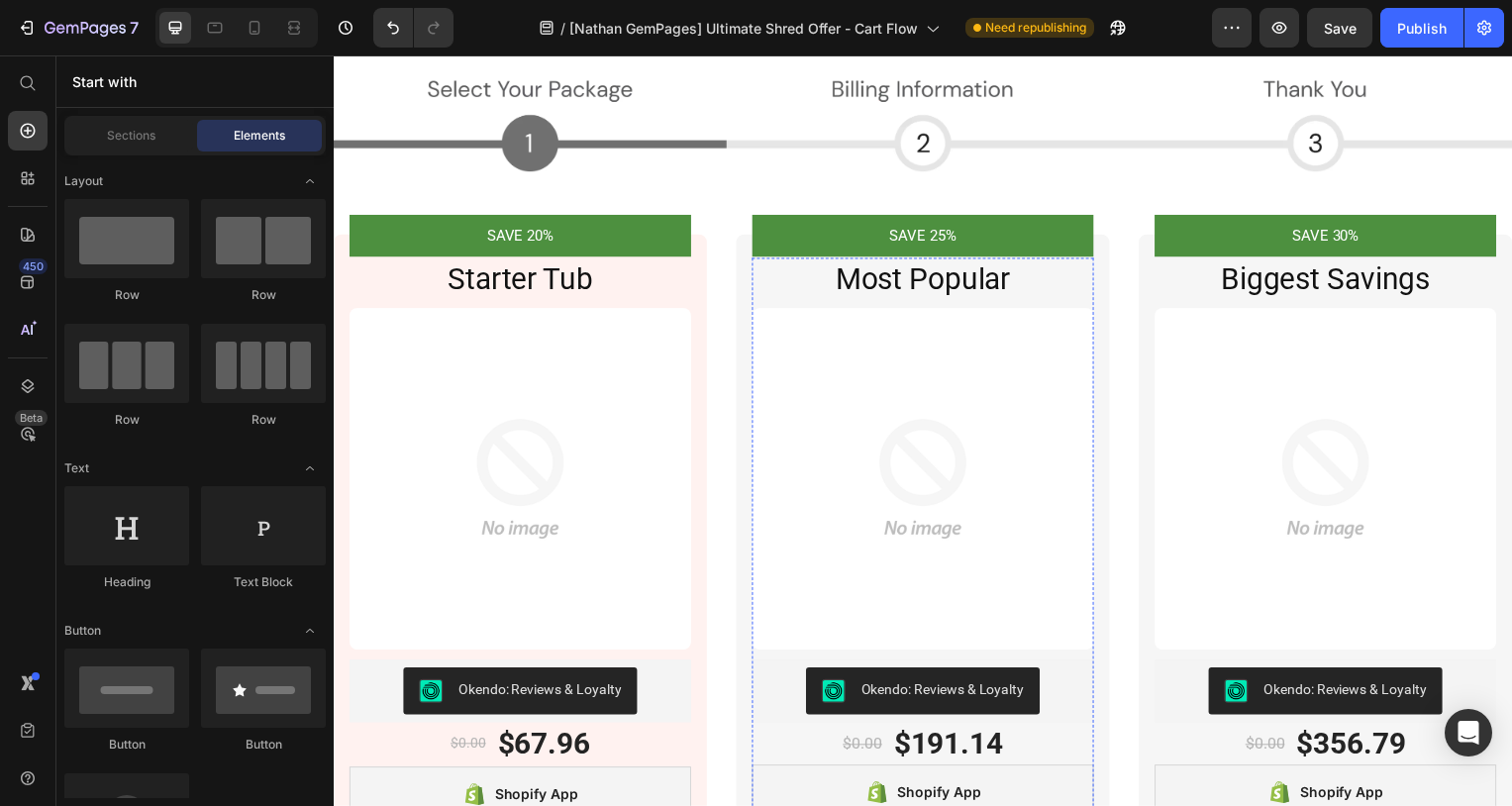 scroll, scrollTop: 4518, scrollLeft: 0, axis: vertical 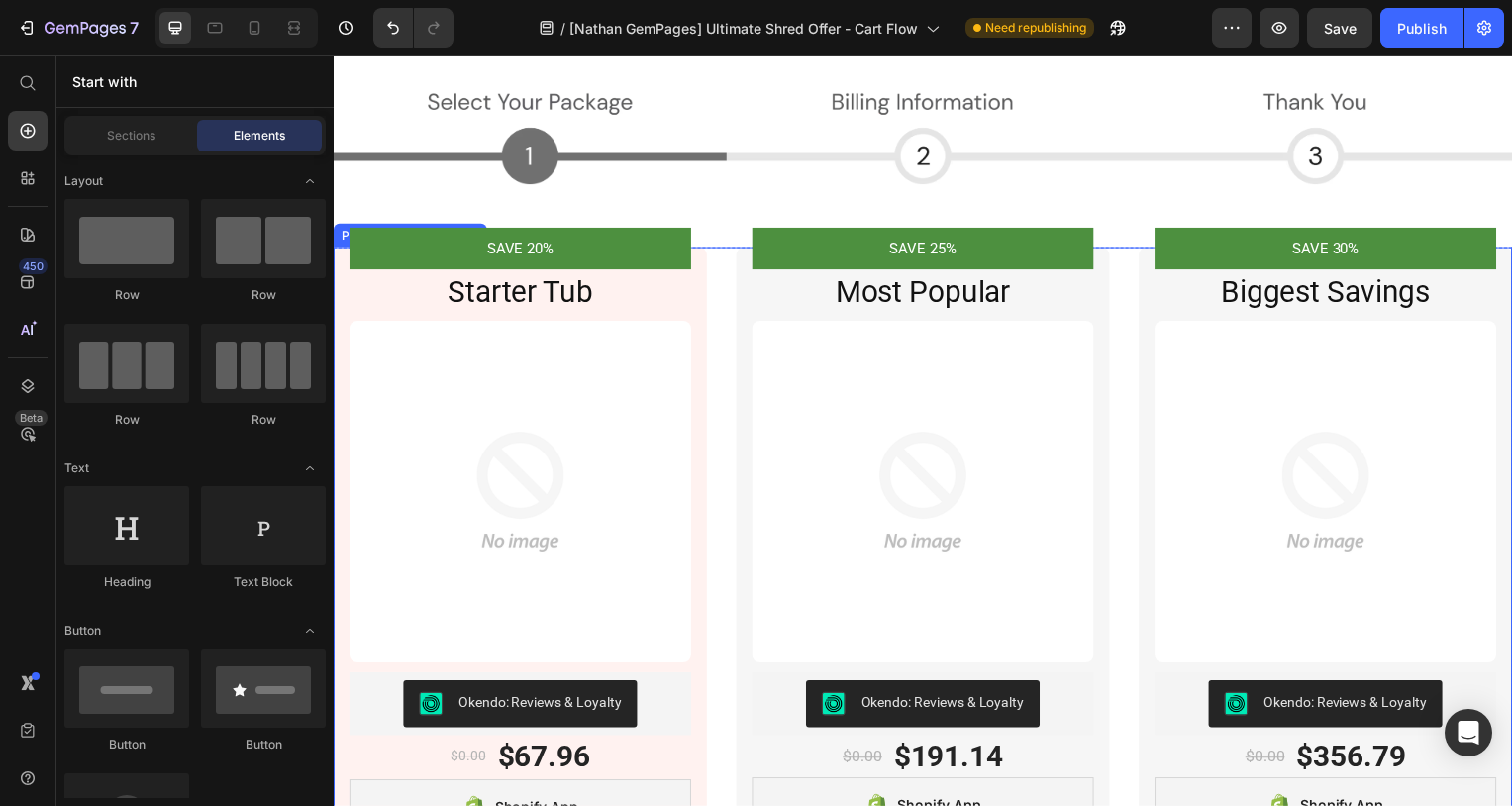 click on "SAVE 20% Product Badge Starter Tub Heading Image Okendo: Reviews & Loyalty Okendo: Reviews & Loyalty $0.00 Product Price $67.96 Product Price Row Shopify App Shopify App 1 Tub (30 Days) Free Fat Burning Guide 5 Free Recipes Item List Shop Now Add to Cart Image Row" at bounding box center [522, 675] 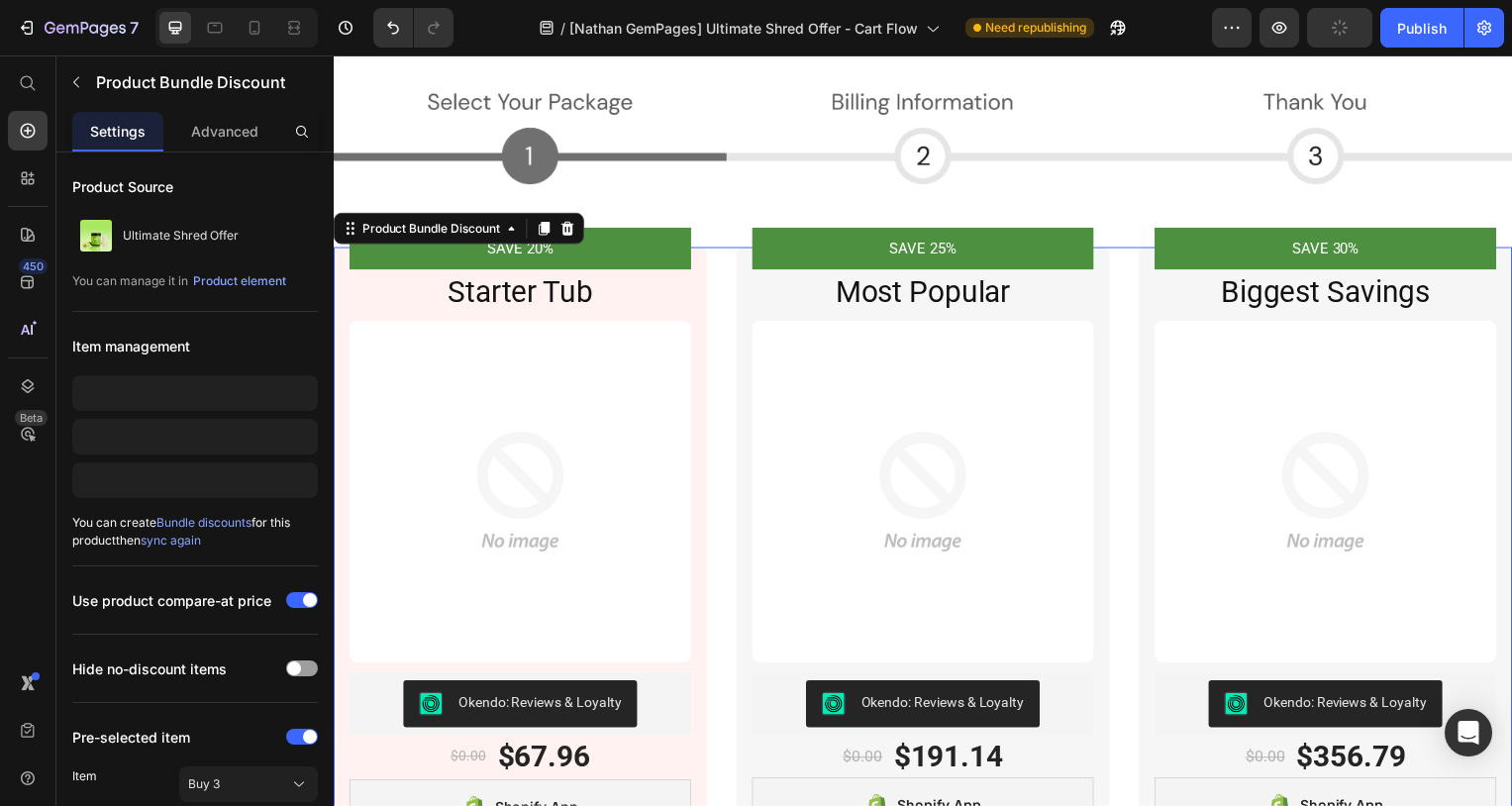radio on "false" 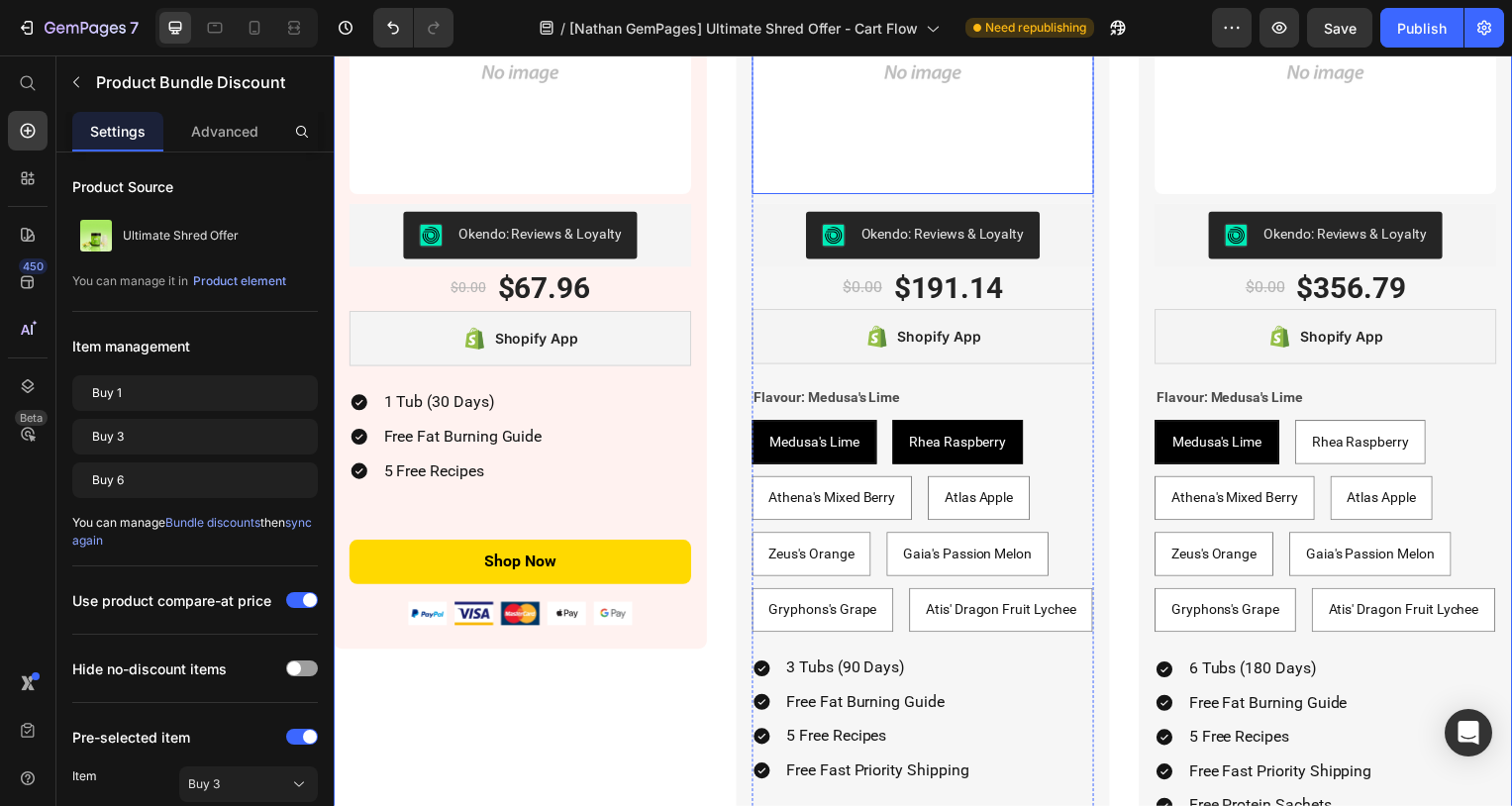scroll, scrollTop: 4992, scrollLeft: 0, axis: vertical 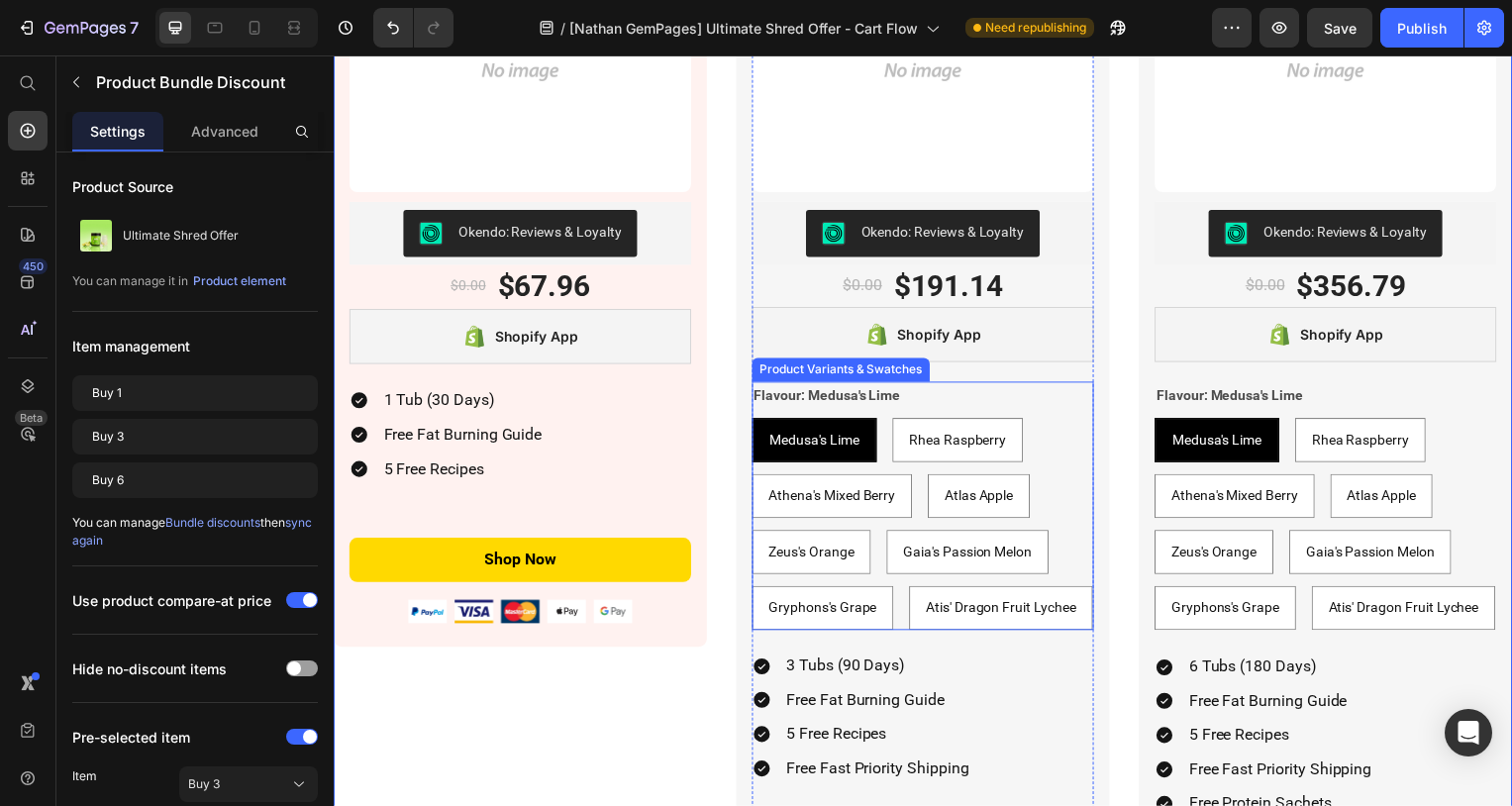 click on "Medusa's Lime Medusa's Lime Medusa's Lime Rhea Raspberry Rhea Raspberry Rhea Raspberry Athena's Mixed Berry Athena's Mixed Berry Athena's Mixed Berry Atlas Apple Atlas Apple Atlas Apple Zeus's Orange Zeus's Orange Zeus's Orange Gaia's Passion Melon Gaia's Passion Melon Gaia's Passion Melon Gryphons's Grape Gryphons's Grape Gryphons's Grape Atis' Dragon Fruit Lychee Atis' Dragon Fruit Lychee Atis' Dragon Fruit Lychee" at bounding box center (928, 528) 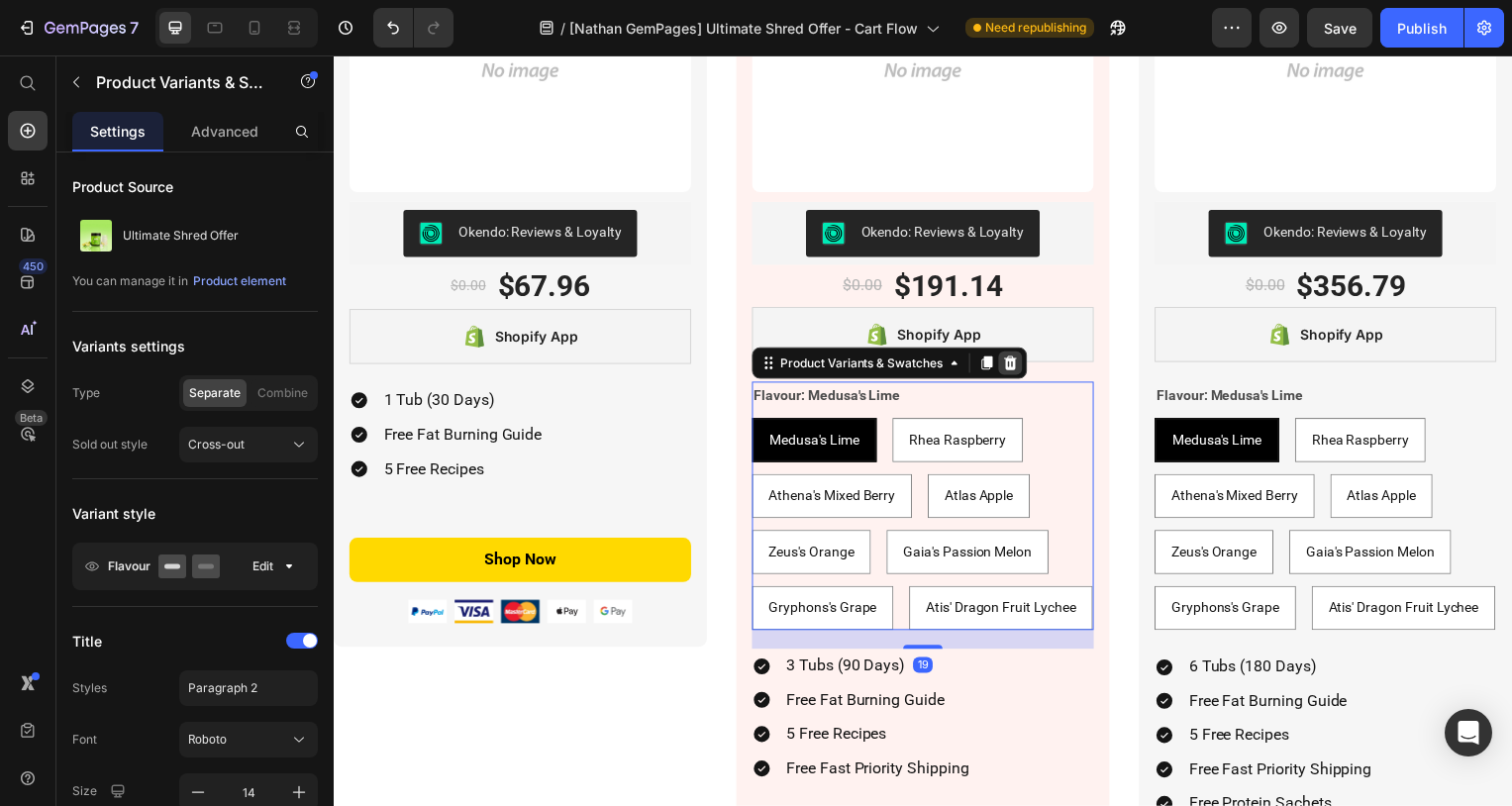 click at bounding box center (1016, 365) 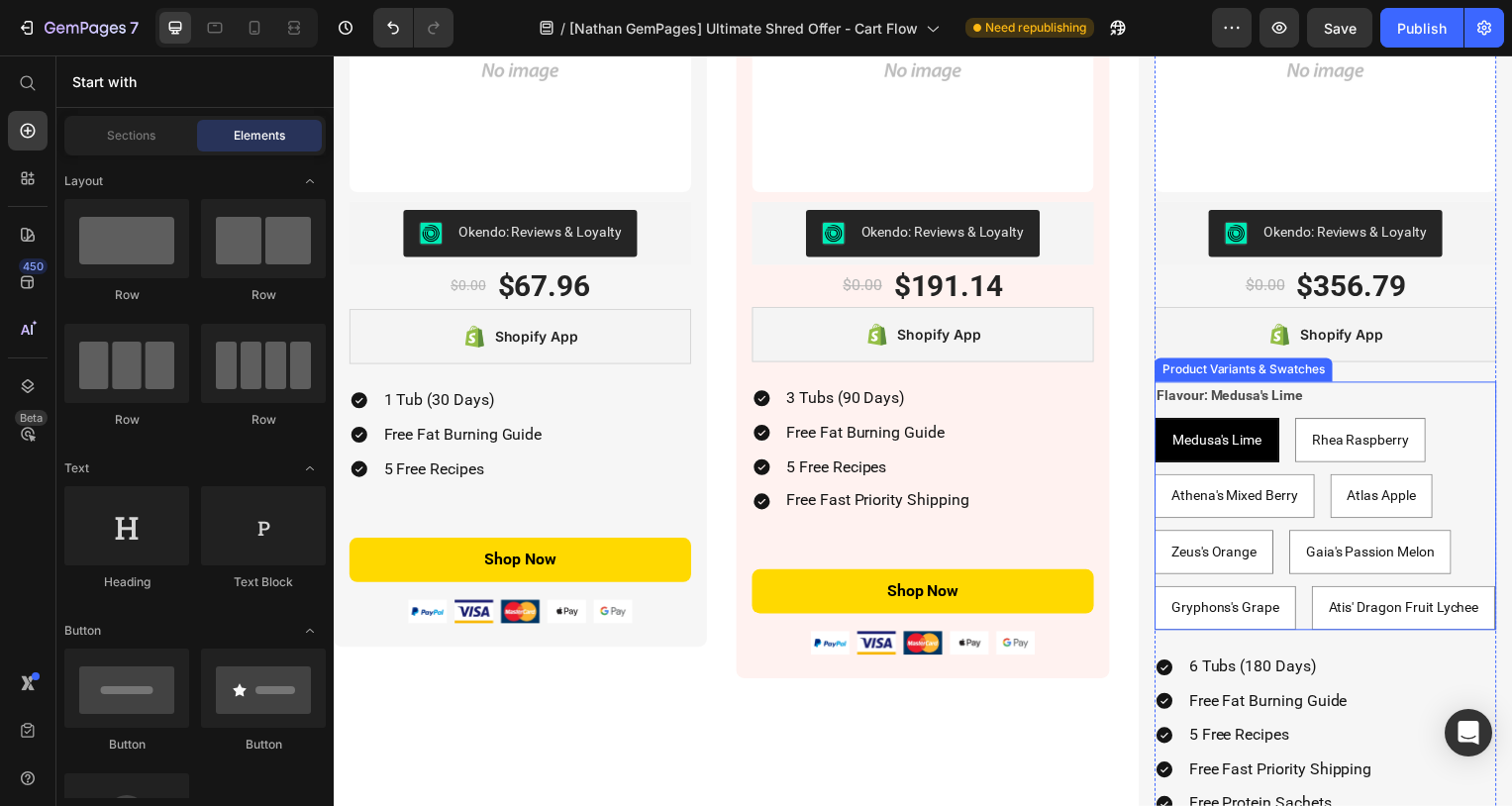 click on "Flavour: Medusa's Lime Medusa's Lime Medusa's Lime Medusa's Lime Rhea Raspberry Rhea Raspberry Rhea Raspberry Athena's Mixed Berry Athena's Mixed Berry Athena's Mixed Berry Atlas Apple Atlas Apple Atlas Apple Zeus's Orange Zeus's Orange Zeus's Orange Gaia's Passion Melon Gaia's Passion Melon Gaia's Passion Melon Gryphons's Grape Gryphons's Grape Gryphons's Grape Atis' Dragon Fruit Lychee Atis' Dragon Fruit Lychee Atis' Dragon Fruit Lychee" at bounding box center [1334, 509] 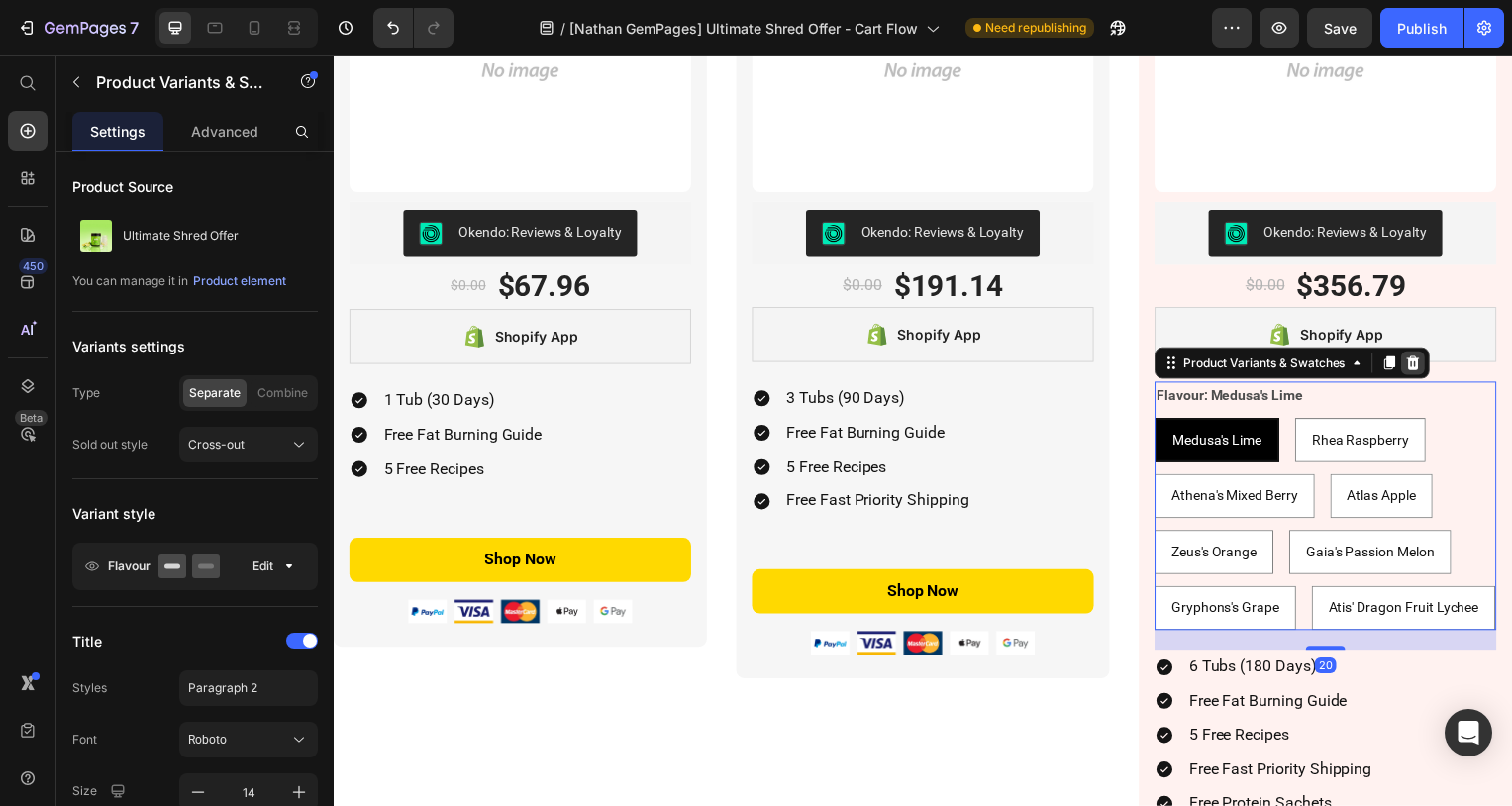 click 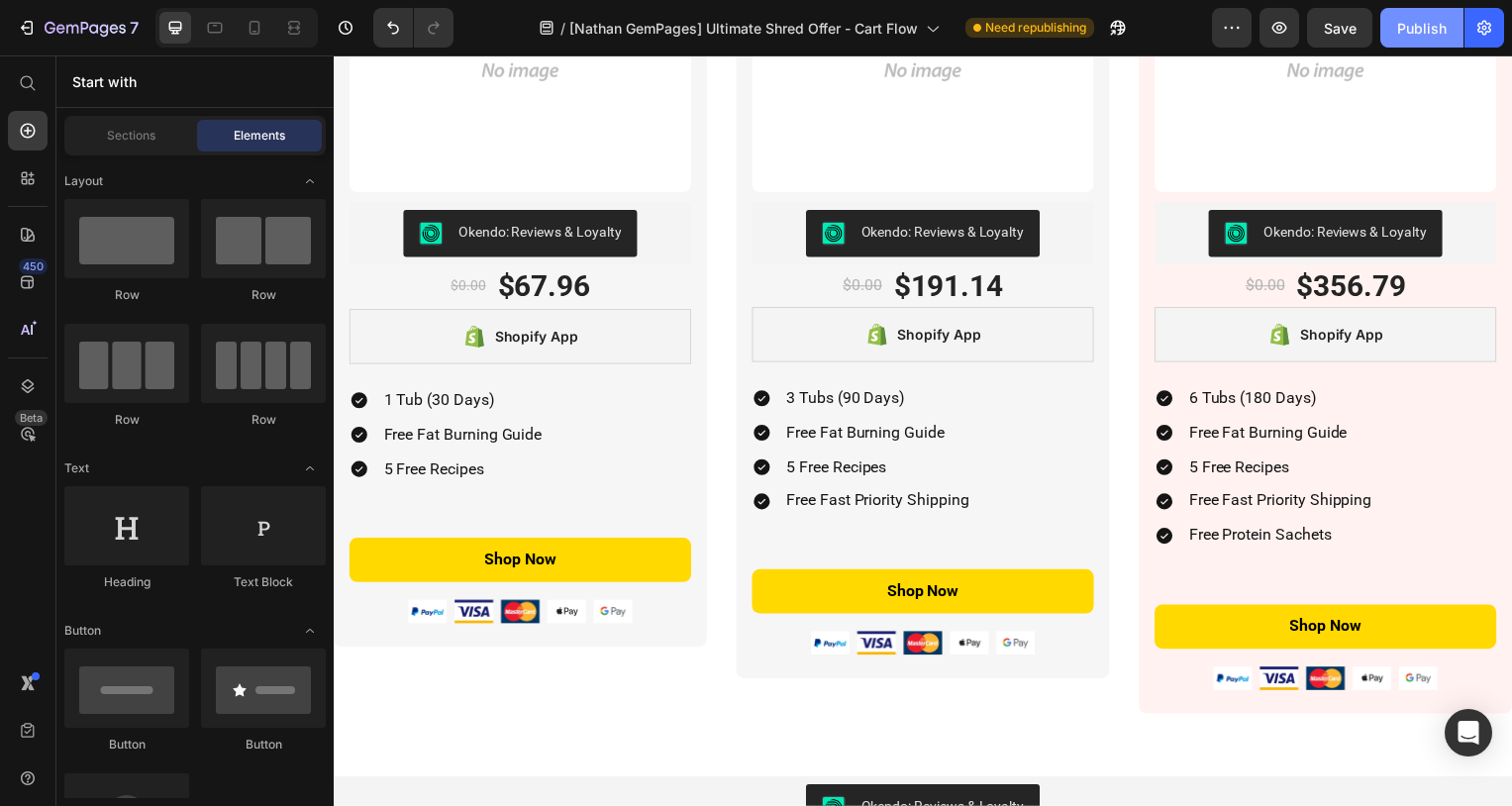 click on "Publish" at bounding box center (1422, 28) 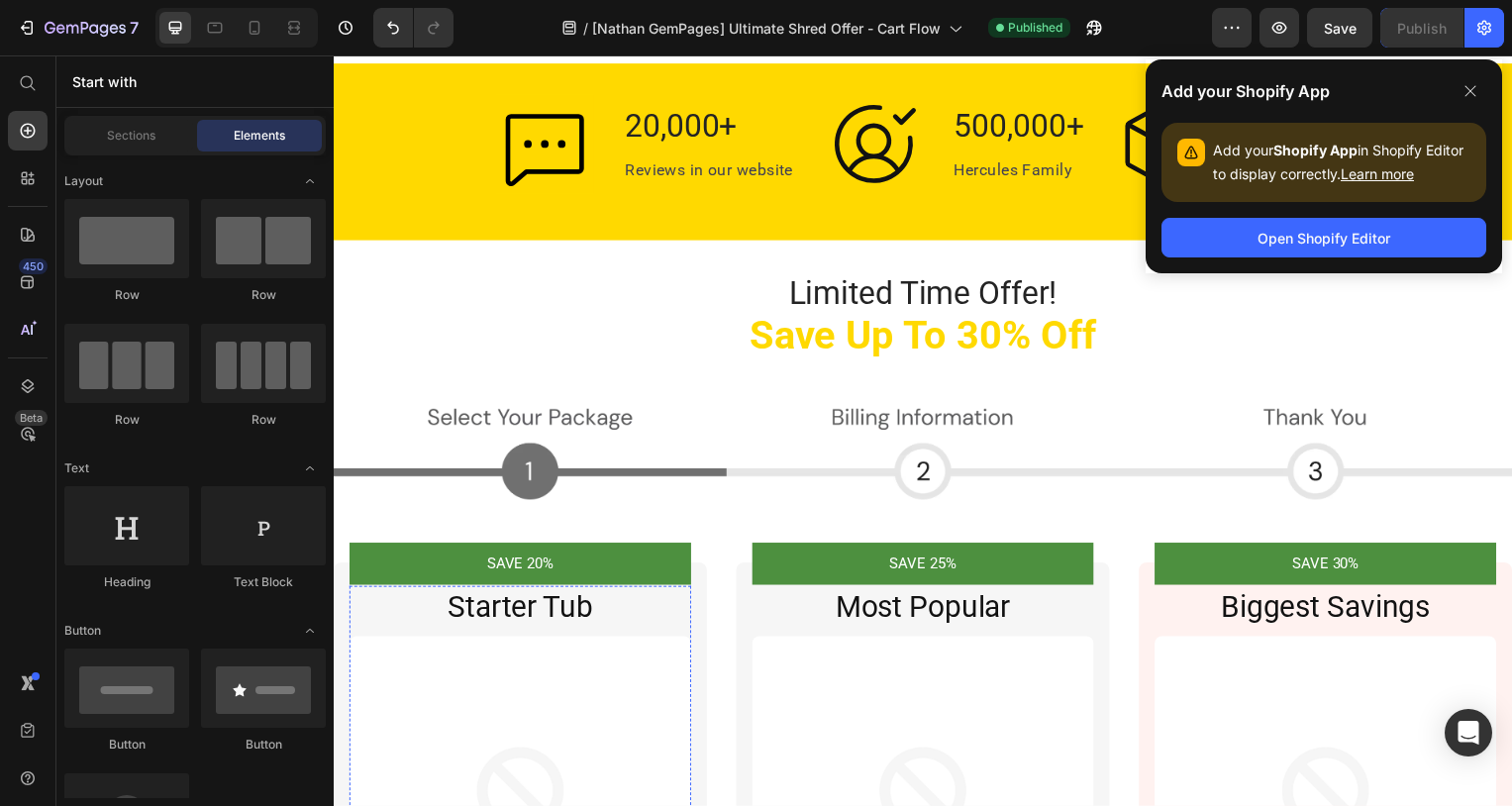 scroll, scrollTop: 4172, scrollLeft: 0, axis: vertical 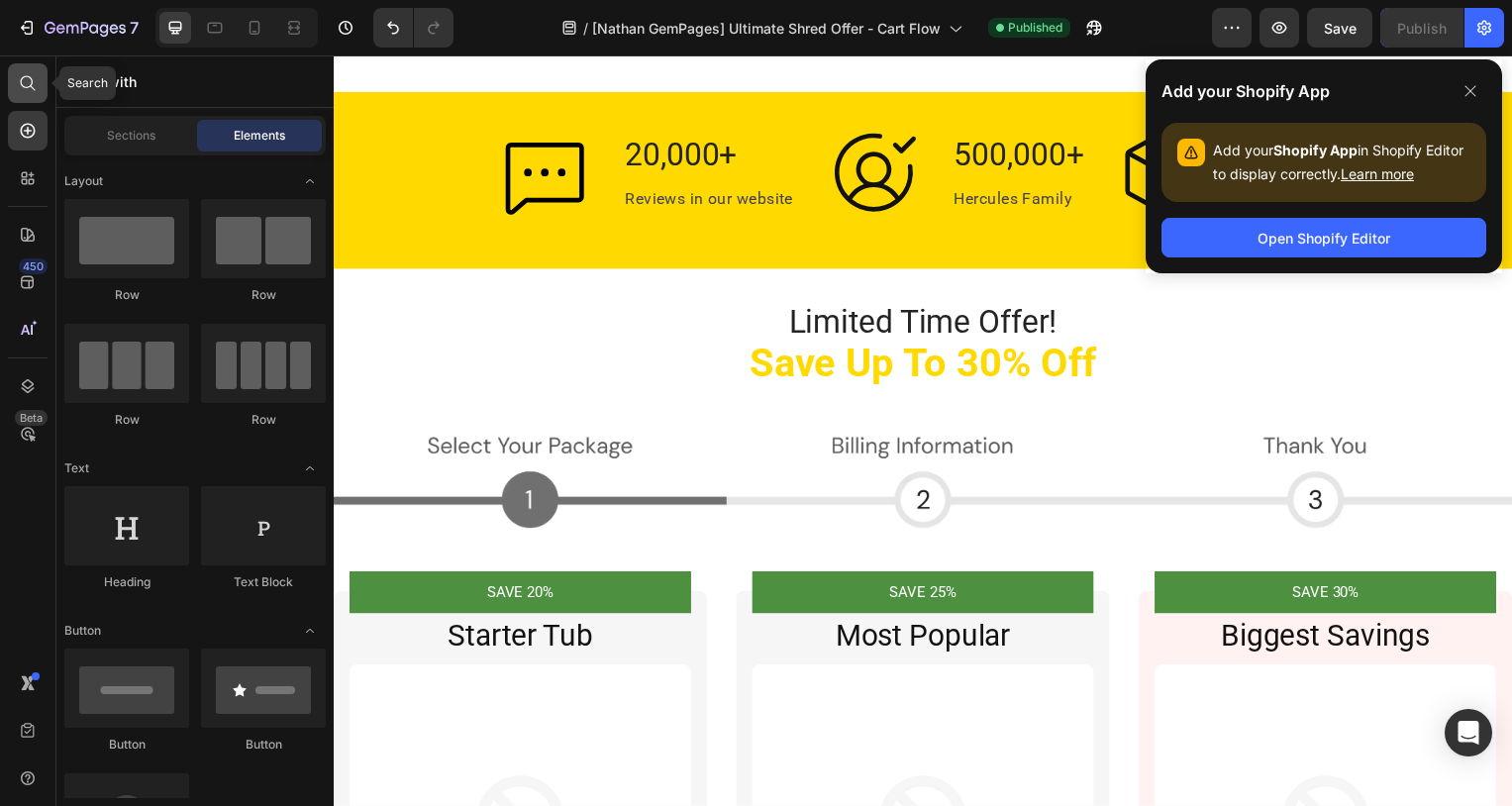 click 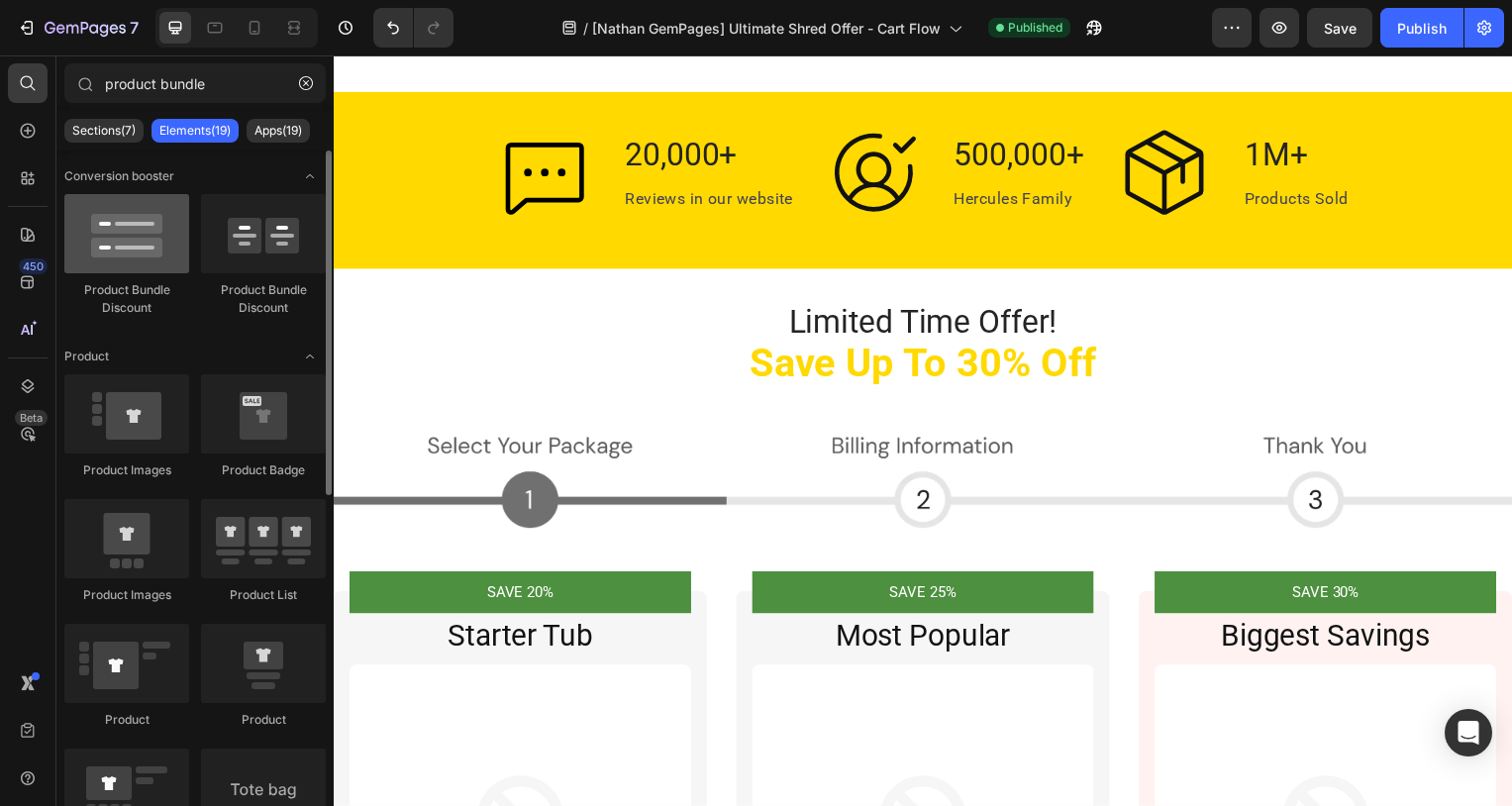 type on "product bundle" 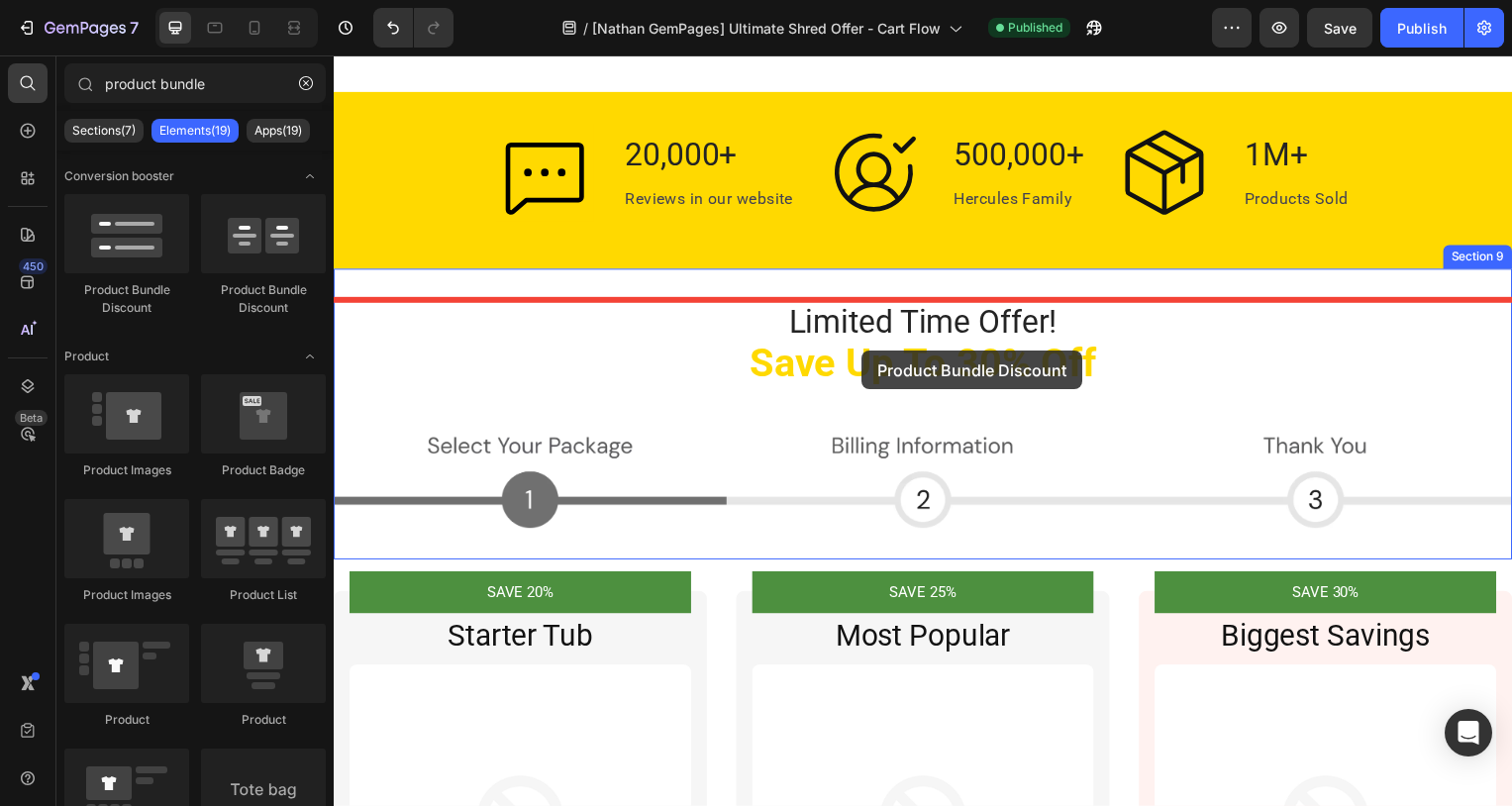 drag, startPoint x: 485, startPoint y: 296, endPoint x: 865, endPoint y: 353, distance: 384.2512 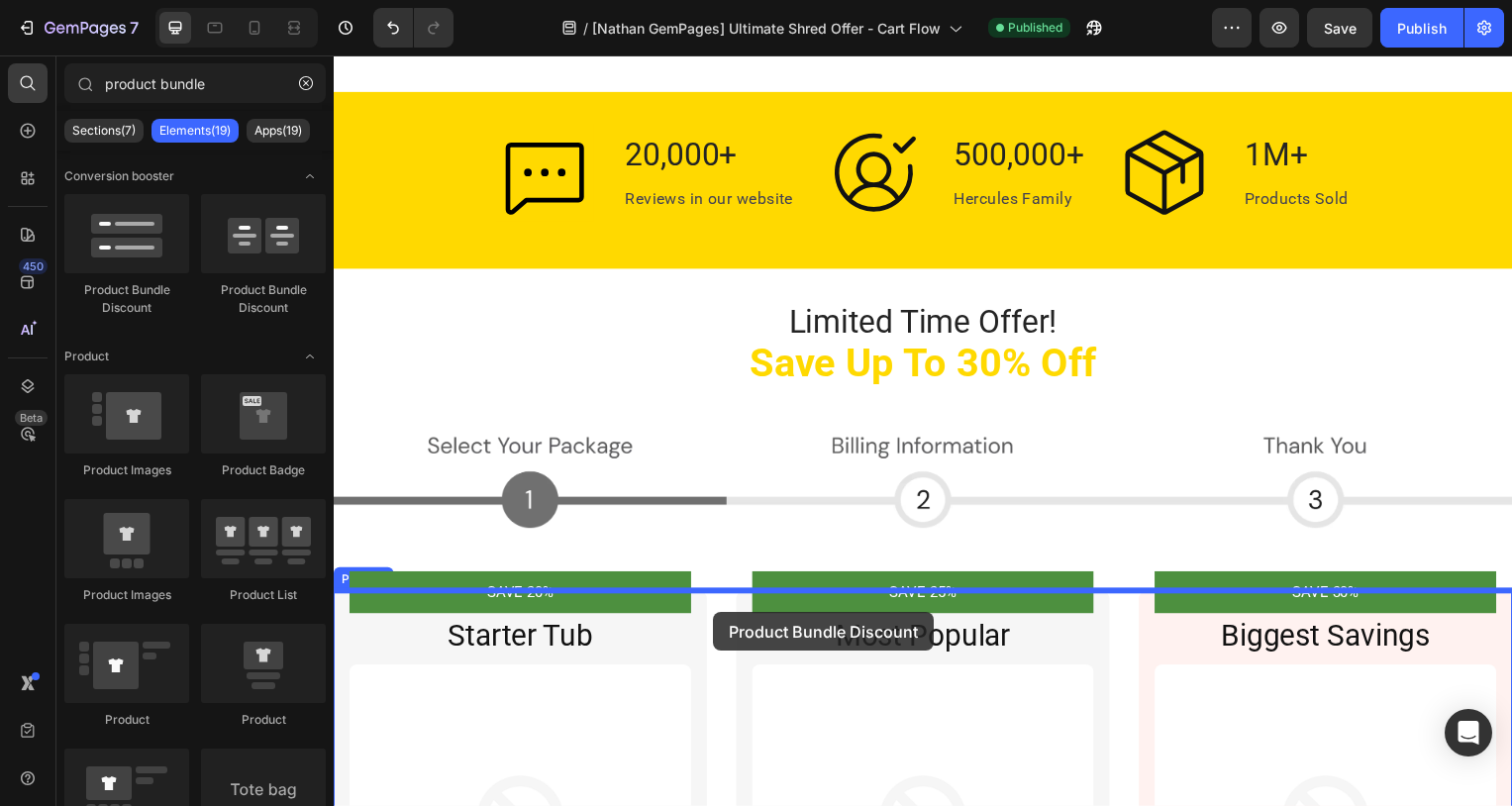 drag, startPoint x: 446, startPoint y: 299, endPoint x: 707, endPoint y: 616, distance: 410.62148 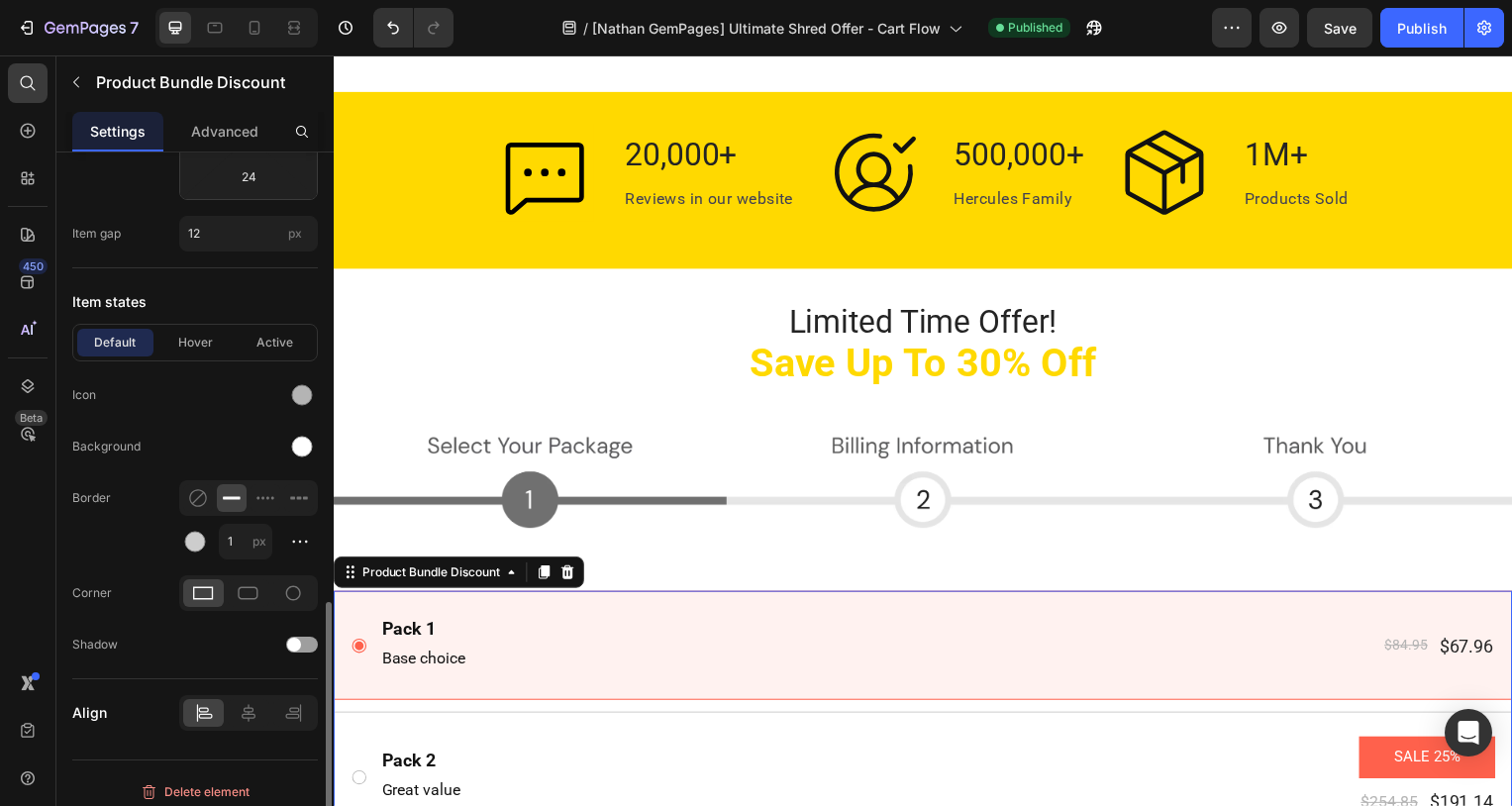scroll, scrollTop: 1159, scrollLeft: 0, axis: vertical 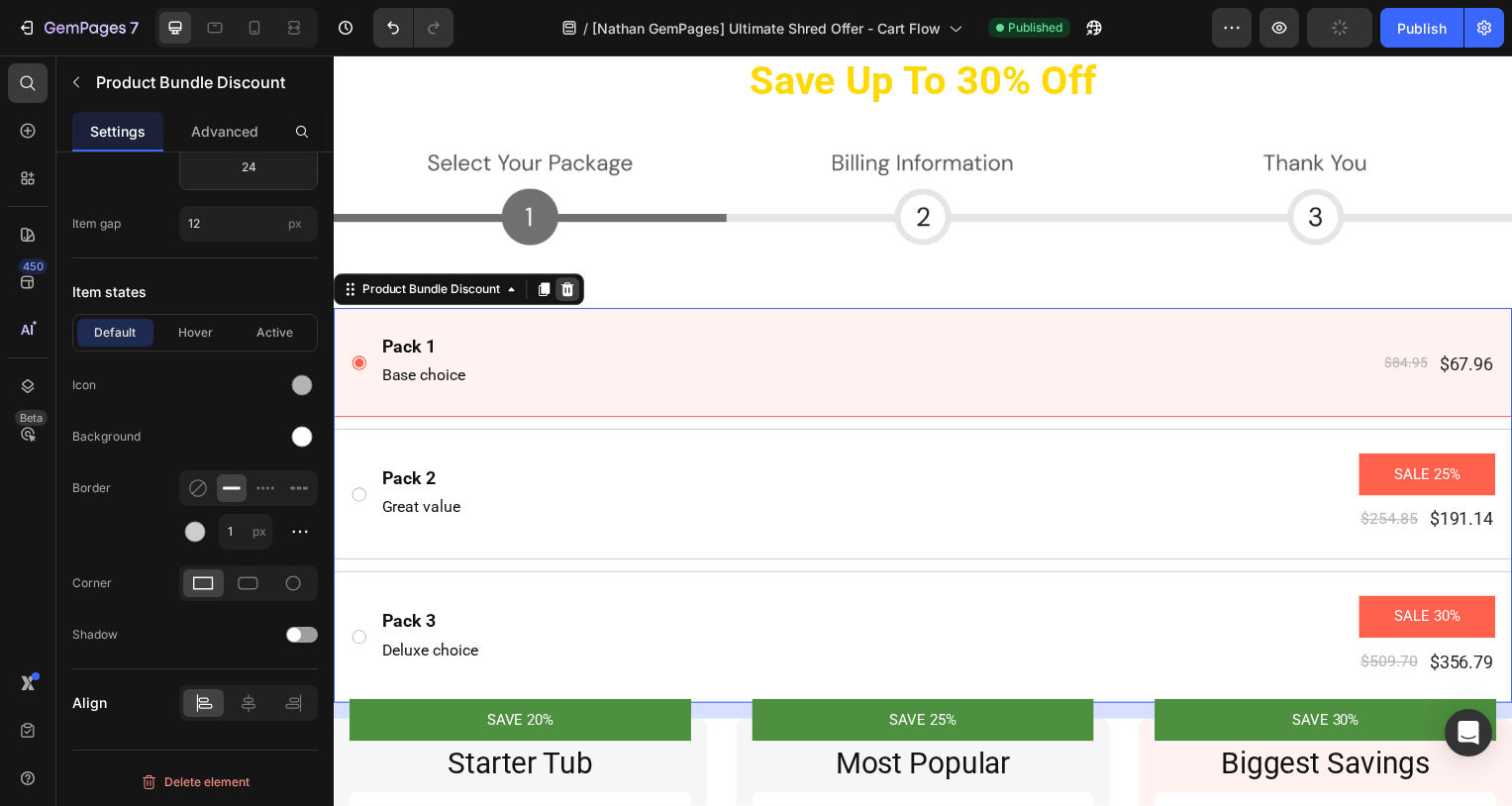 click 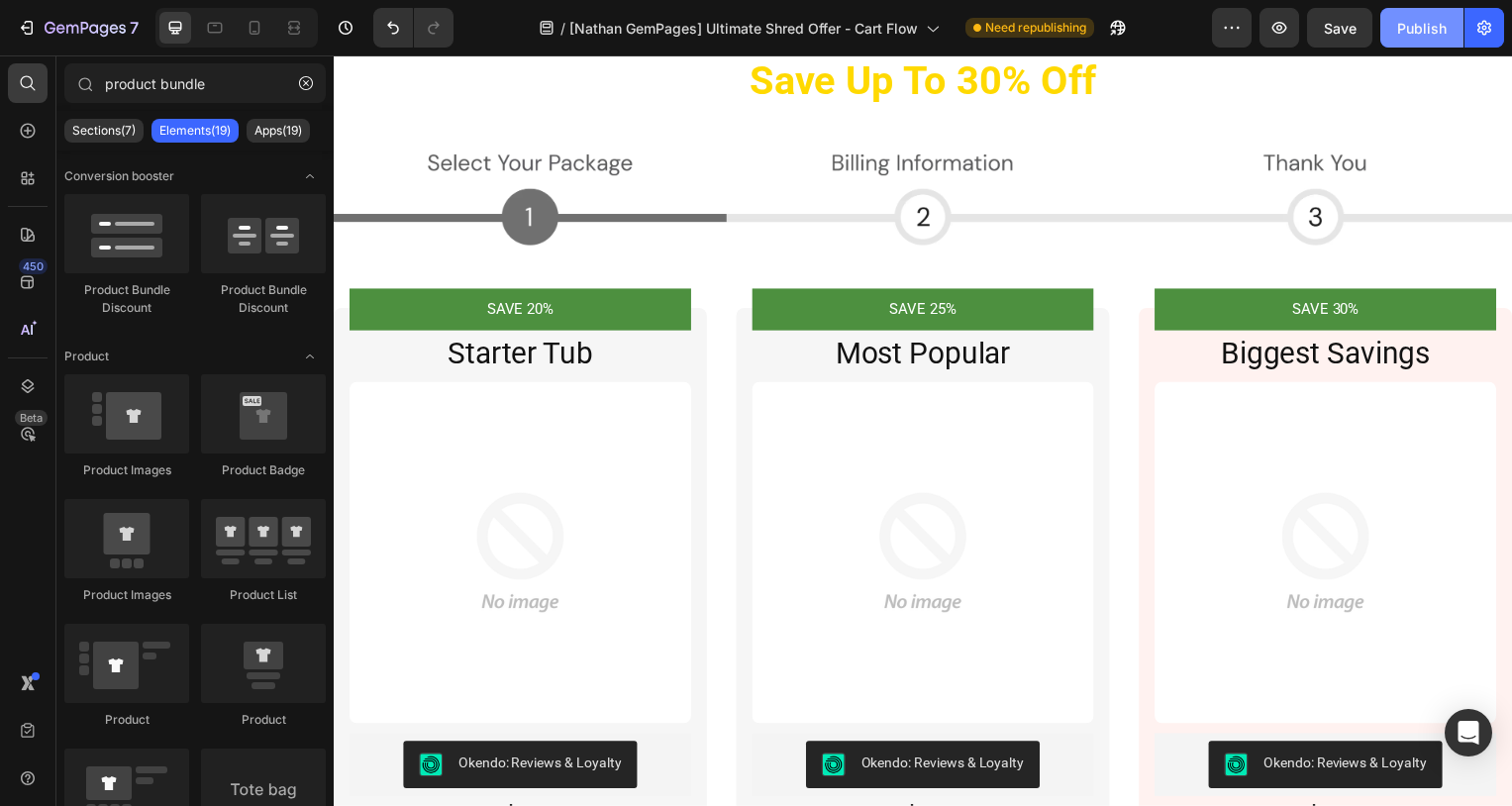 click on "Publish" at bounding box center [1422, 28] 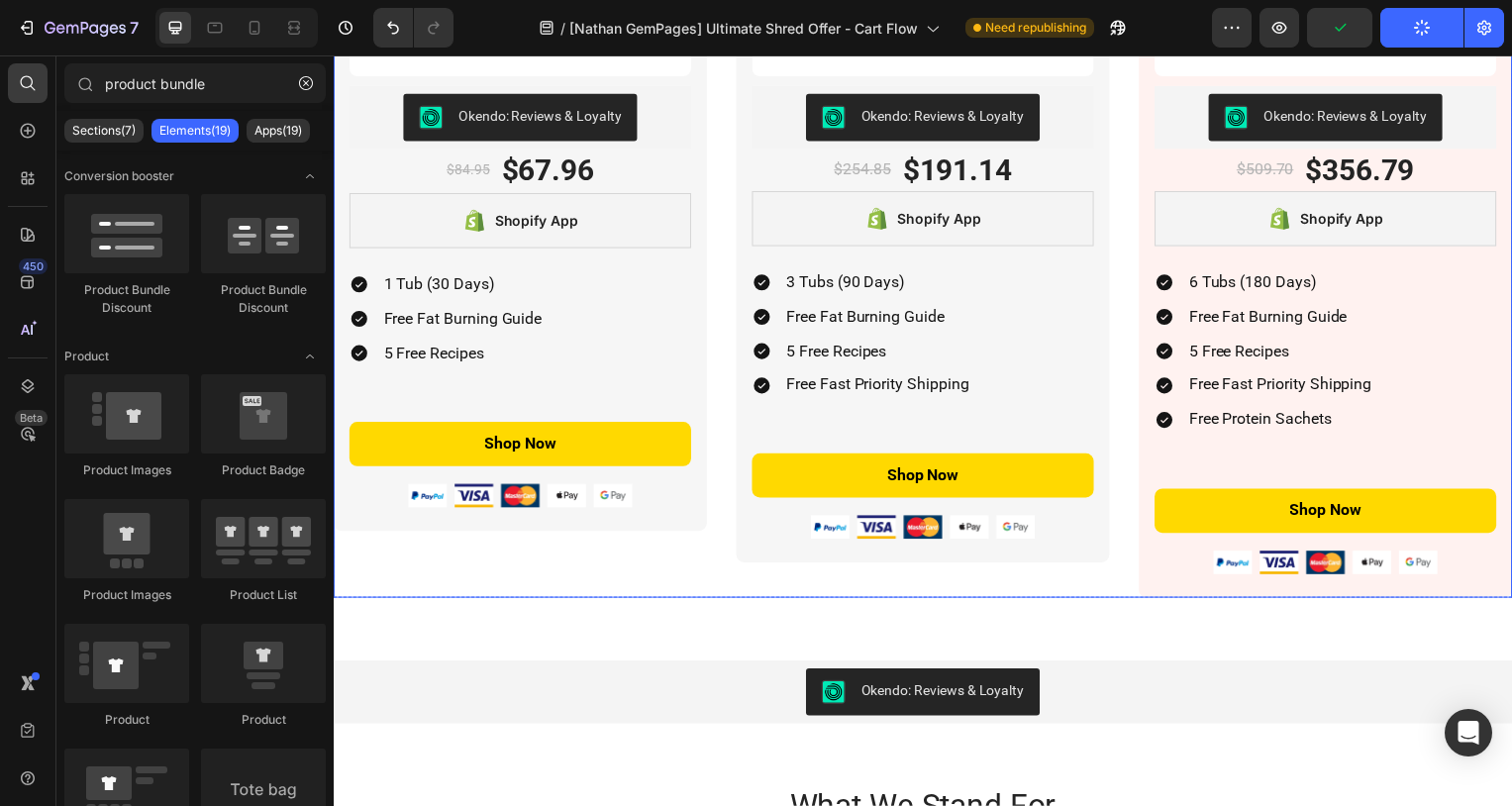 scroll, scrollTop: 5103, scrollLeft: 0, axis: vertical 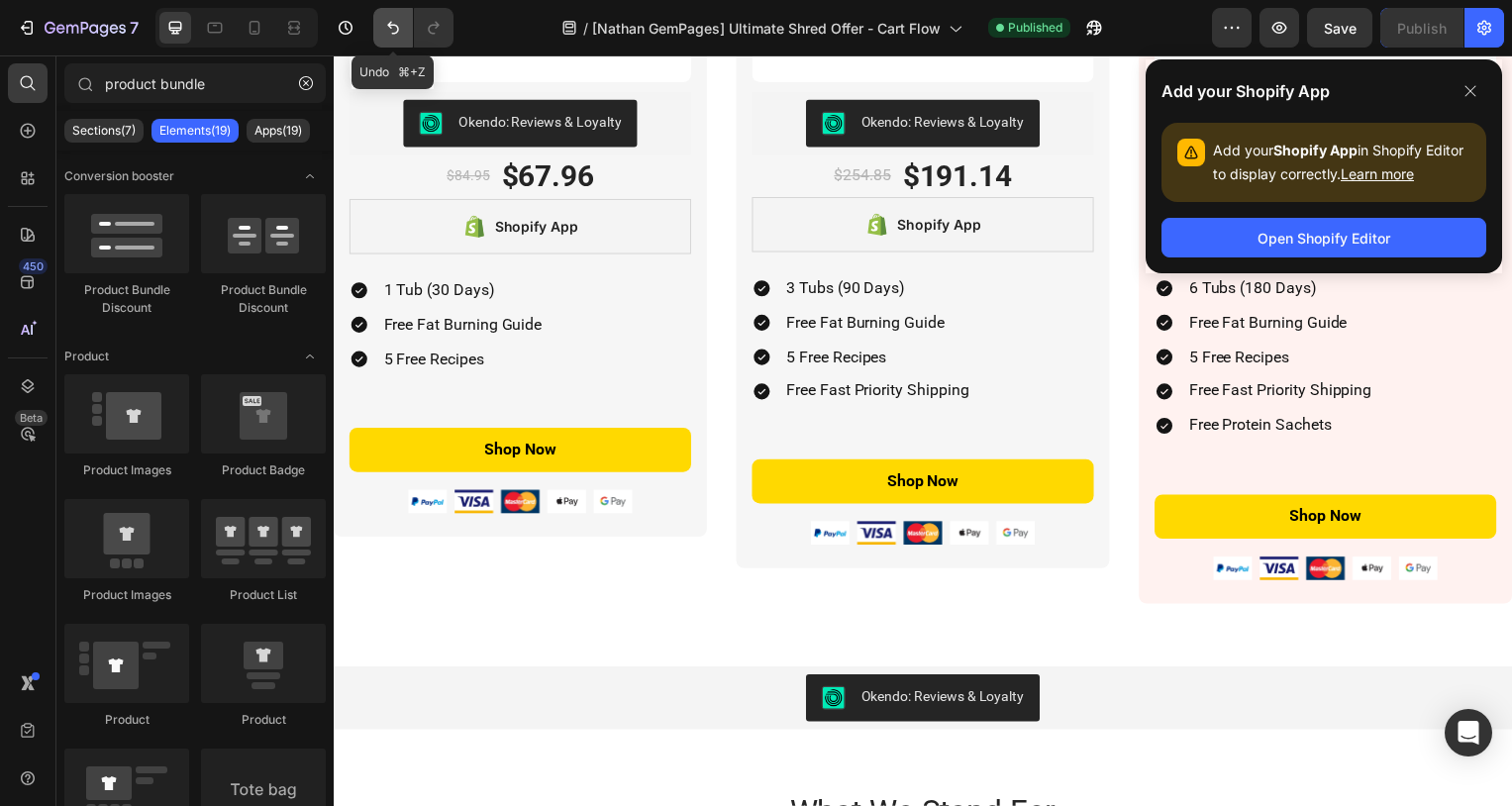 click 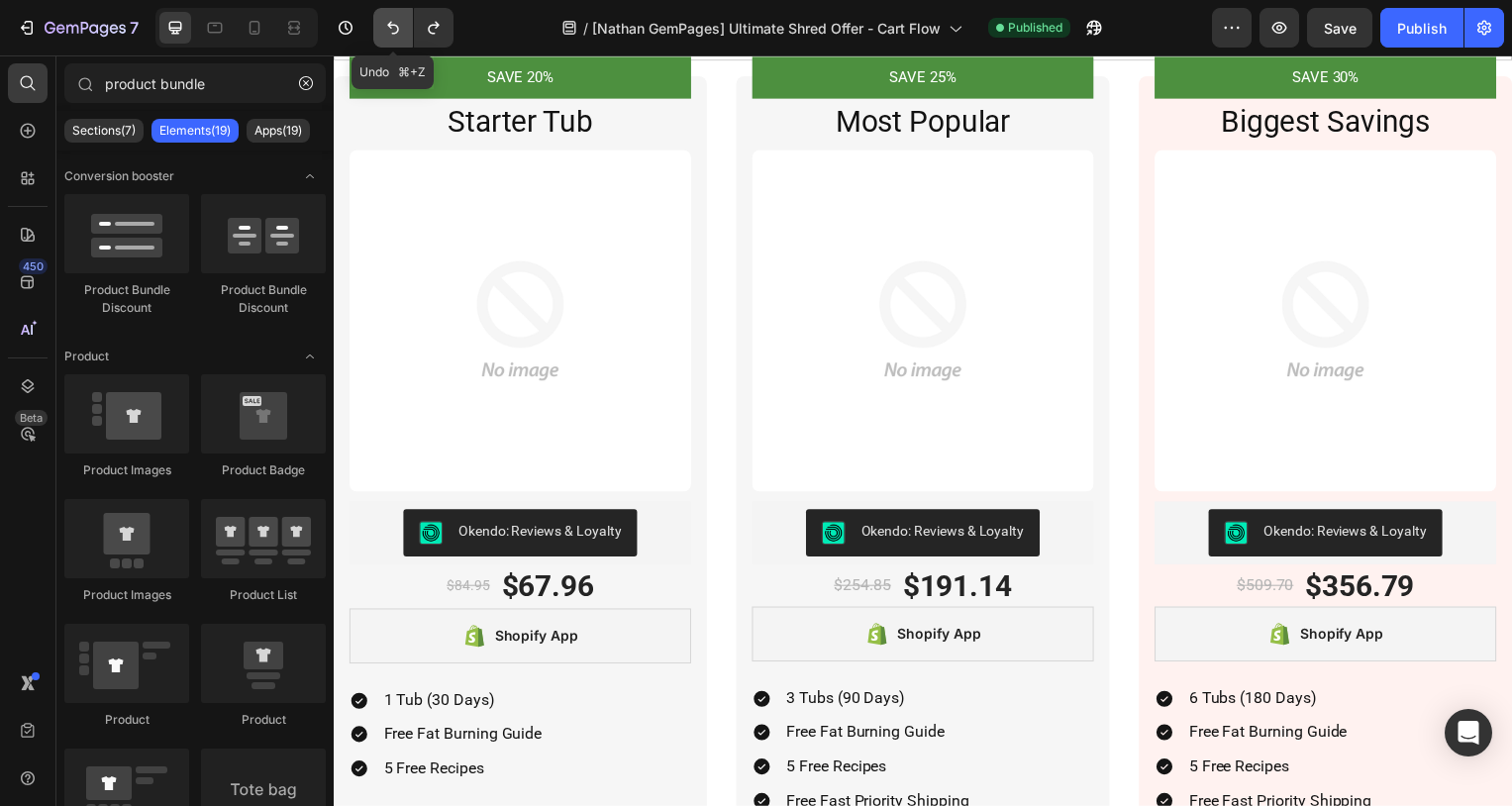 scroll, scrollTop: 5517, scrollLeft: 0, axis: vertical 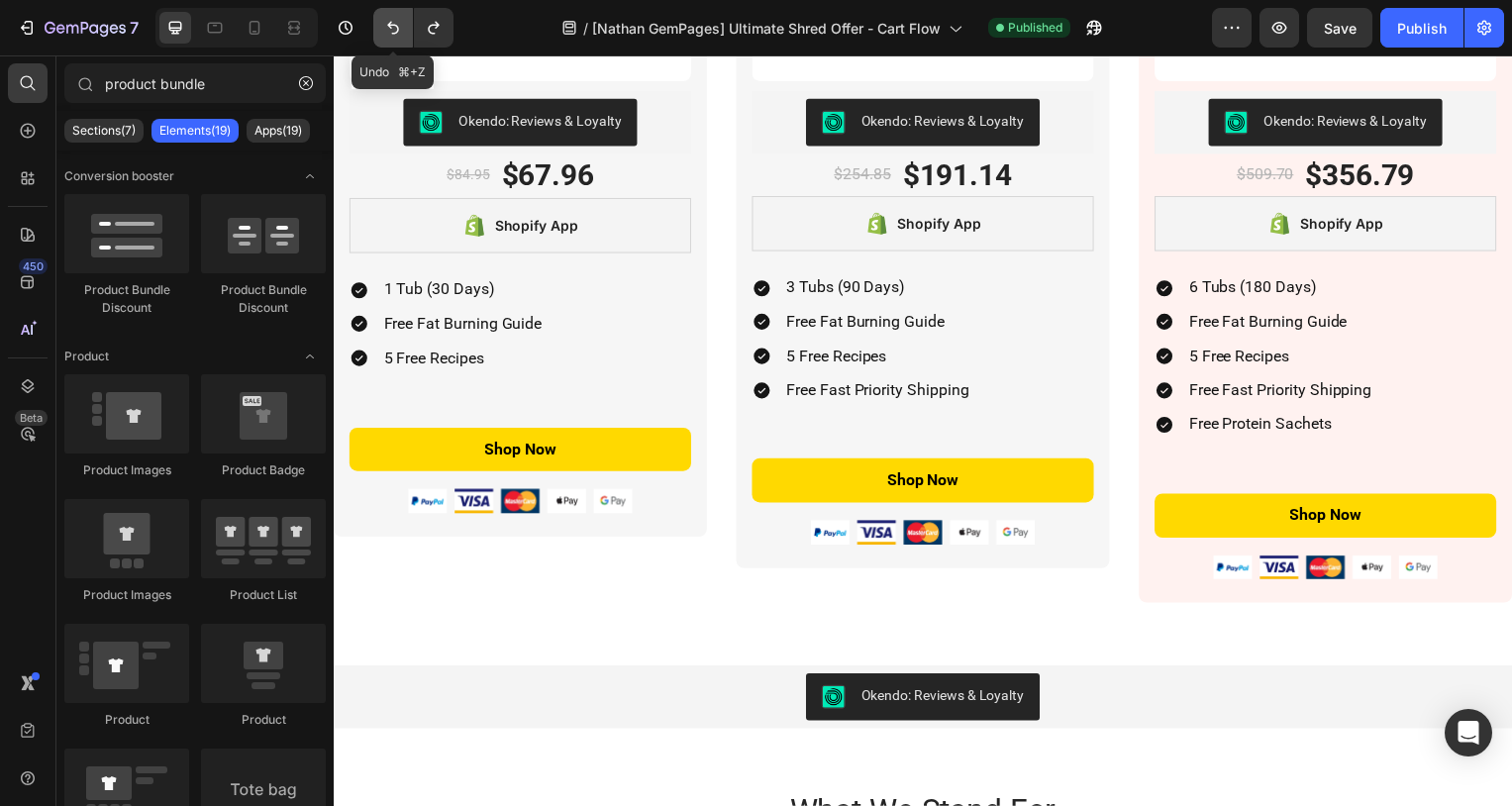 click 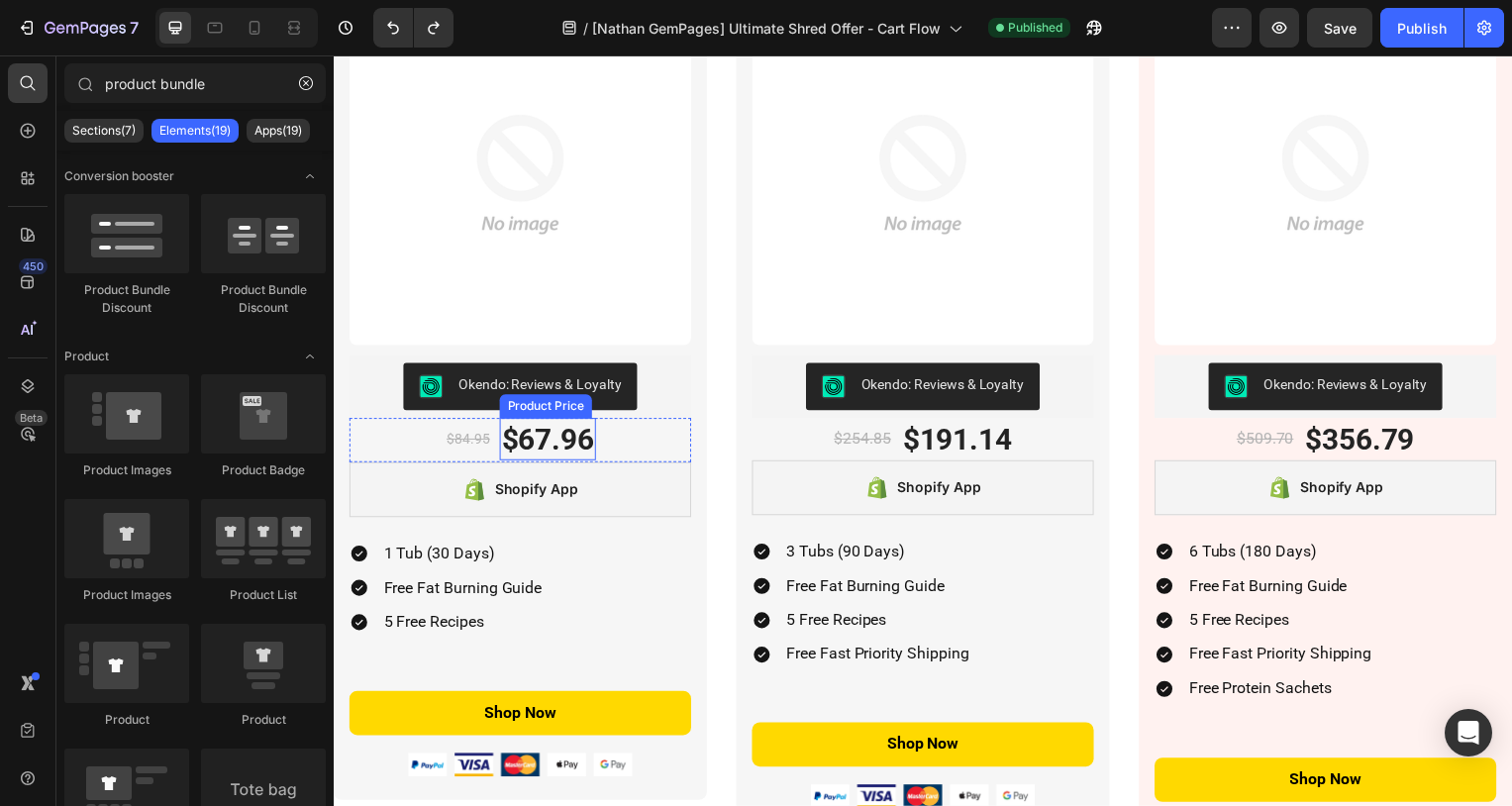 scroll, scrollTop: 4873, scrollLeft: 0, axis: vertical 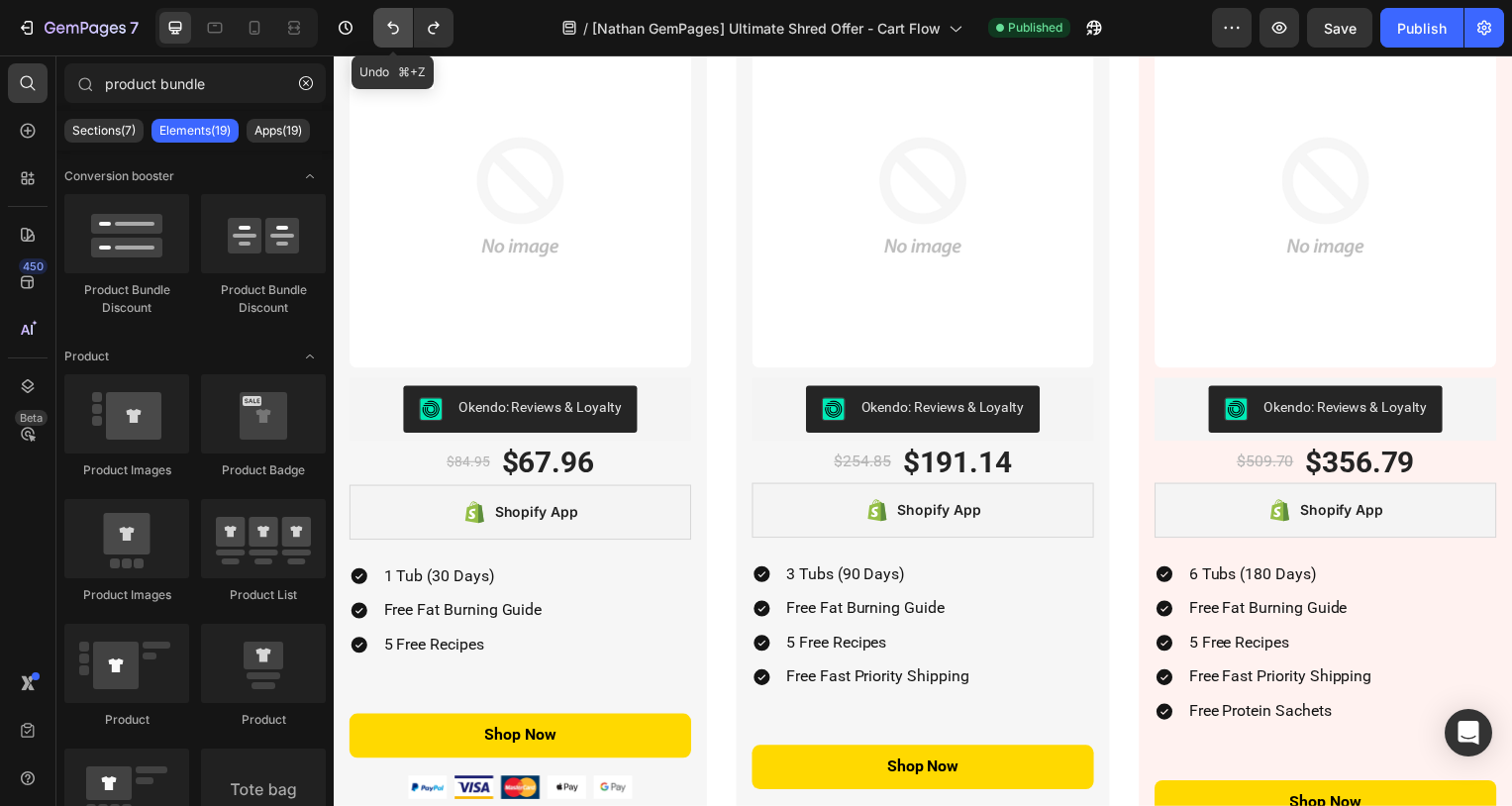 click 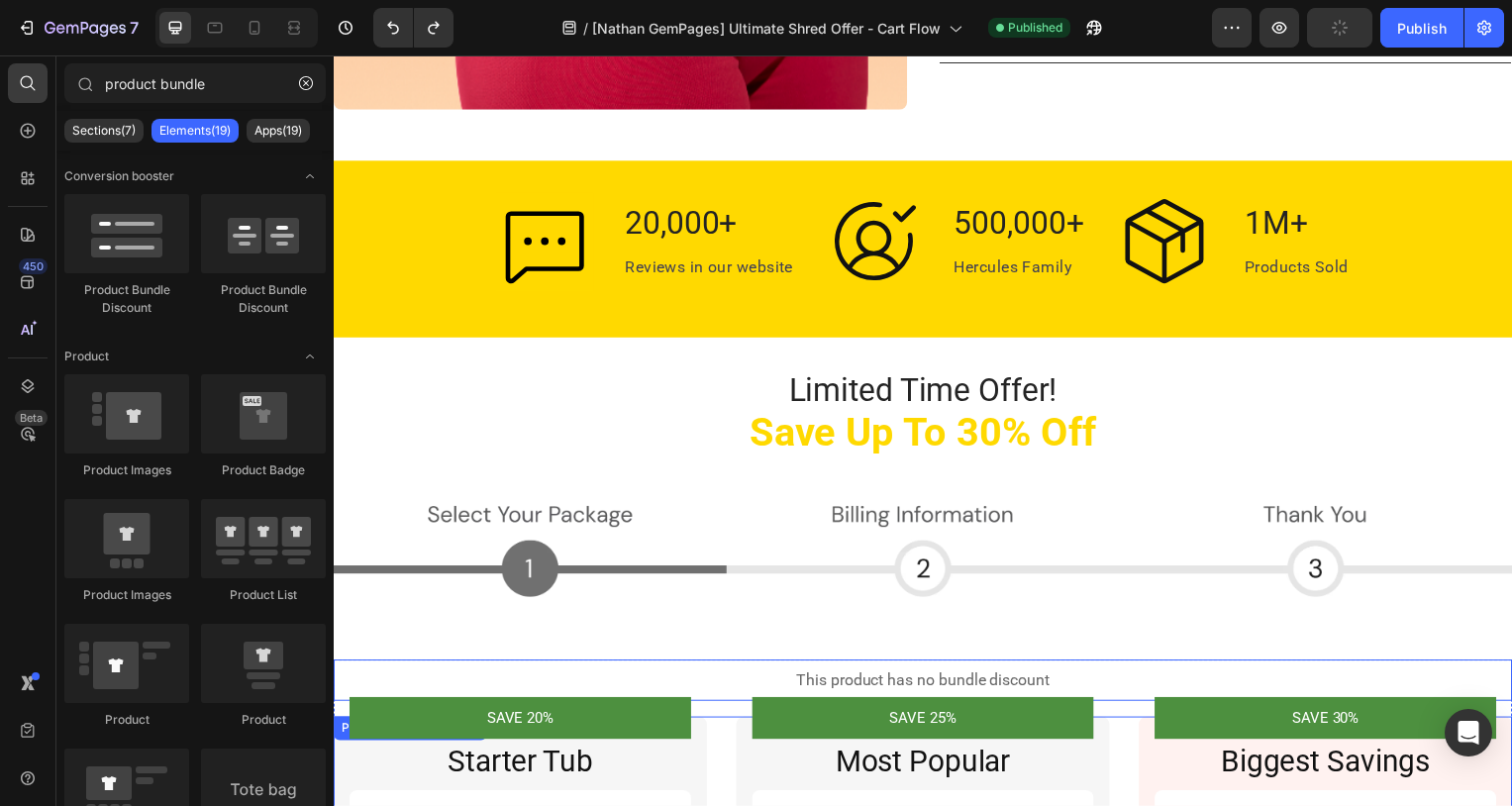 scroll, scrollTop: 5399, scrollLeft: 0, axis: vertical 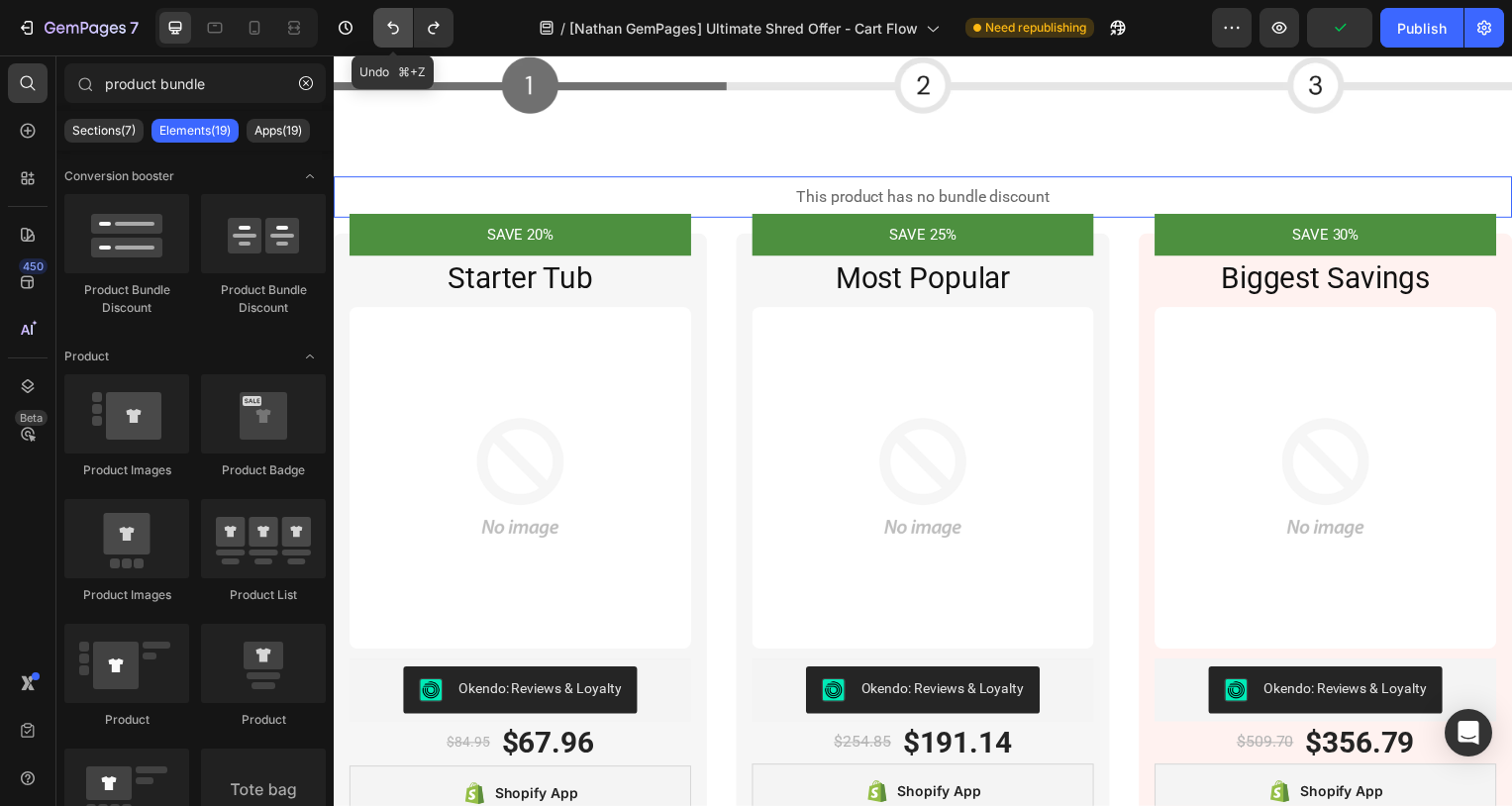click 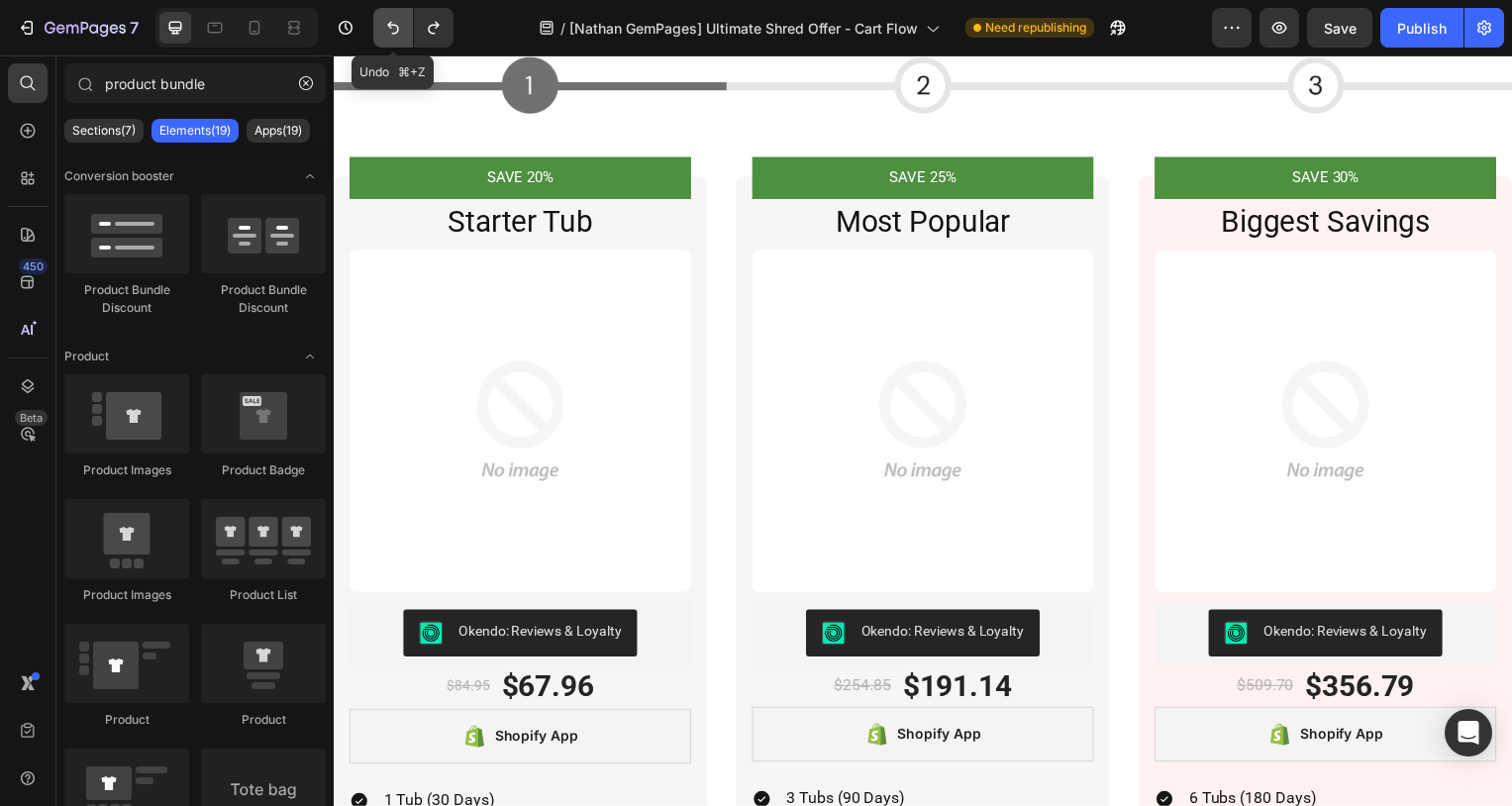 click 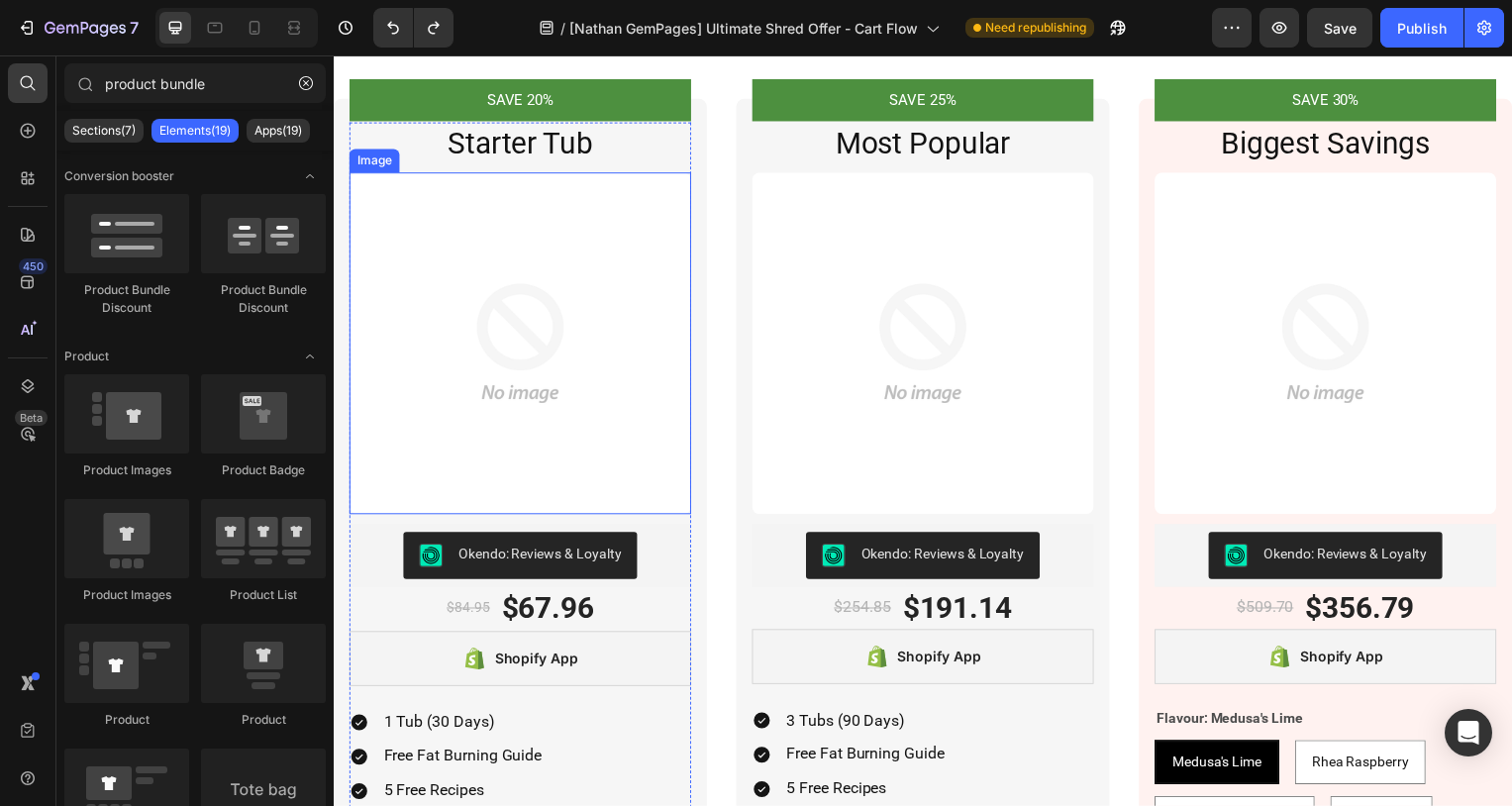 scroll, scrollTop: 5613, scrollLeft: 0, axis: vertical 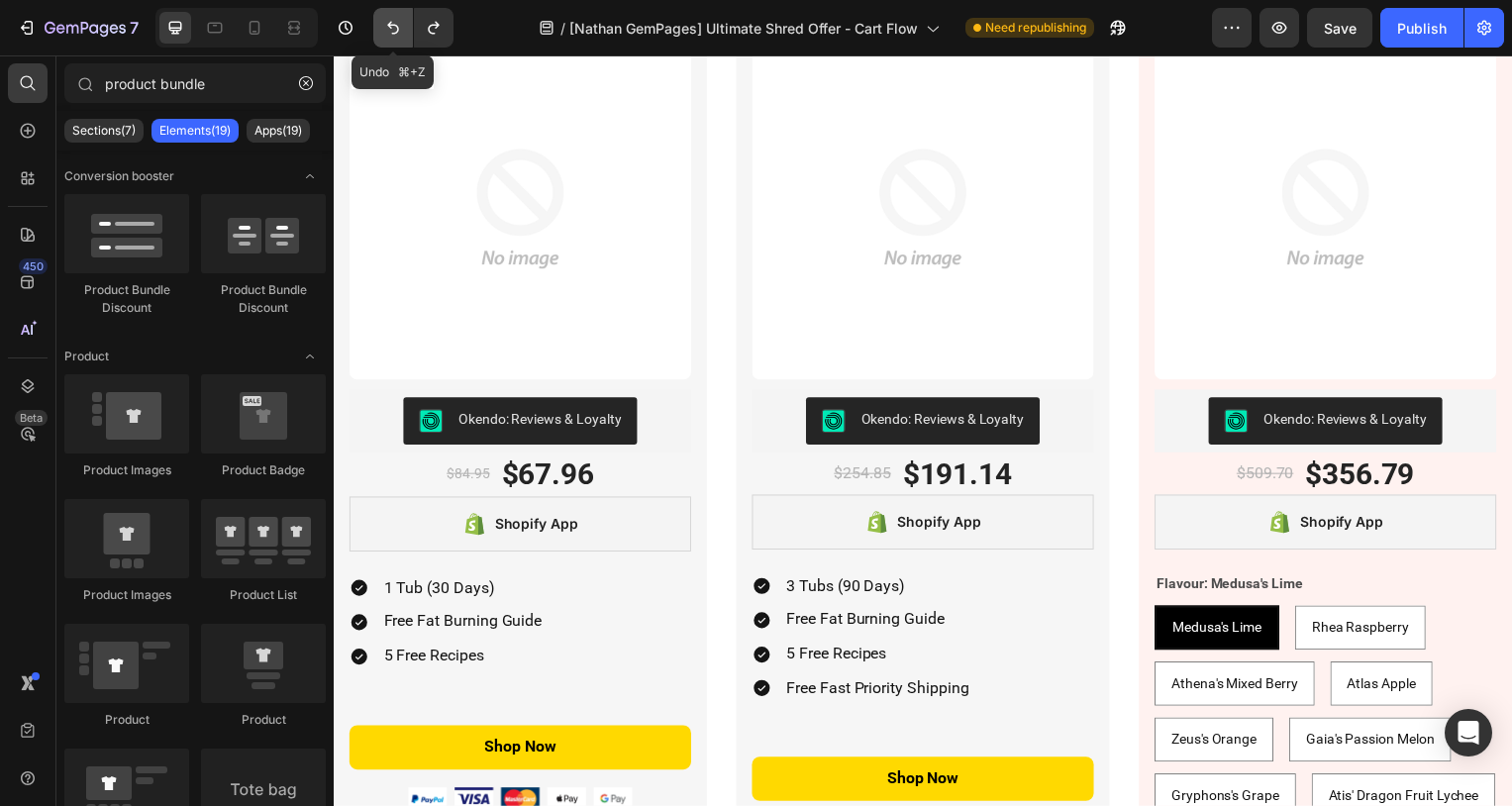 click 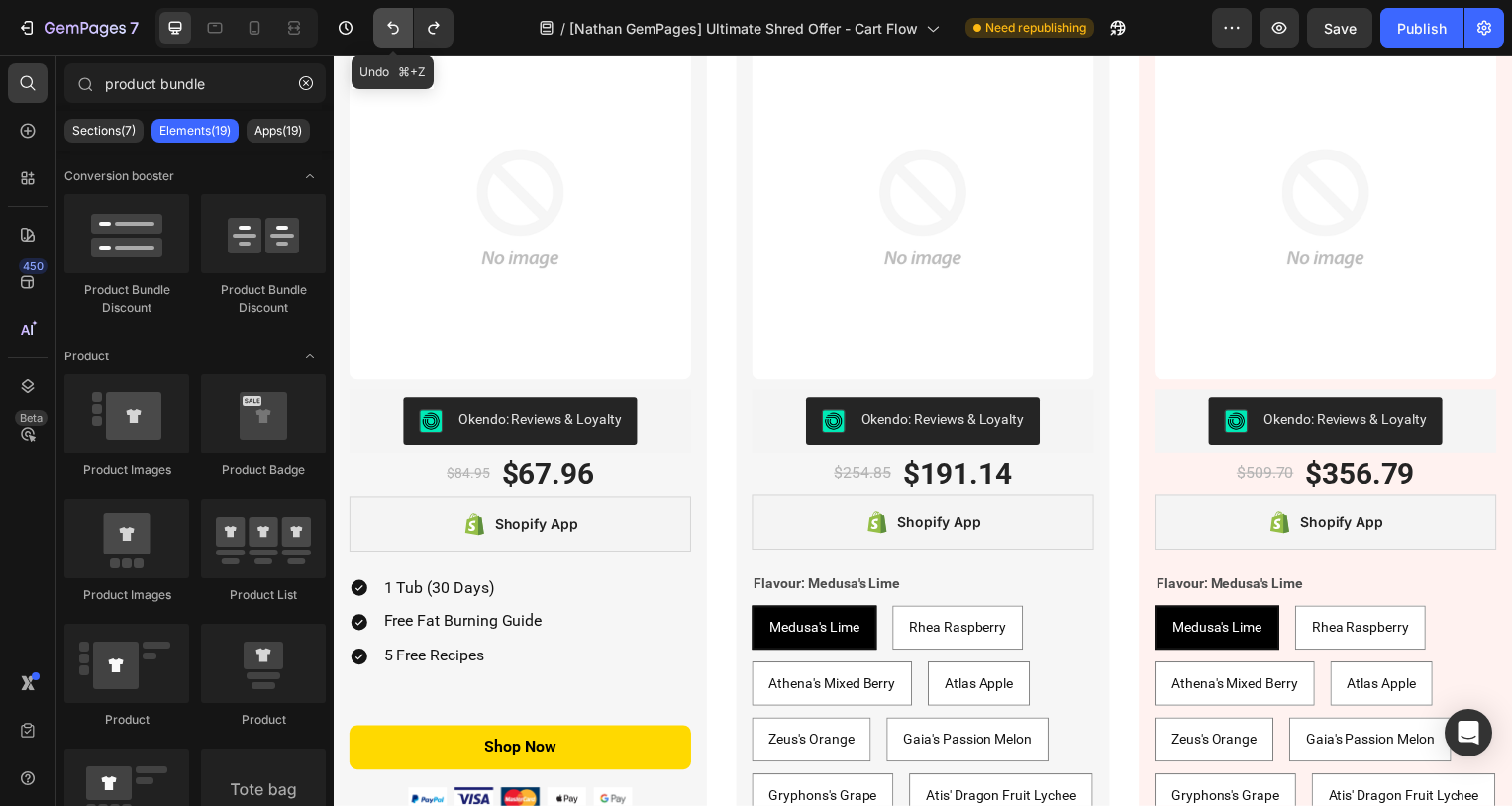 click 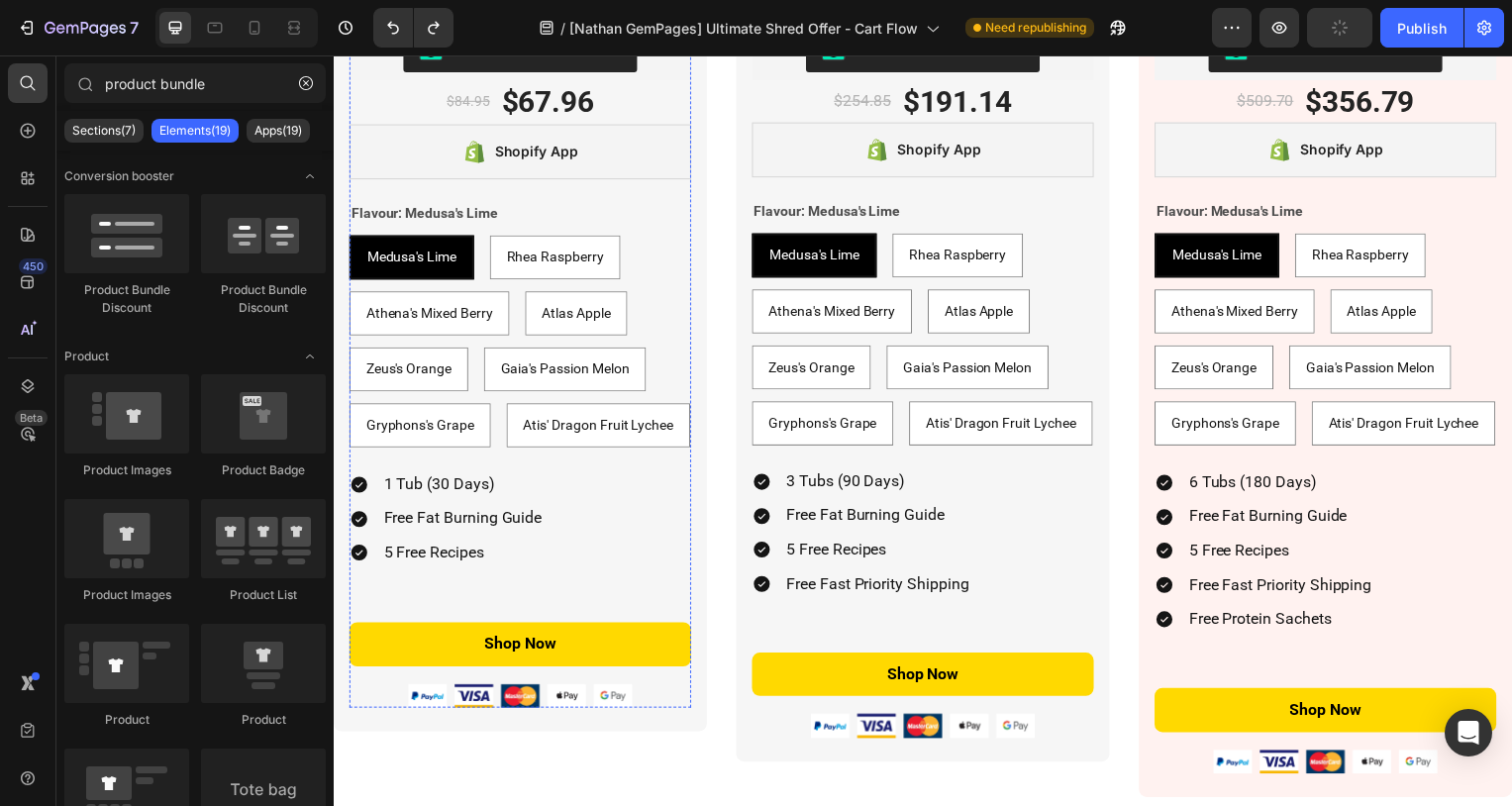 scroll, scrollTop: 5989, scrollLeft: 0, axis: vertical 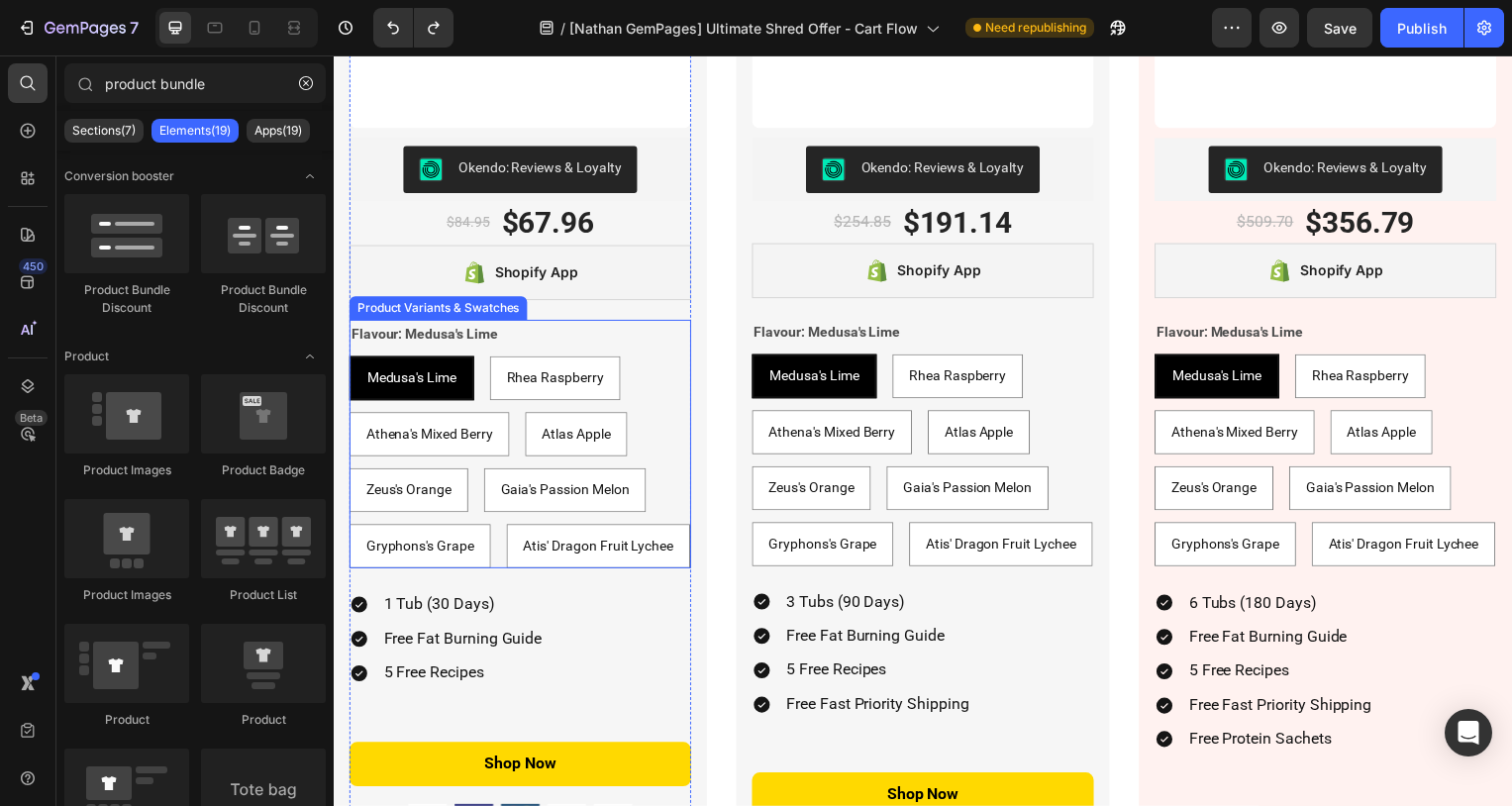 click on "Rhea Raspberry" at bounding box center [556, 380] 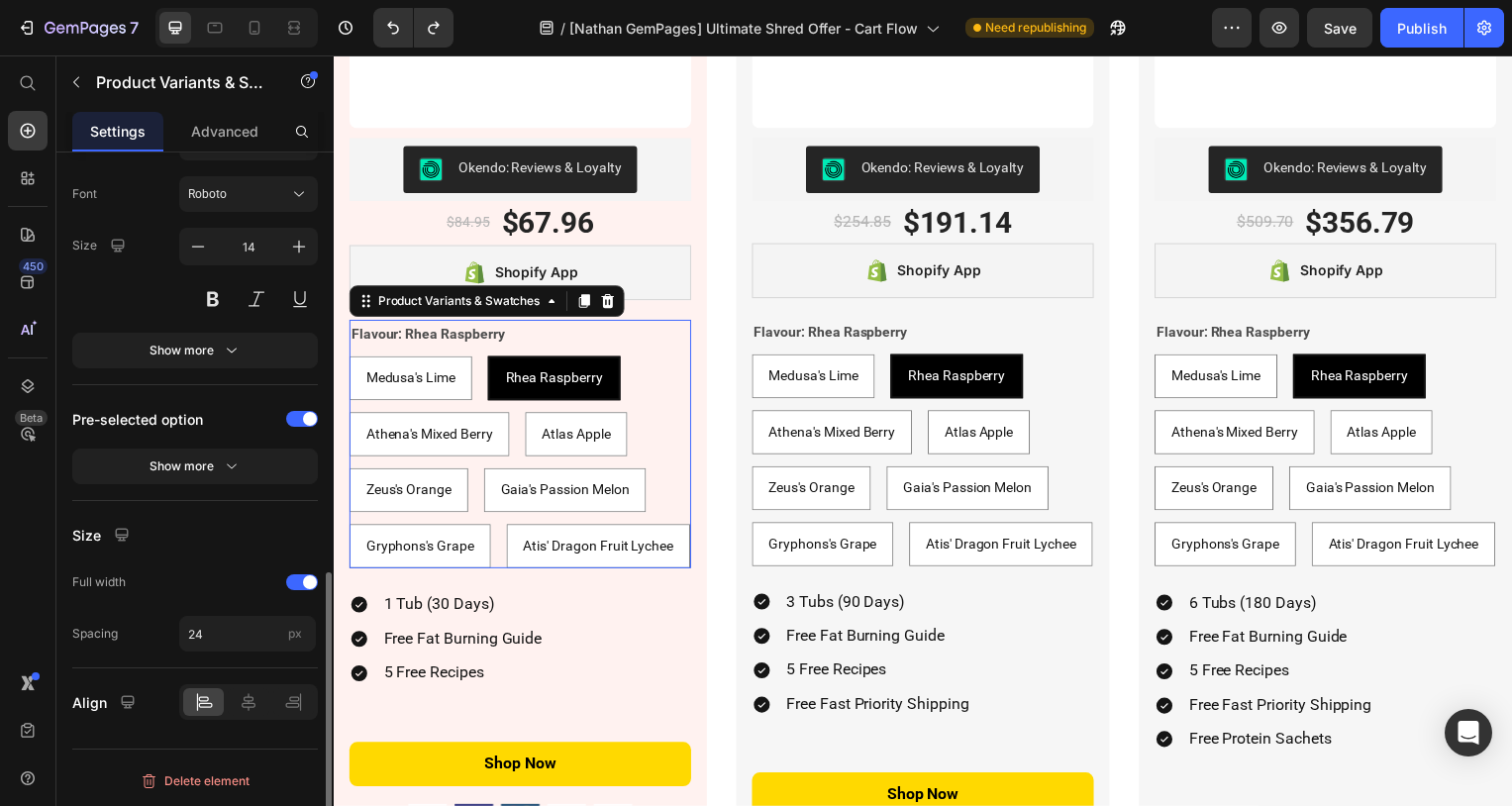 click on "Flavour: [PRODUCT_NAME] [PRODUCT_NAME] [PRODUCT_NAME] [PRODUCT_NAME] [PRODUCT_NAME] [PRODUCT_NAME] [PRODUCT_NAME] [PRODUCT_NAME] [PRODUCT_NAME] [PRODUCT_NAME] [PRODUCT_NAME] [PRODUCT_NAME] [PRODUCT_NAME] [PRODUCT_NAME] [PRODUCT_NAME] [PRODUCT_NAME] [PRODUCT_NAME] [PRODUCT_NAME] [PRODUCT_NAME] [PRODUCT_NAME] [PRODUCT_NAME] [PRODUCT_NAME] [PRODUCT_NAME] [PRODUCT_NAME] [PRODUCT_NAME] [PRODUCT_NAME] [PRODUCT_NAME] [PRODUCT_NAME] [PRODUCT_NAME] [PRODUCT_NAME] [PRODUCT_NAME] [PRODUCT_NAME] [PRODUCT_NAME] [PRODUCT_NAME] [PRODUCT_NAME] [PRODUCT_NAME]" at bounding box center (522, 447) 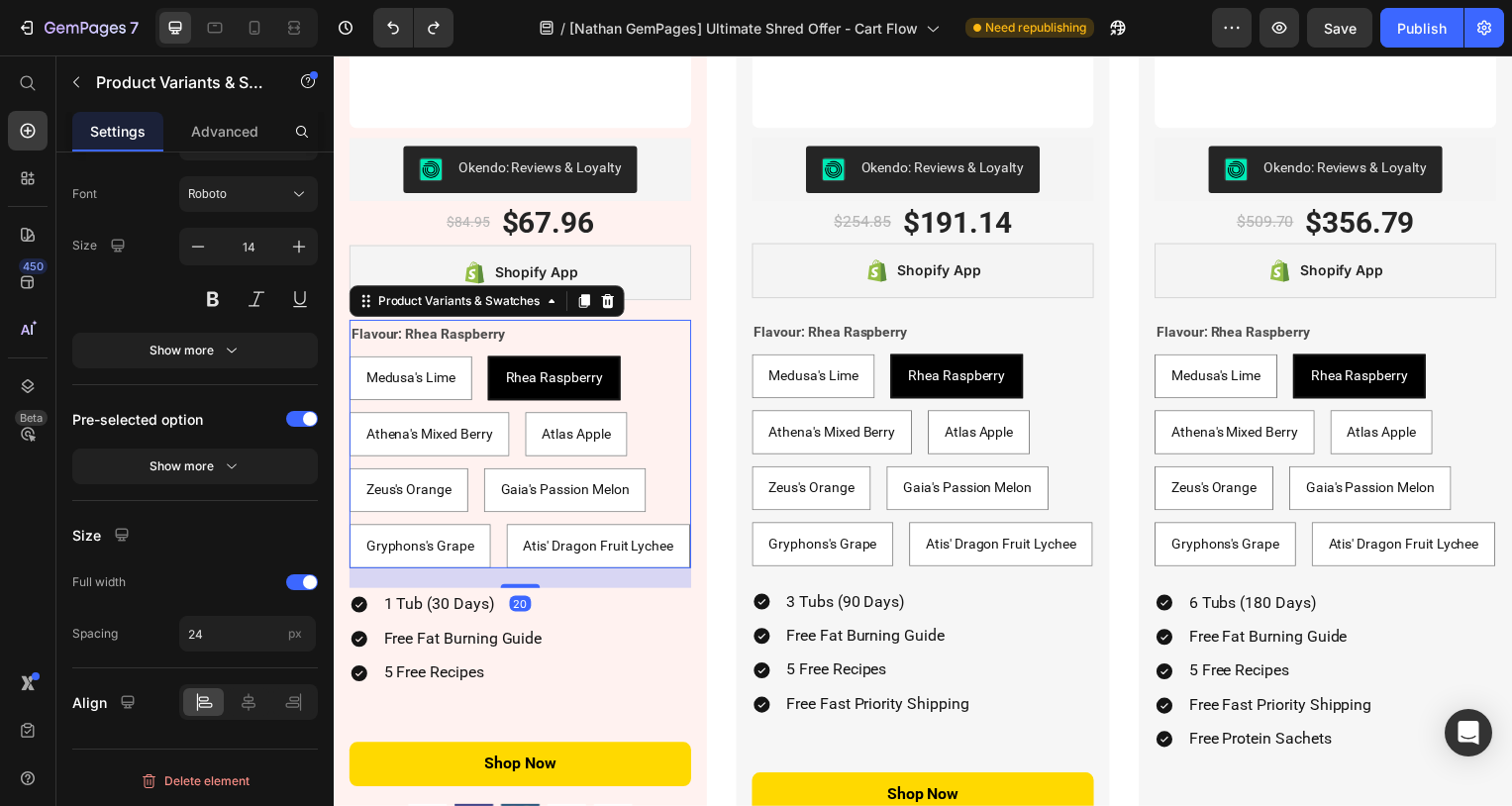 scroll, scrollTop: 0, scrollLeft: 0, axis: both 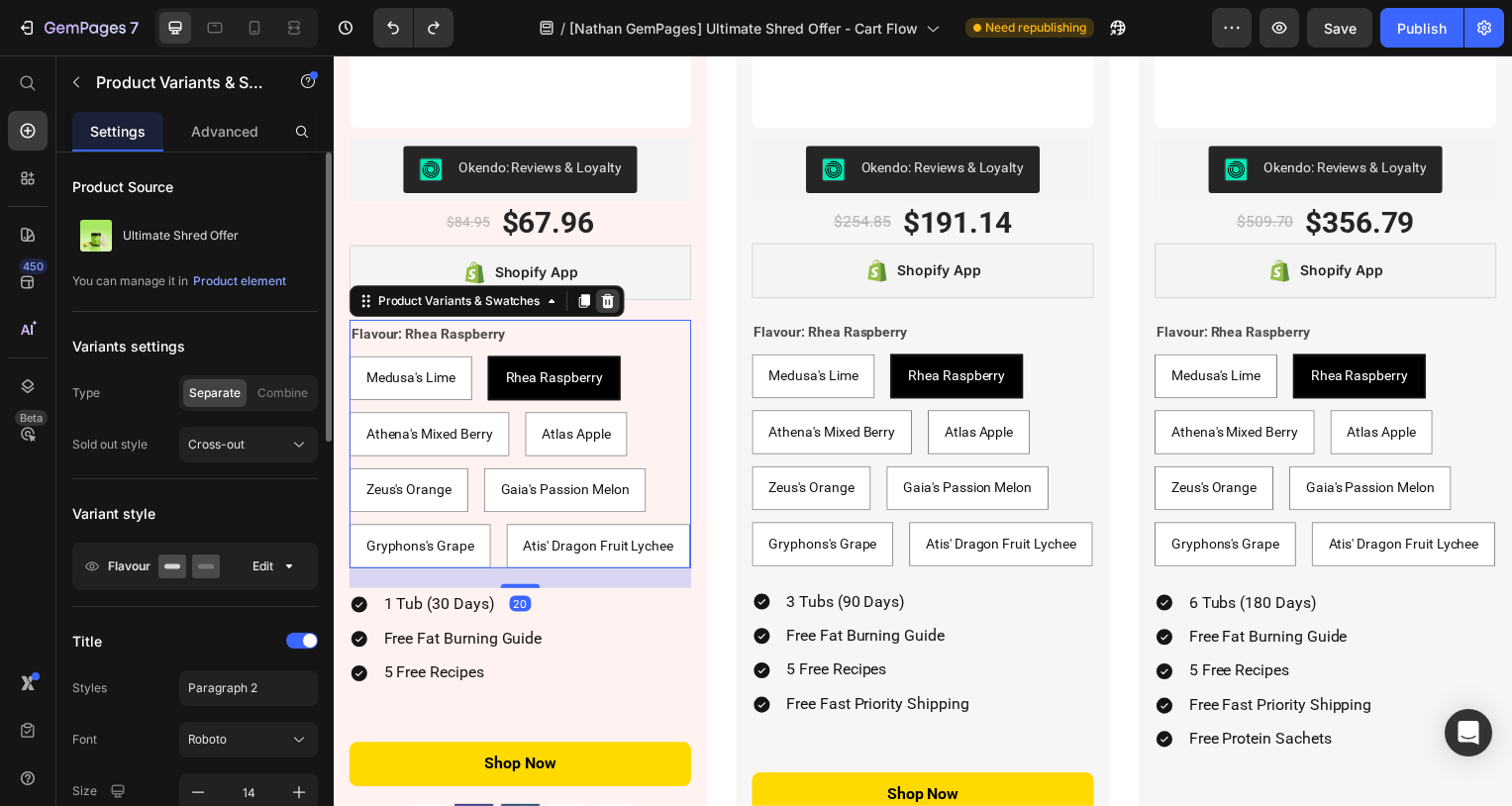 click 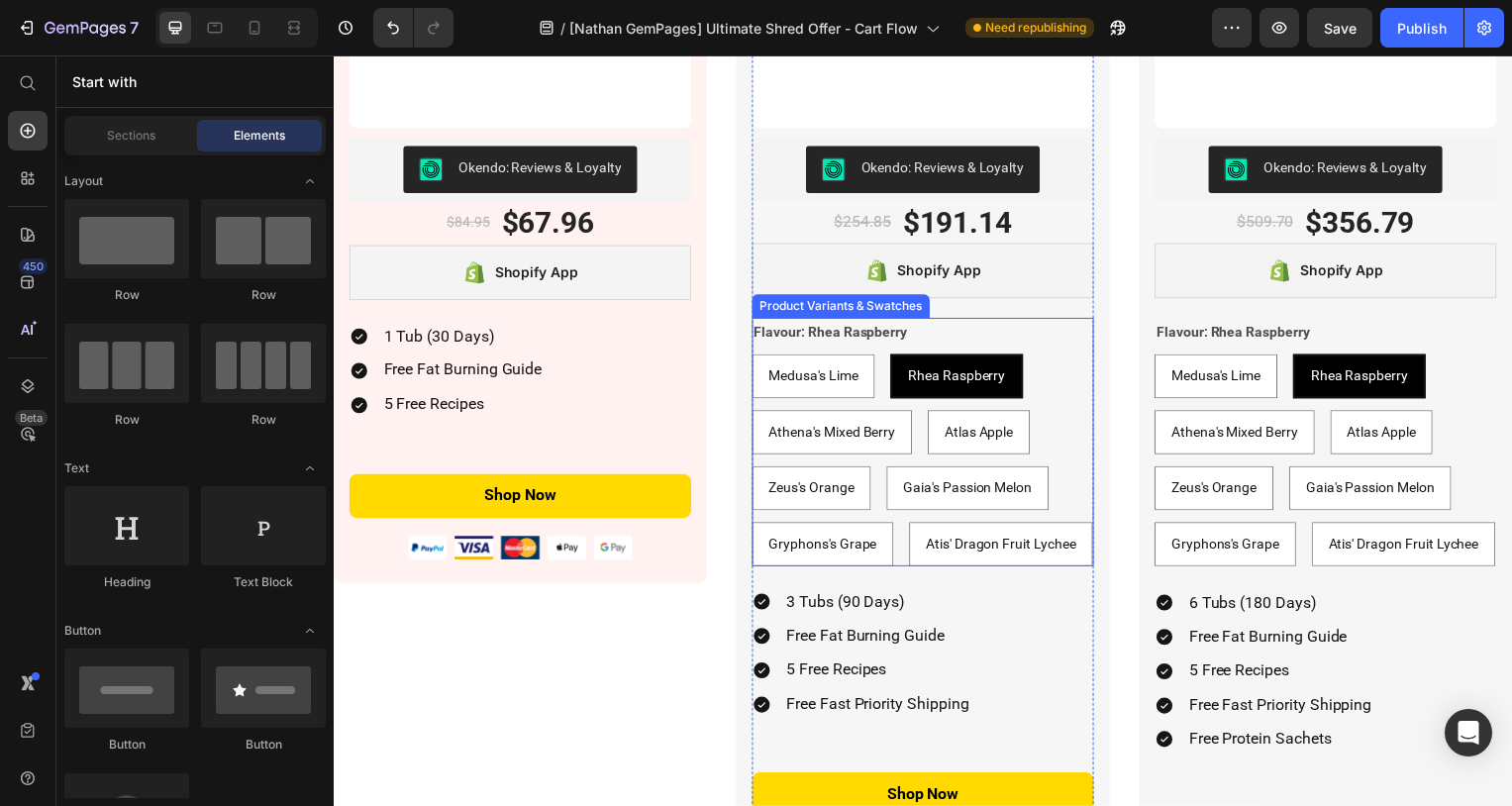 click on "SAVE 25% Product Badge Most Popular Heading Image Okendo: Reviews & Loyalty Okendo: Reviews & Loyalty $254.85 Product Price $191.14 Product Price Row Shopify App Shopify App Flavour: [PRODUCT_NAME] [PRODUCT_NAME] [PRODUCT_NAME] [PRODUCT_NAME] [PRODUCT_NAME] [PRODUCT_NAME] [PRODUCT_NAME] [PRODUCT_NAME] [PRODUCT_NAME] [PRODUCT_NAME] [PRODUCT_NAME] [PRODUCT_NAME] [PRODUCT_NAME] [PRODUCT_NAME] [PRODUCT_NAME] [PRODUCT_NAME] [PRODUCT_NAME] [PRODUCT_NAME] [PRODUCT_NAME] [PRODUCT_NAME] [PRODUCT_NAME] [PRODUCT_NAME] [PRODUCT_NAME] [PRODUCT_NAME] [PRODUCT_NAME] [PRODUCT_NAME] [PRODUCT_NAME] [PRODUCT_NAME] [PRODUCT_NAME] [PRODUCT_NAME] [PRODUCT_NAME] [PRODUCT_NAME] [PRODUCT_NAME] [PRODUCT_NAME] [PRODUCT_NAME] [PRODUCT_NAME] Product Variants & Swatches 3 Tubs (90 Days) Free Fat Burning Guide 5 Free Recipes Free Fast Priority Shipping Item List Shop Now Add to Cart Image Row" at bounding box center [928, 299] 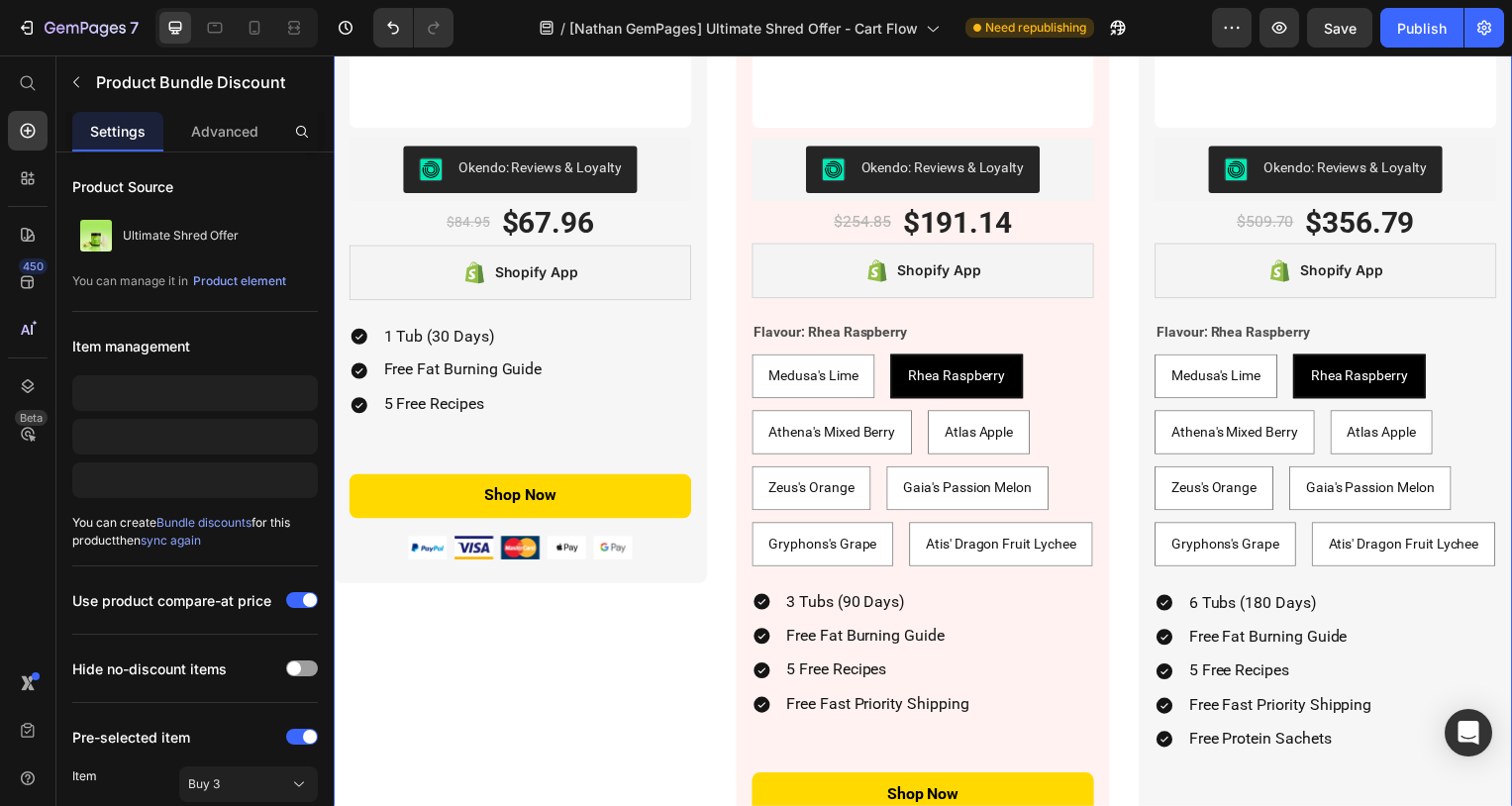 click on "Flavour: [PRODUCT_NAME] [PRODUCT_NAME] [PRODUCT_NAME] [PRODUCT_NAME] [PRODUCT_NAME] [PRODUCT_NAME] [PRODUCT_NAME] [PRODUCT_NAME] [PRODUCT_NAME] [PRODUCT_NAME] [PRODUCT_NAME] [PRODUCT_NAME] [PRODUCT_NAME] [PRODUCT_NAME] [PRODUCT_NAME] [PRODUCT_NAME] [PRODUCT_NAME] [PRODUCT_NAME] [PRODUCT_NAME] [PRODUCT_NAME] [PRODUCT_NAME] [PRODUCT_NAME] [PRODUCT_NAME] [PRODUCT_NAME] [PRODUCT_NAME] [PRODUCT_NAME] [PRODUCT_NAME] [PRODUCT_NAME] [PRODUCT_NAME] [PRODUCT_NAME] [PRODUCT_NAME] [PRODUCT_NAME] [PRODUCT_NAME] [PRODUCT_NAME] [PRODUCT_NAME] [PRODUCT_NAME]" at bounding box center (928, 445) 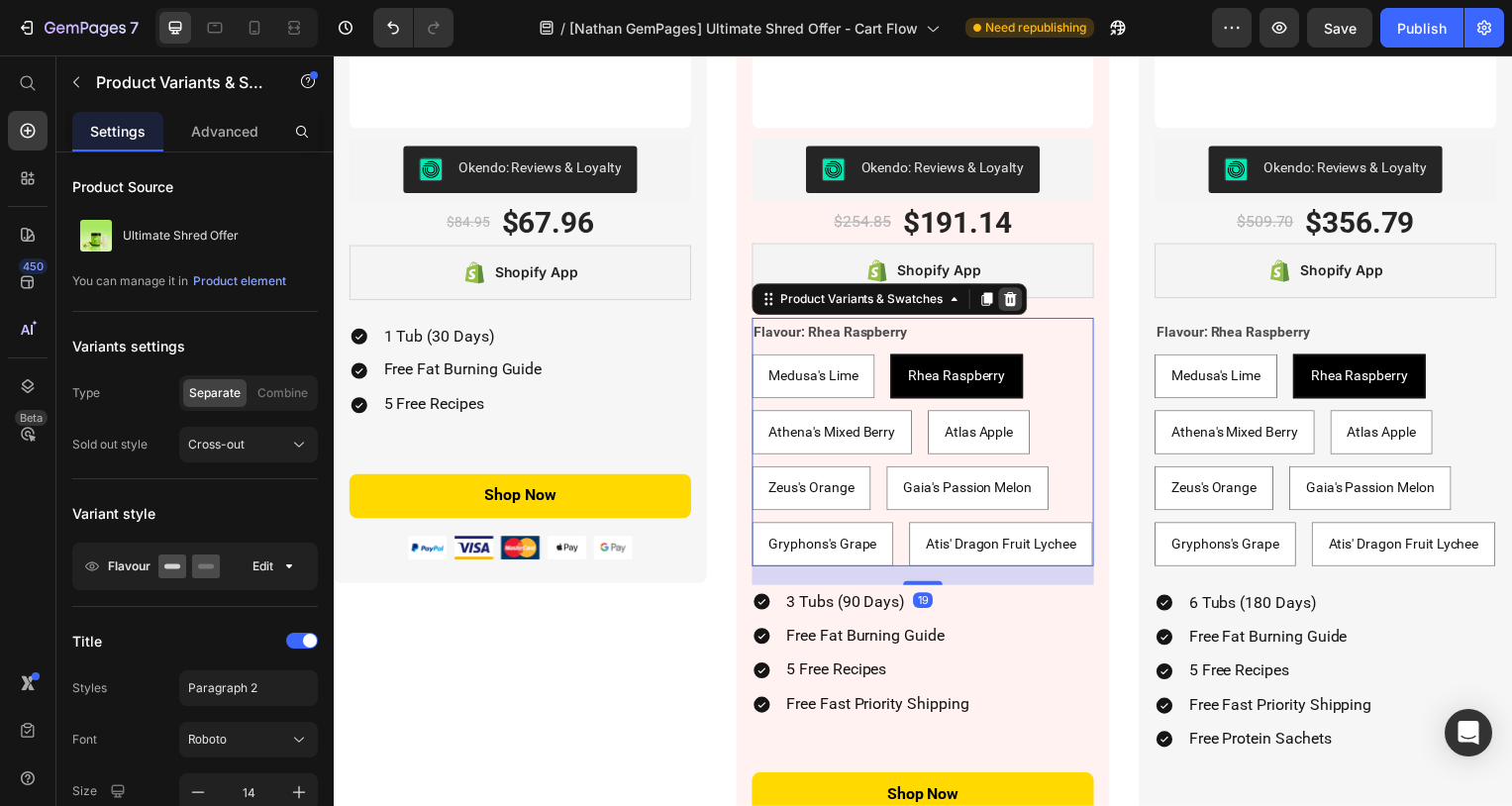 click 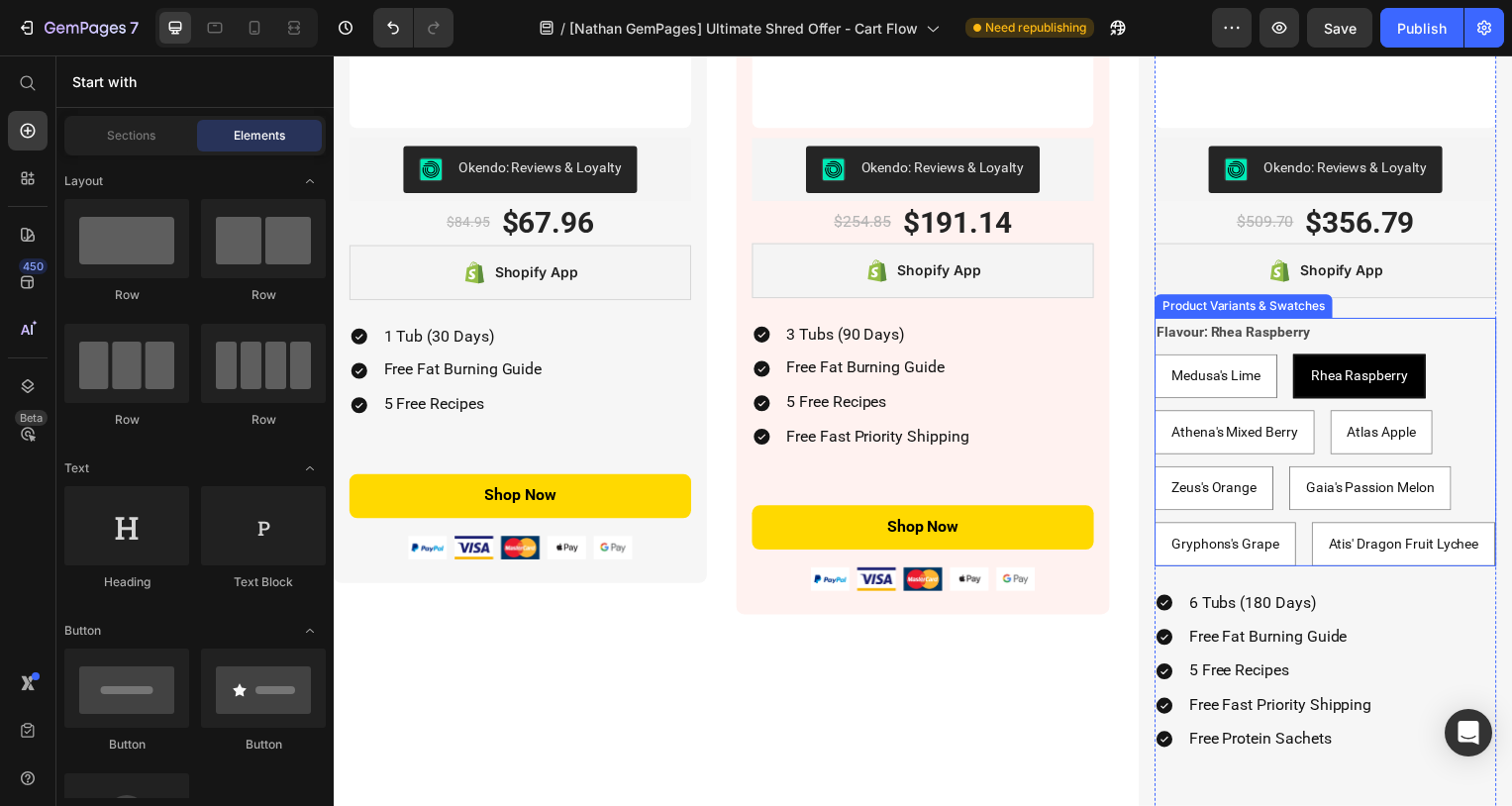 click on "Medusa's Lime Medusa's Lime Medusa's Lime Rhea Raspberry Rhea Raspberry Rhea Raspberry Athena's Mixed Berry Athena's Mixed Berry Athena's Mixed Berry Atlas Apple Atlas Apple Atlas Apple Zeus's Orange Zeus's Orange Zeus's Orange Gaia's Passion Melon Gaia's Passion Melon Gaia's Passion Melon Gryphons's Grape Gryphons's Grape Gryphons's Grape Atis' Dragon Fruit Lychee Atis' Dragon Fruit Lychee Atis' Dragon Fruit Lychee" at bounding box center (1334, 463) 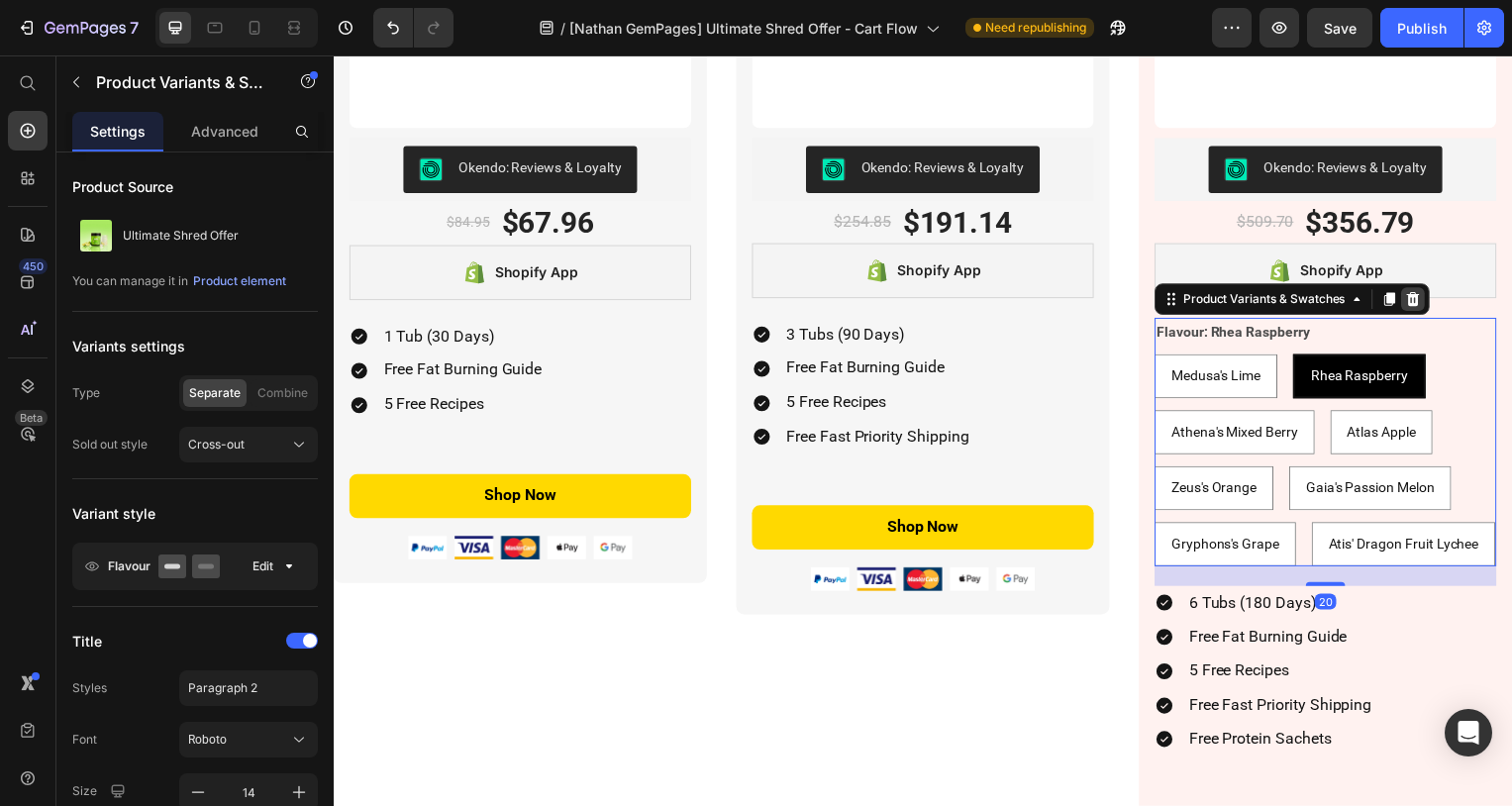 click 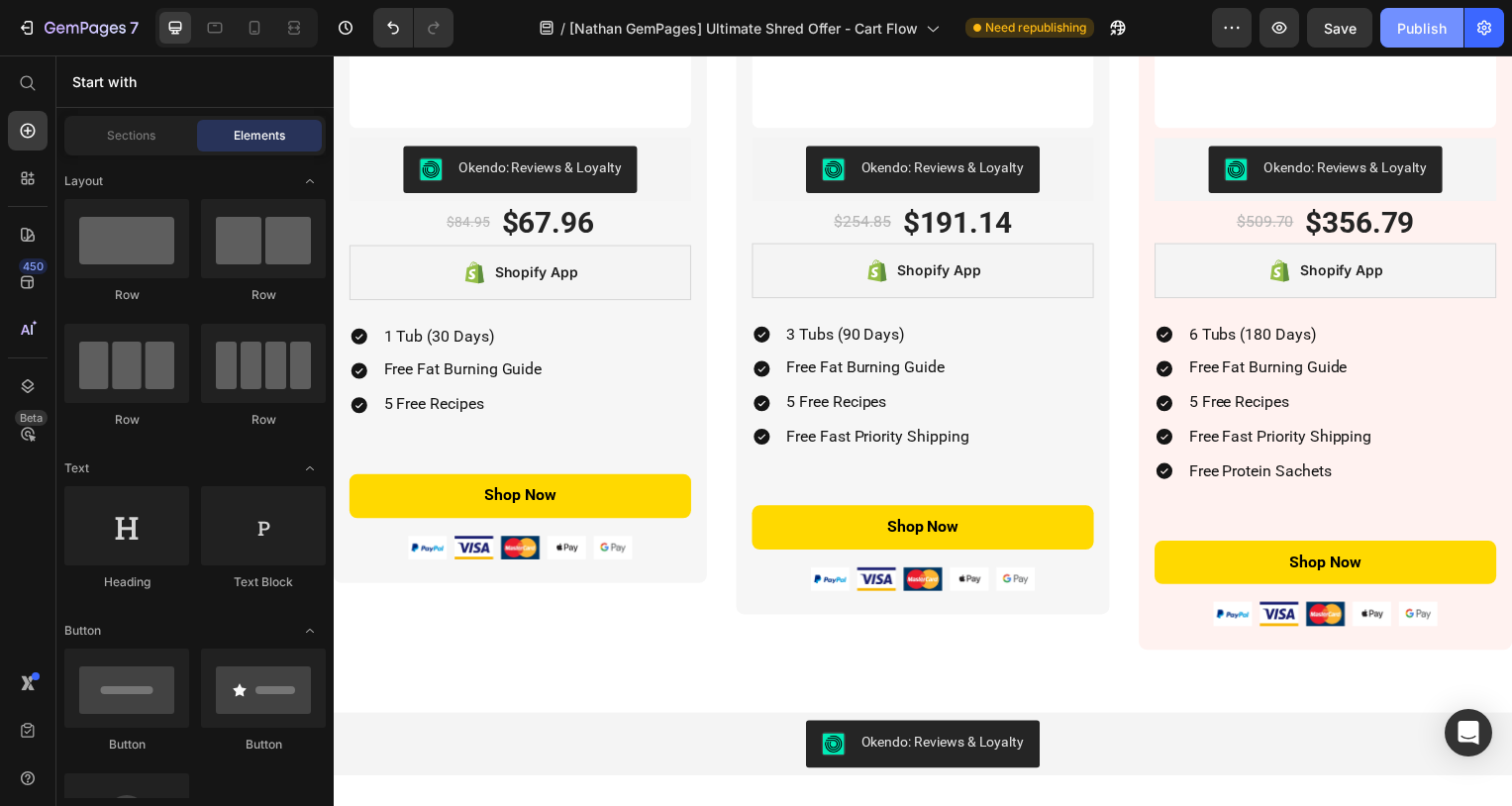 click on "Publish" 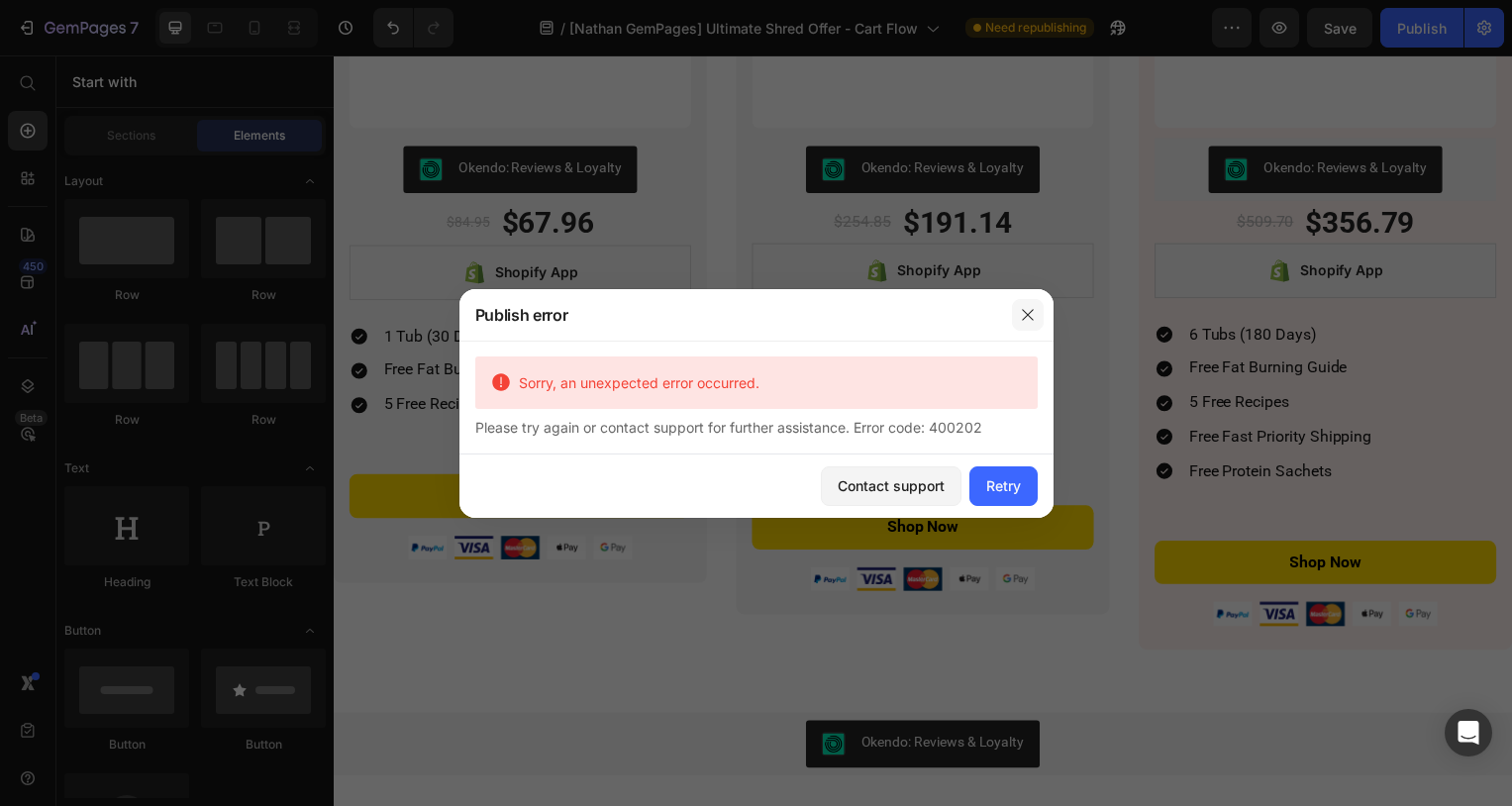 click 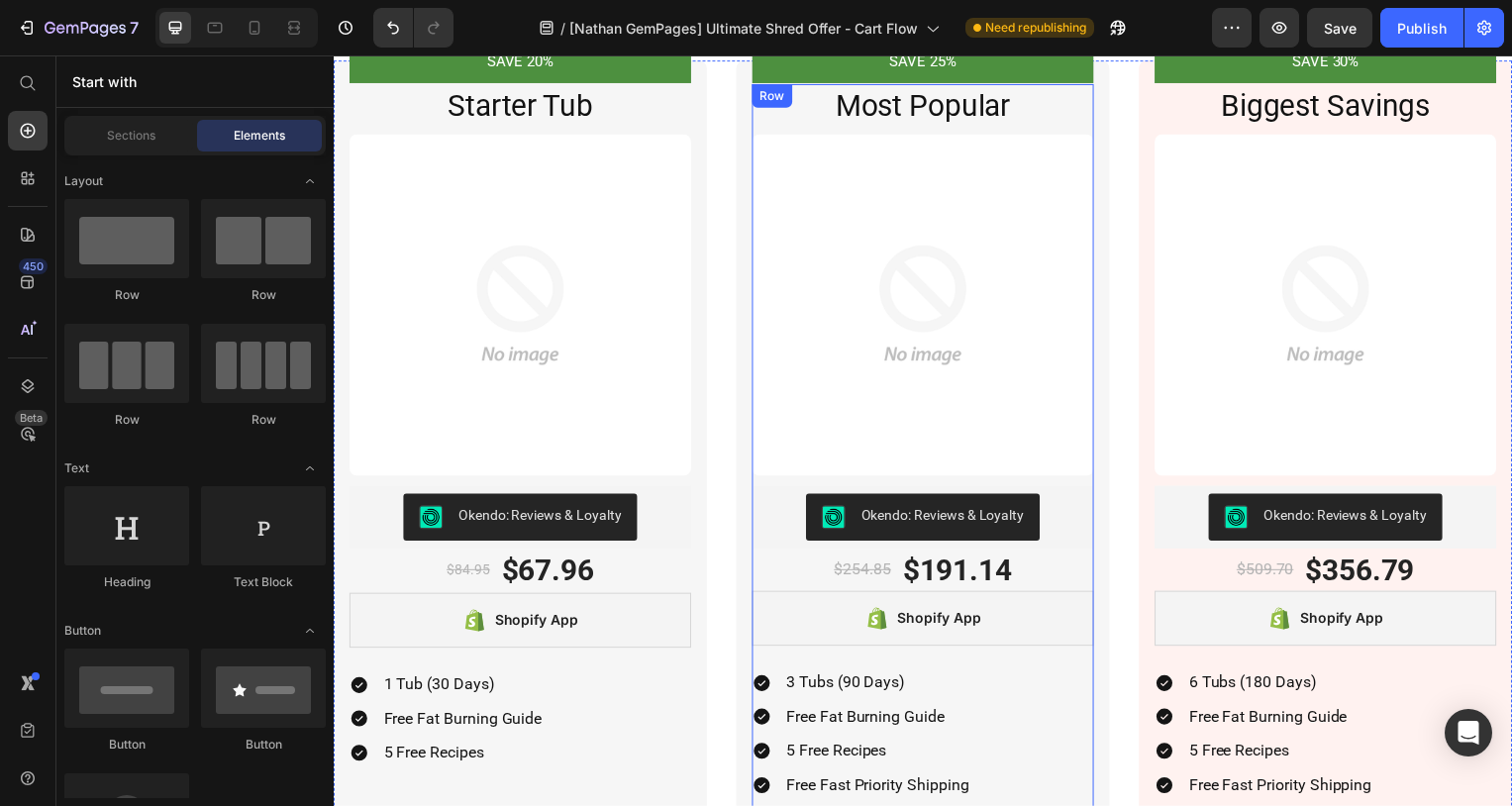 scroll, scrollTop: 5255, scrollLeft: 0, axis: vertical 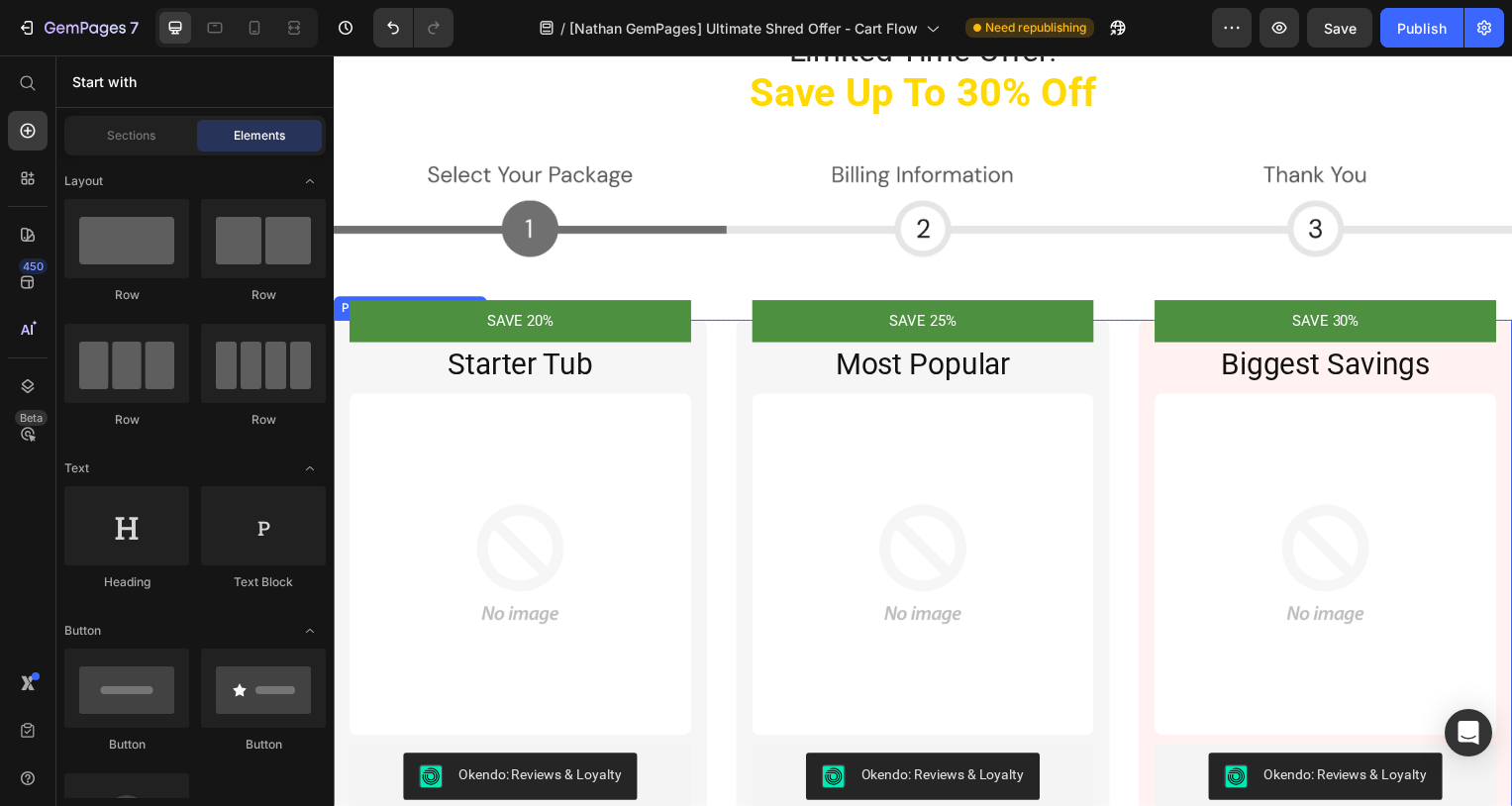 click on "SAVE 20% Product Badge Starter Tub Heading Image Okendo: Reviews & Loyalty Okendo: Reviews & Loyalty $84.95 Product Price $67.96 Product Price Row Shopify App Shopify App 1 Tub (30 Days) Free Fat Burning Guide 5 Free Recipes Item List Shop Now Add to Cart Image Row SAVE 25% Product Badge Most Popular Heading Image Okendo: Reviews & Loyalty Okendo: Reviews & Loyalty $254.85 Product Price $191.14 Product Price Row Shopify App Shopify App 3 Tubs (90 Days) Free Fat Burning Guide 5 Free Recipes Free Fast Priority Shipping Item List Shop Now Add to Cart Image Row SAVE 30% Product Badge Biggest Savings Heading Image Okendo: Reviews & Loyalty Okendo: Reviews & Loyalty $509.70 Product Price $356.79 Product Price Row Shopify App Shopify App 6 Tubs (180 Days) Free Fat Burning Guide 5 Free Recipes Free Fast Priority Shipping Free Protein Sachets  Item List Shop Now Add to Cart Image Row" at bounding box center (928, 794) 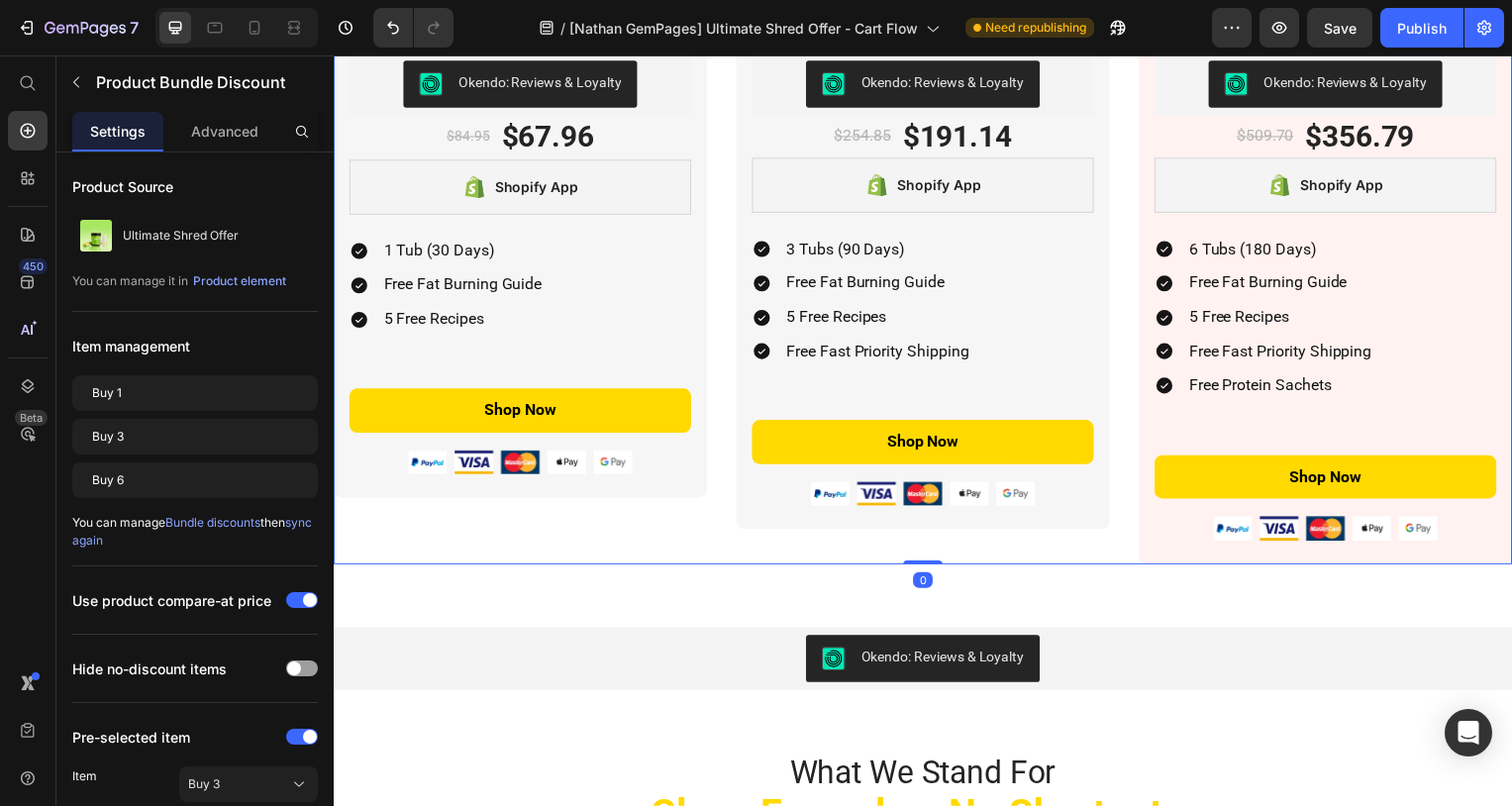 scroll, scrollTop: 5957, scrollLeft: 0, axis: vertical 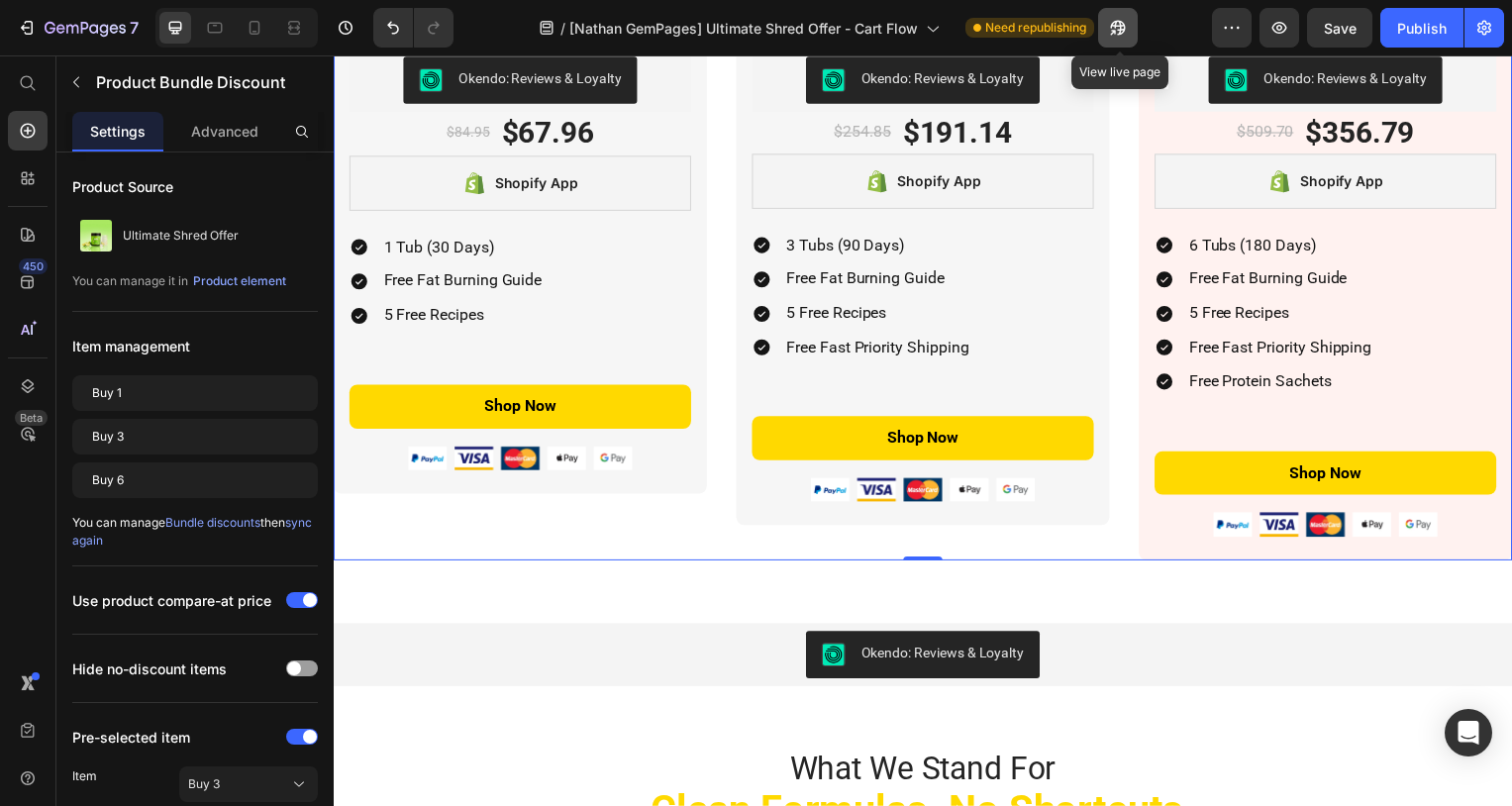 click 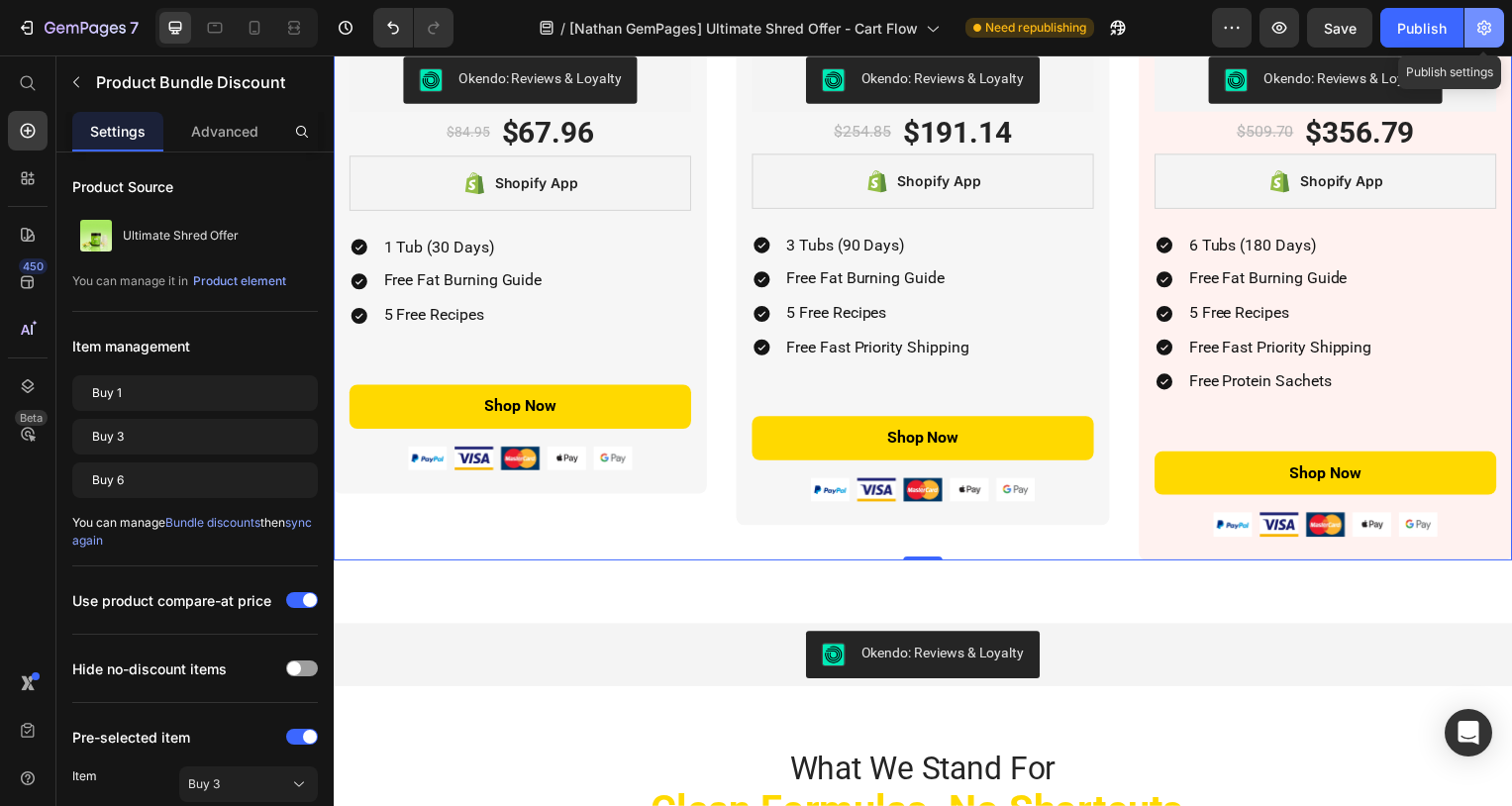click 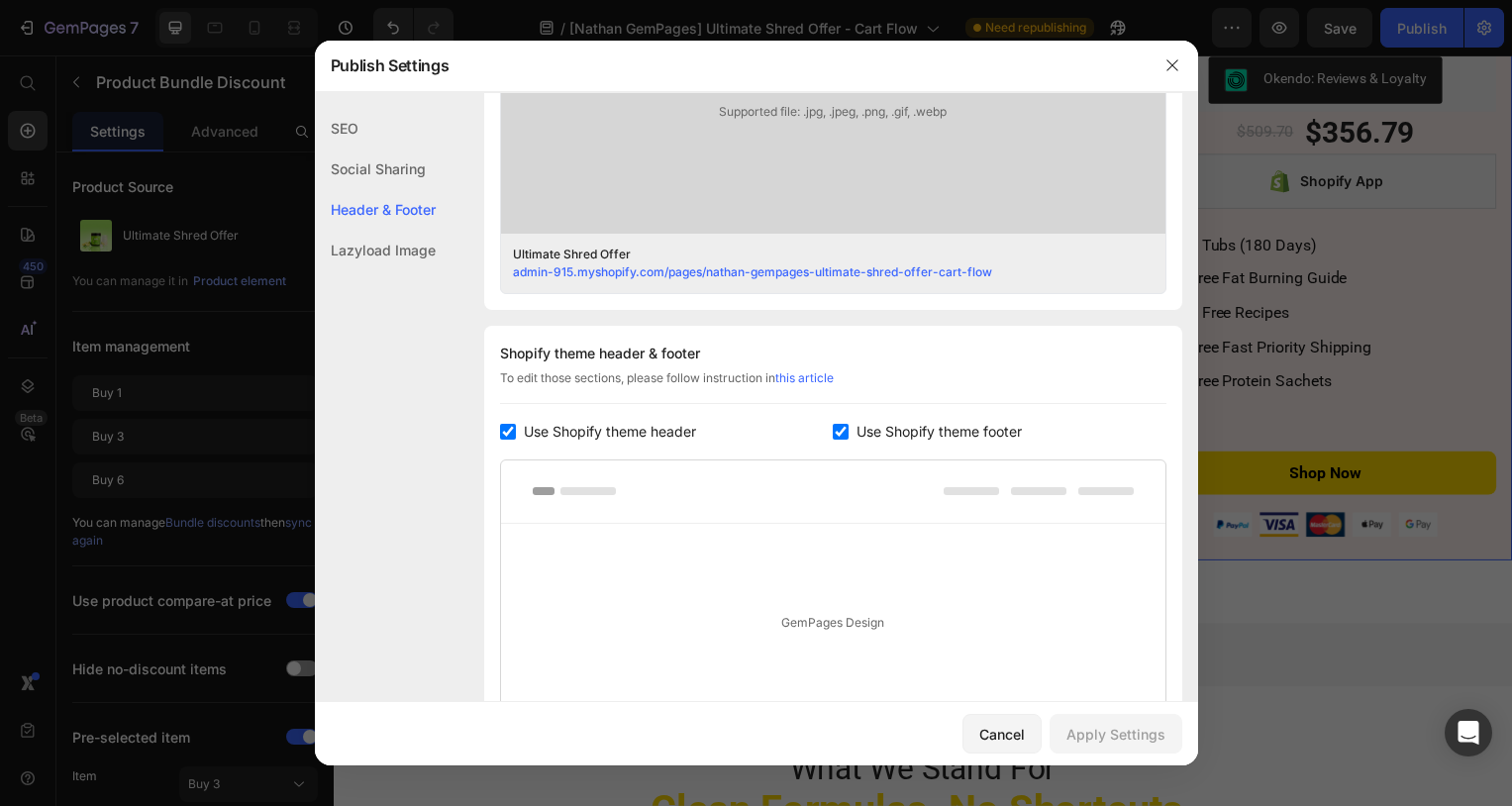 scroll, scrollTop: 888, scrollLeft: 0, axis: vertical 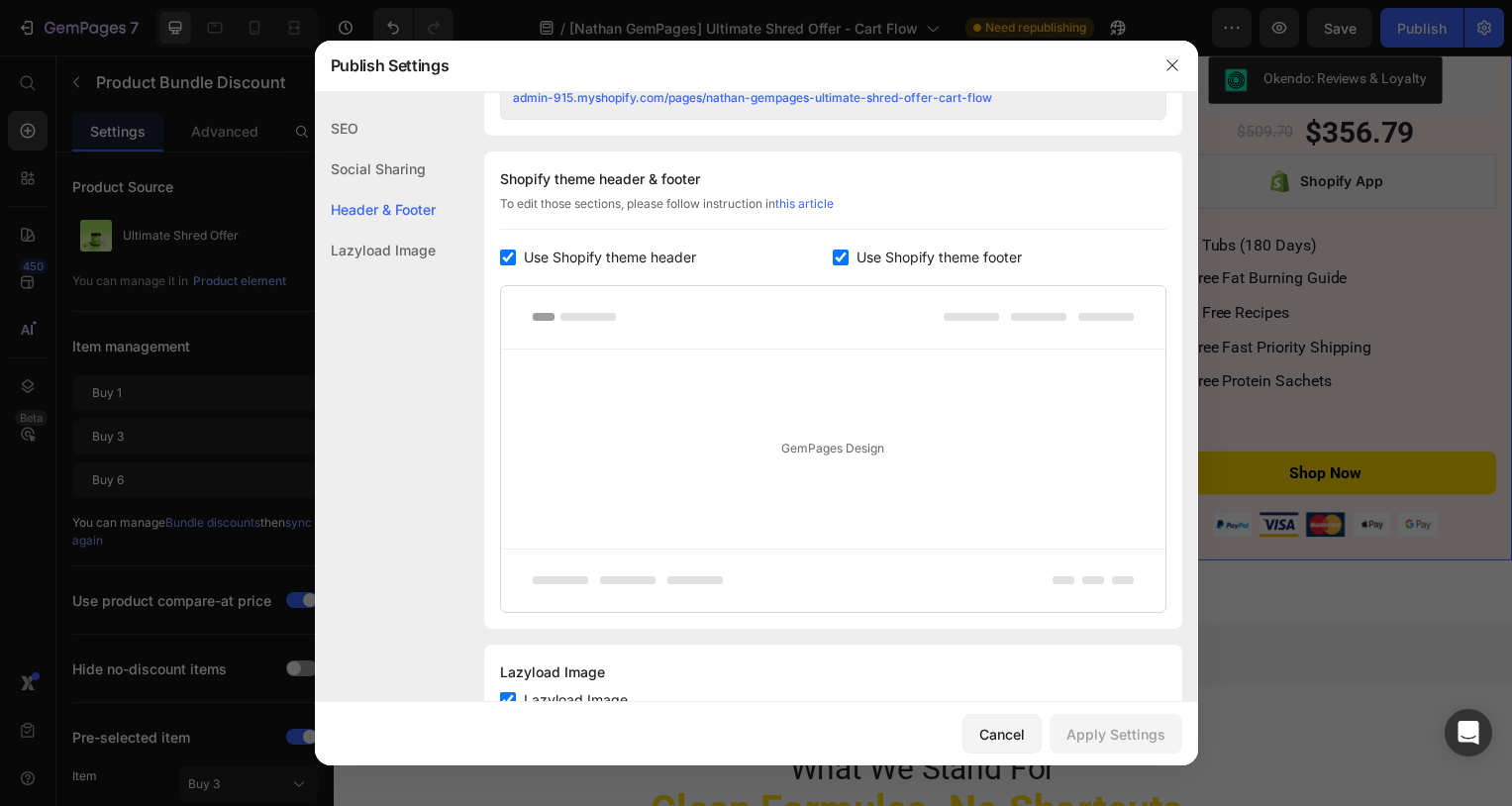 click on "Use Shopify theme header" at bounding box center (610, 257) 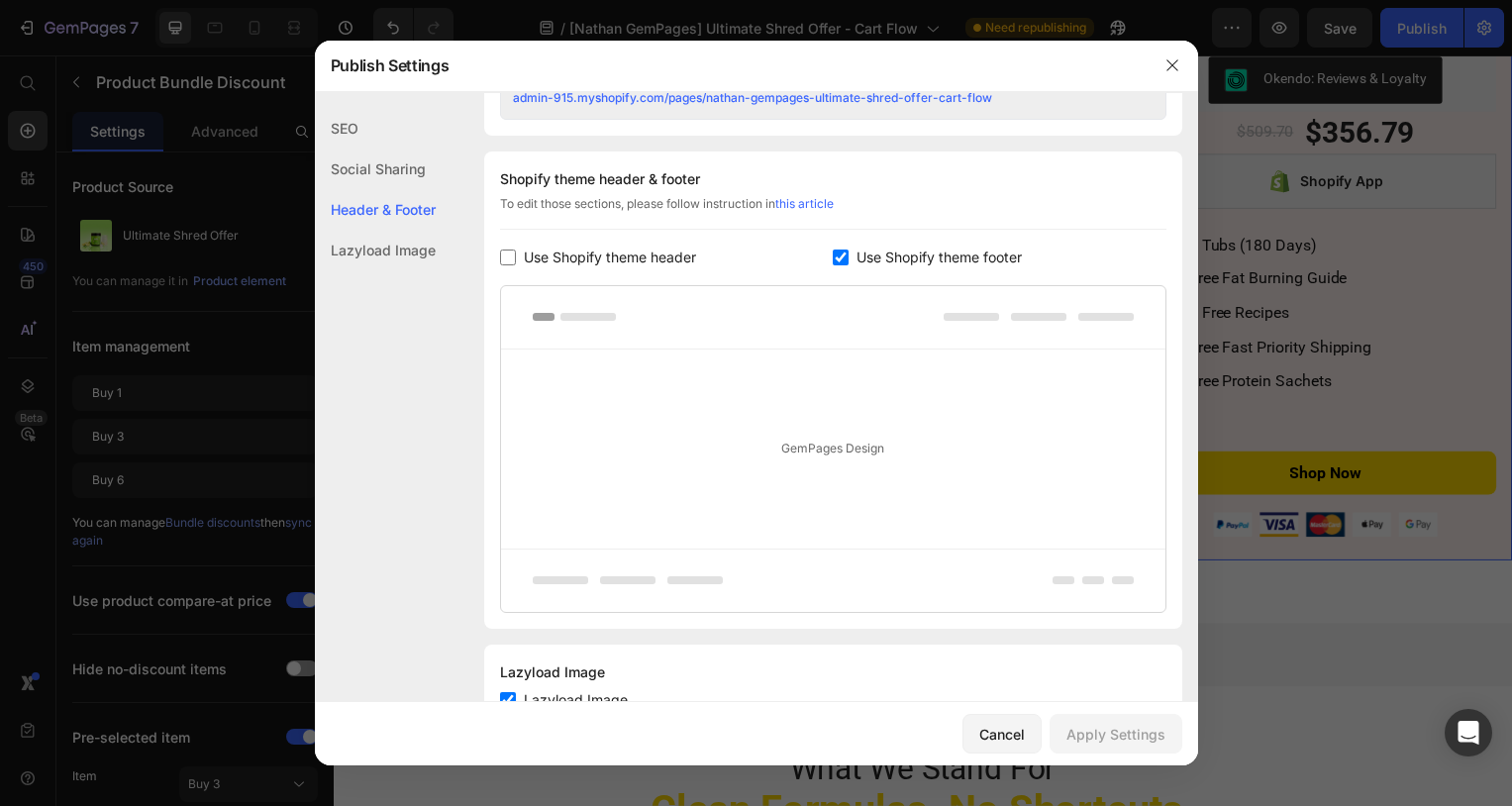 checkbox on "false" 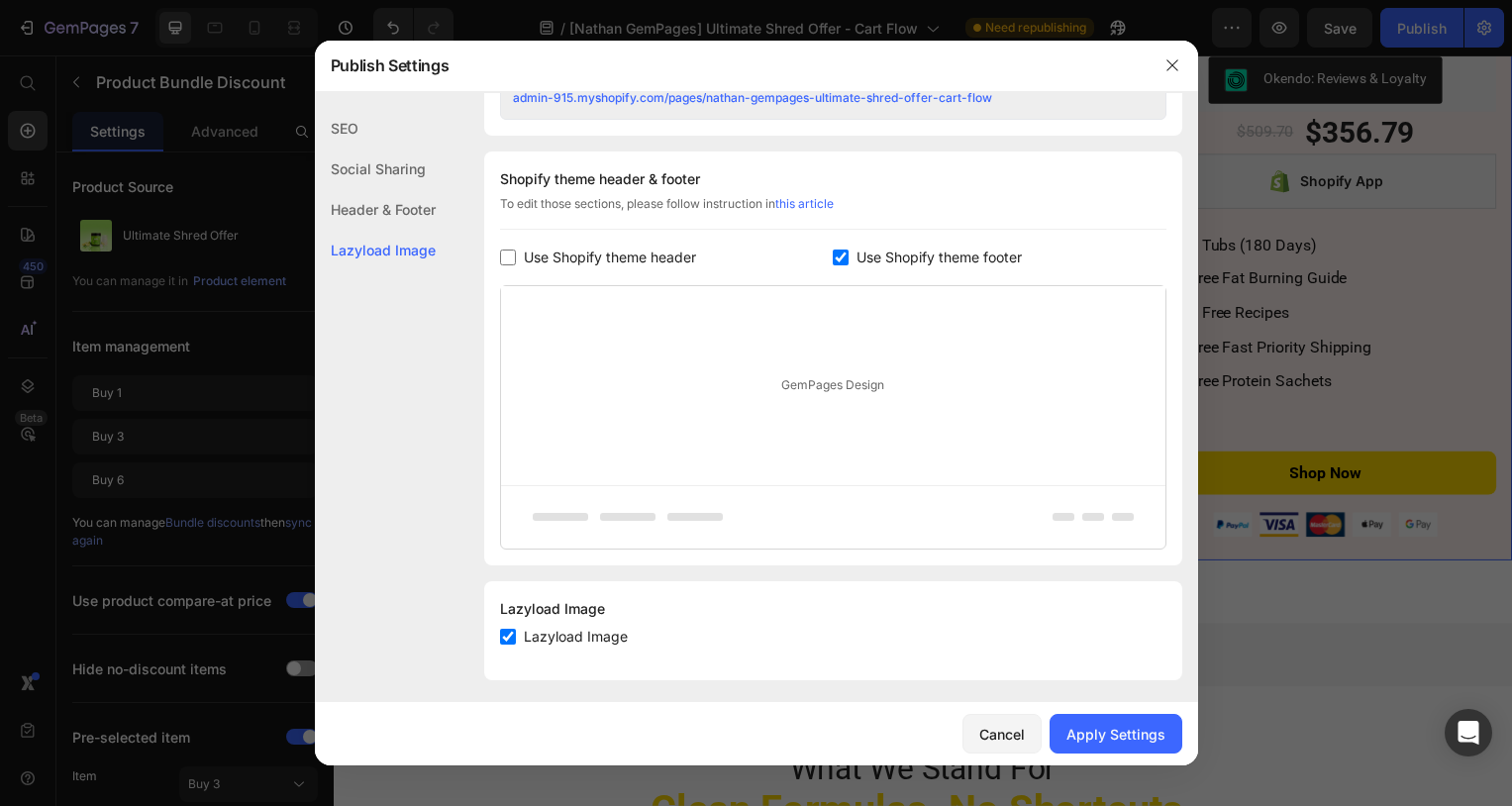 click at bounding box center [841, 257] 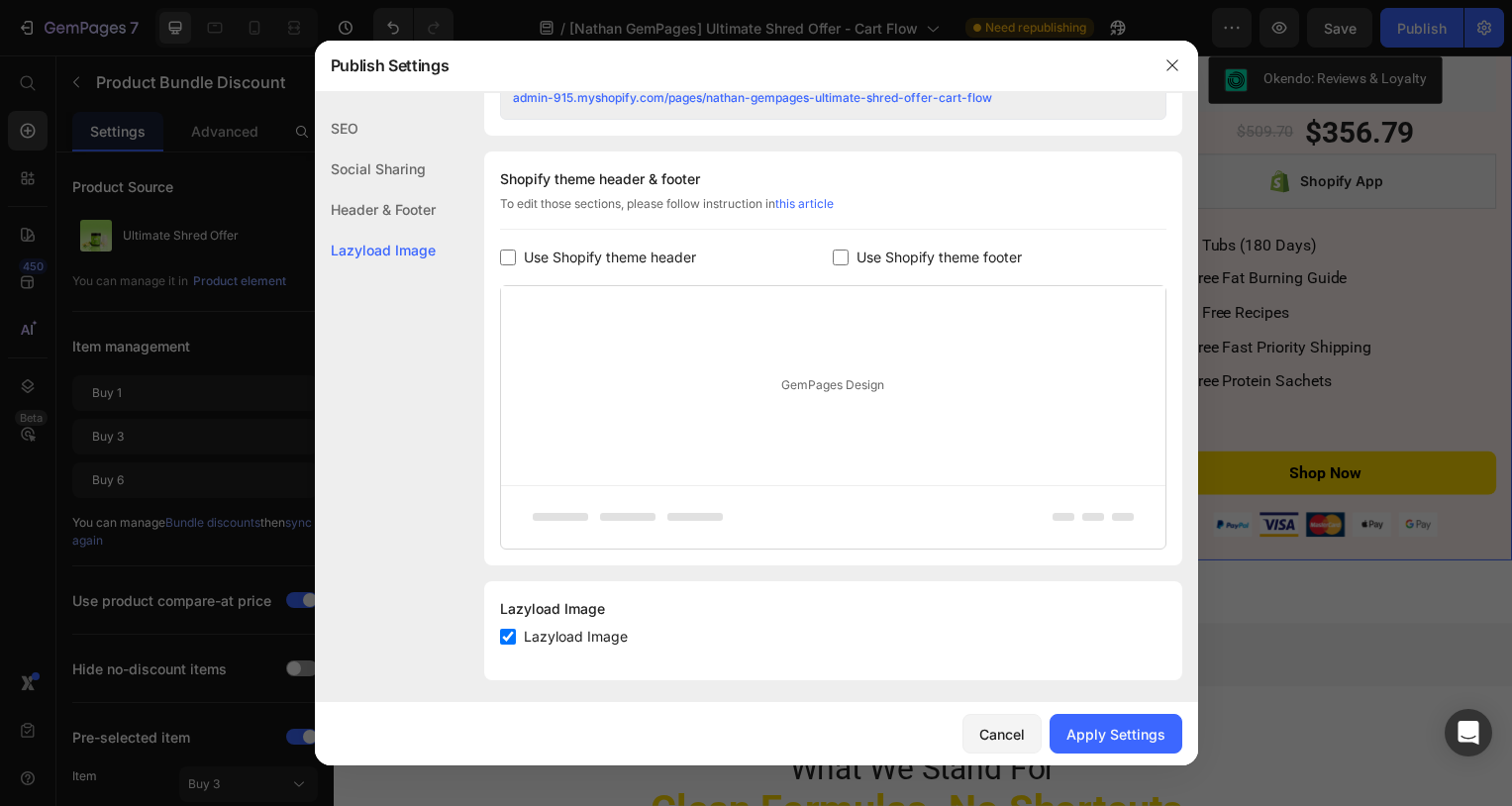 checkbox on "false" 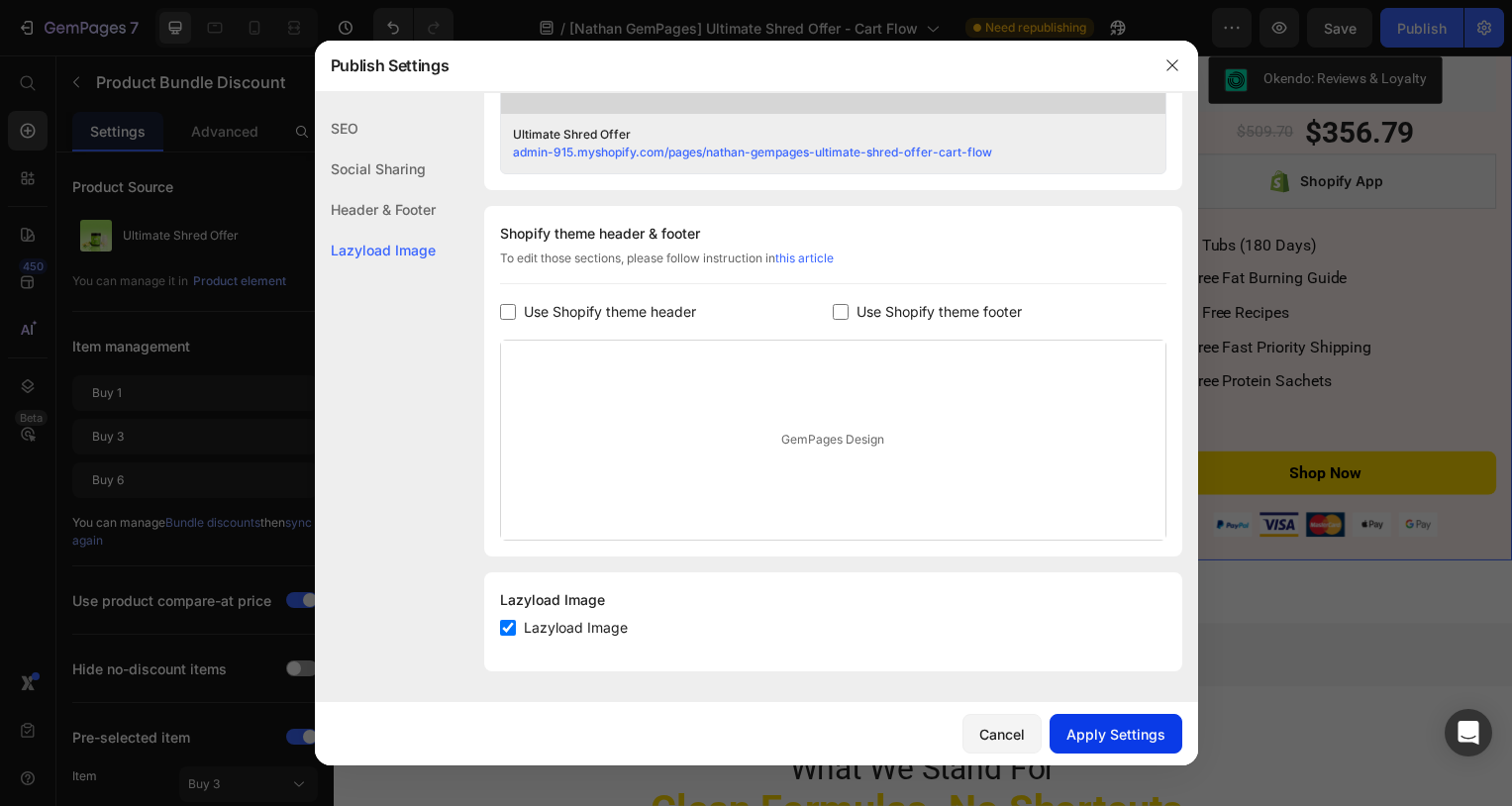 click on "Apply Settings" at bounding box center (1116, 734) 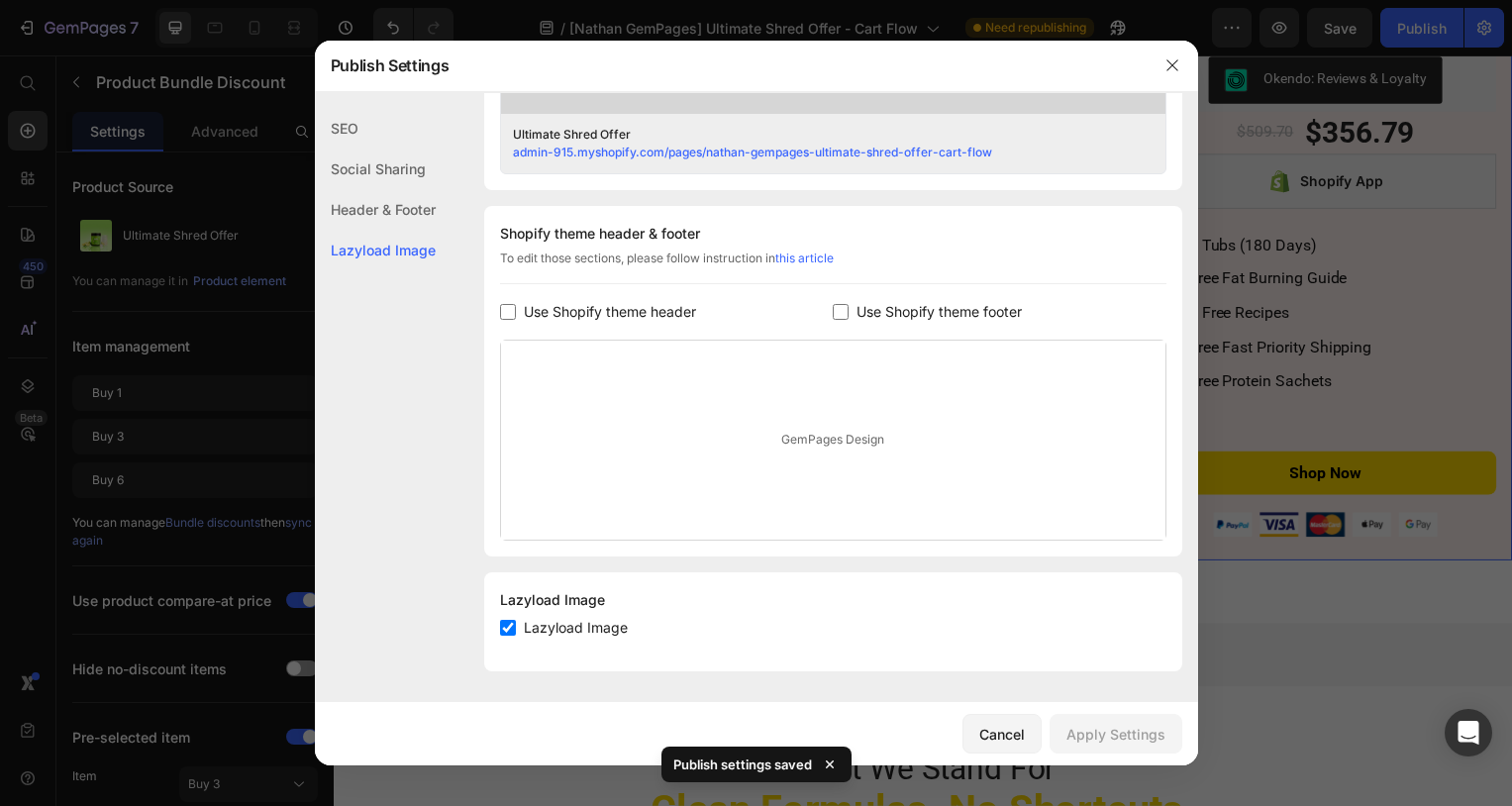 click at bounding box center [756, 403] 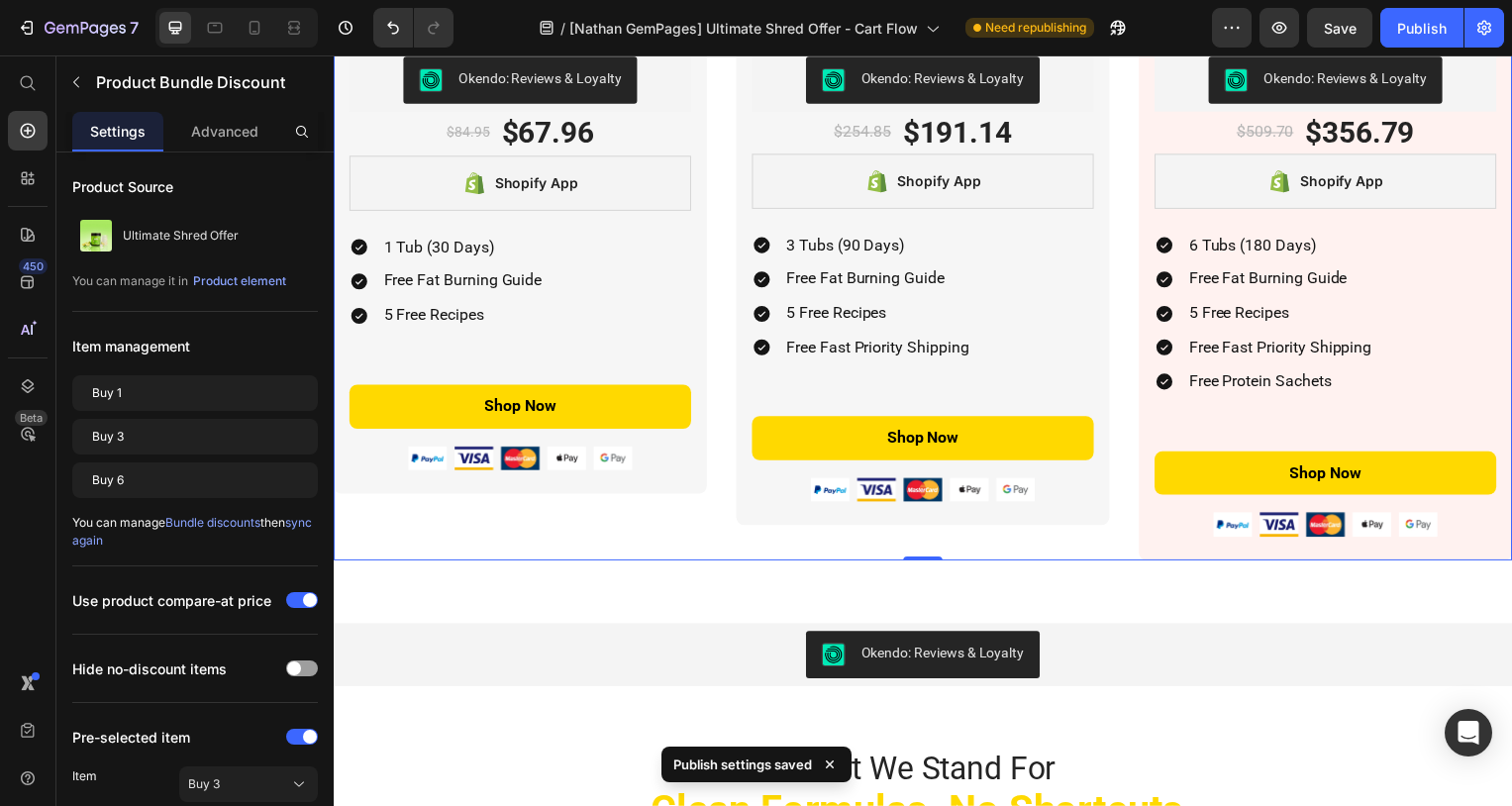 click on "Publish" at bounding box center (1422, 28) 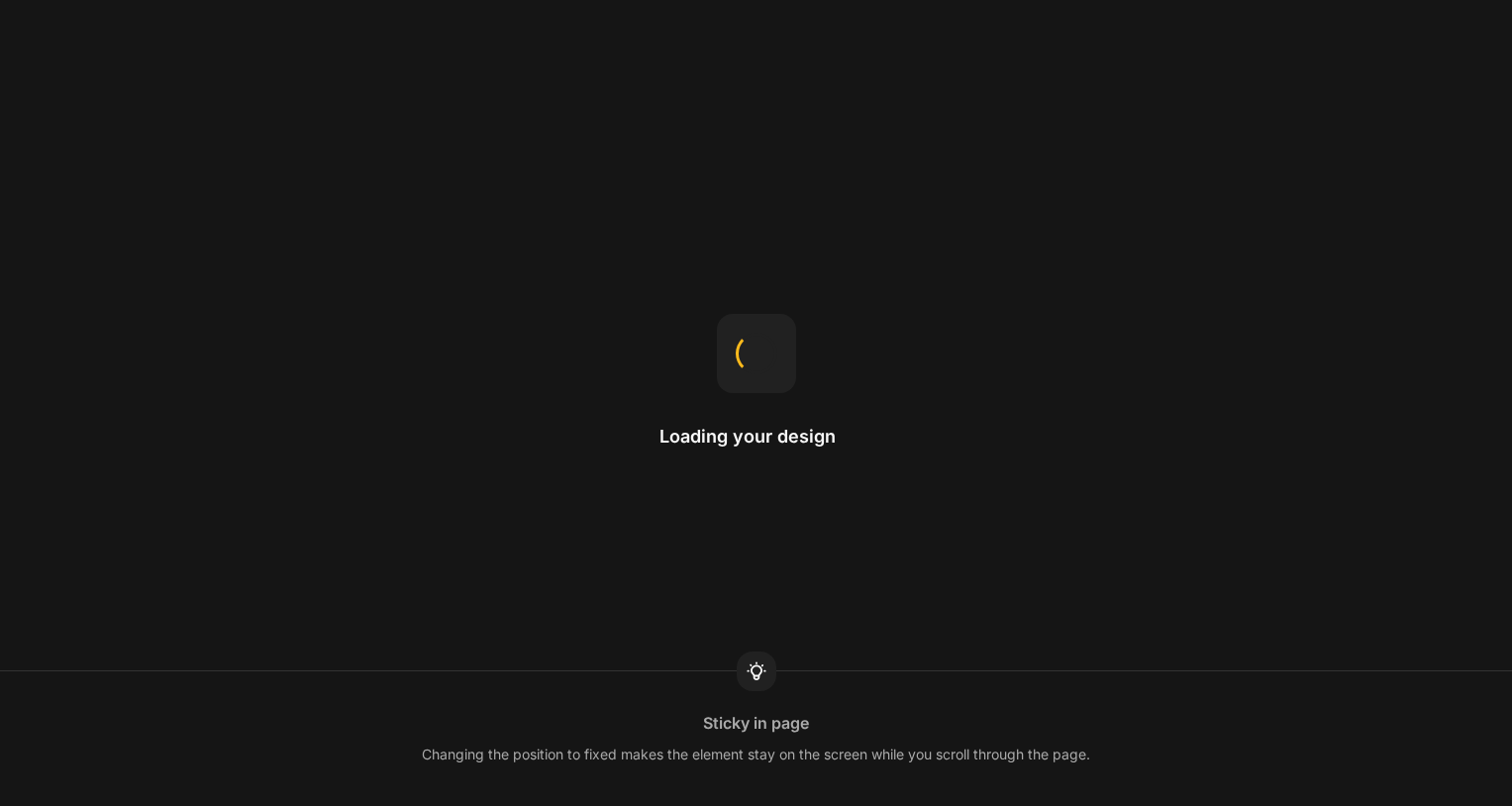 scroll, scrollTop: 0, scrollLeft: 0, axis: both 